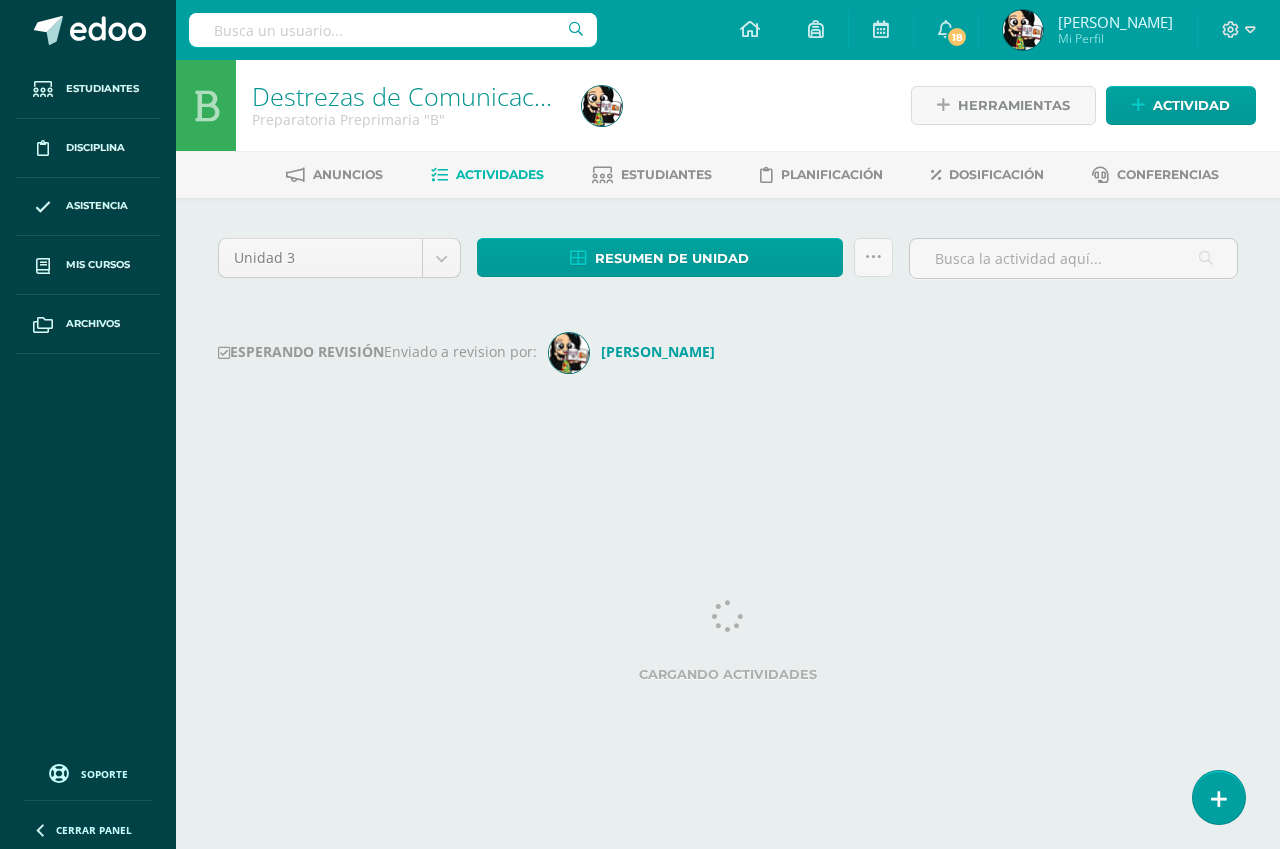 scroll, scrollTop: 0, scrollLeft: 0, axis: both 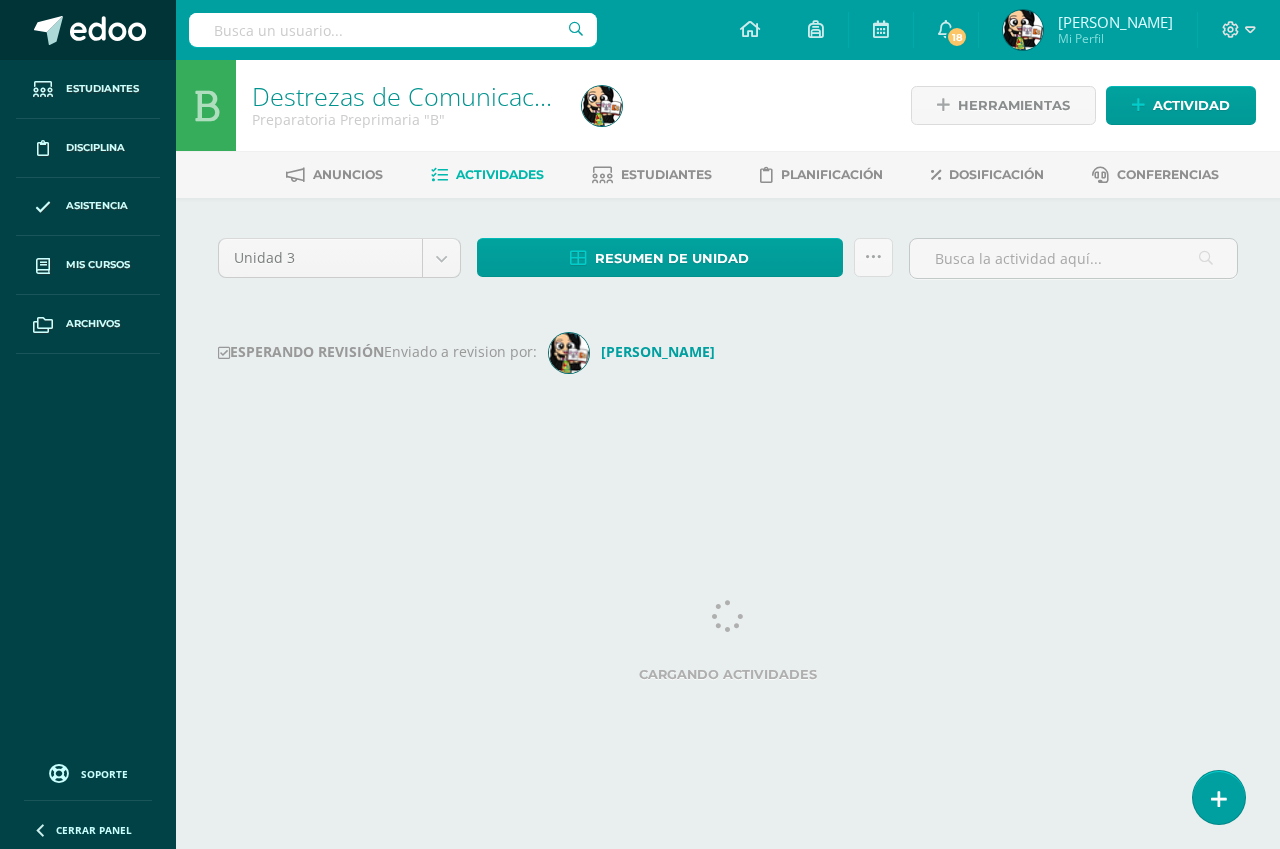 click at bounding box center [108, 31] 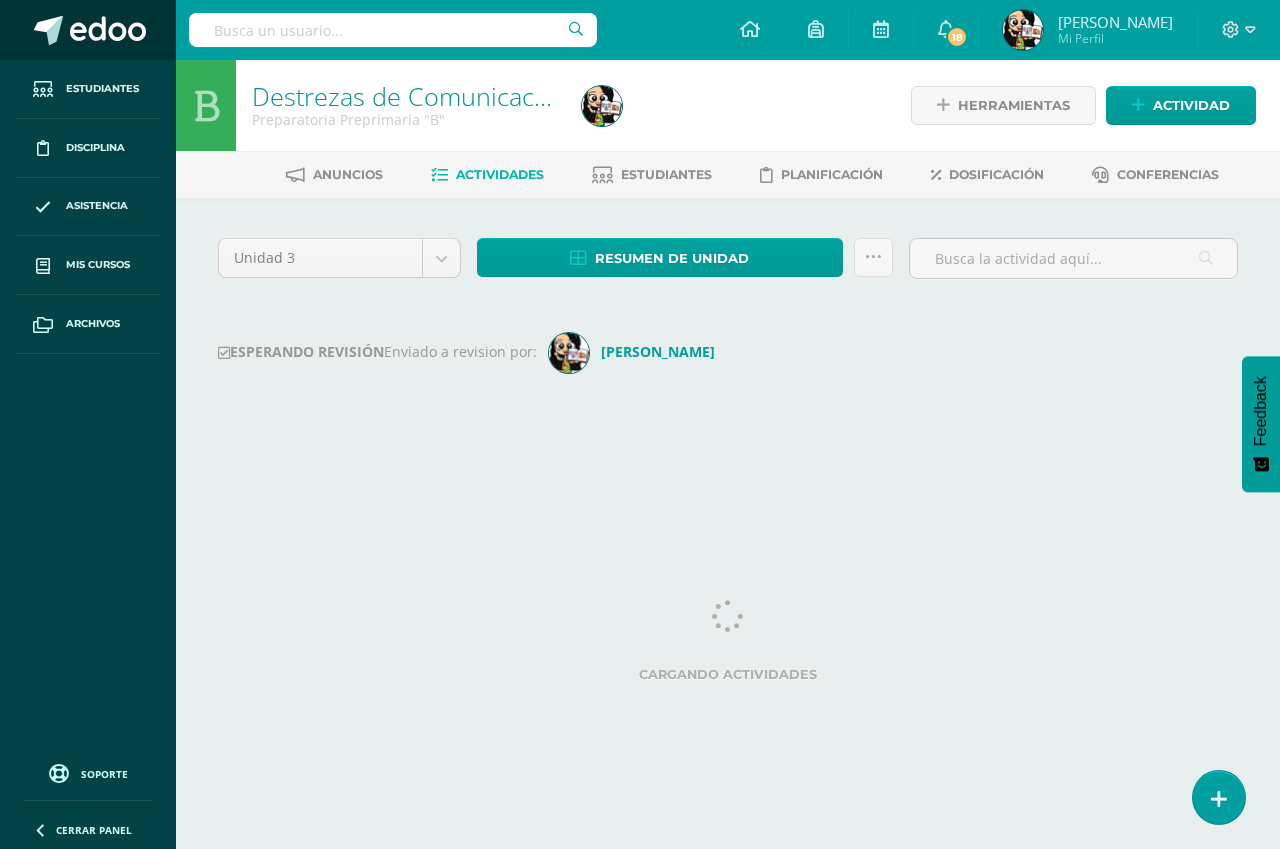 scroll, scrollTop: 0, scrollLeft: 0, axis: both 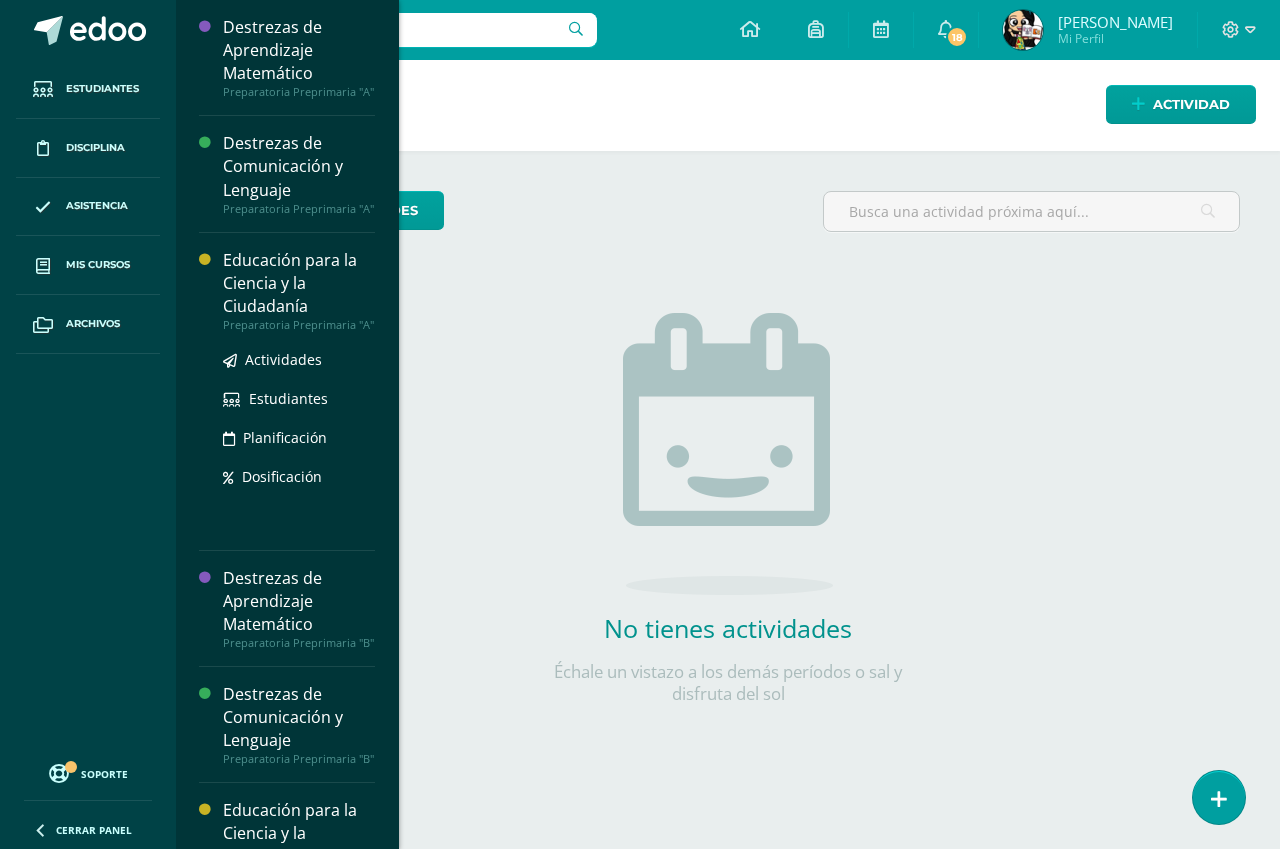 click on "Educación para la Ciencia y la Ciudadanía" at bounding box center [299, 283] 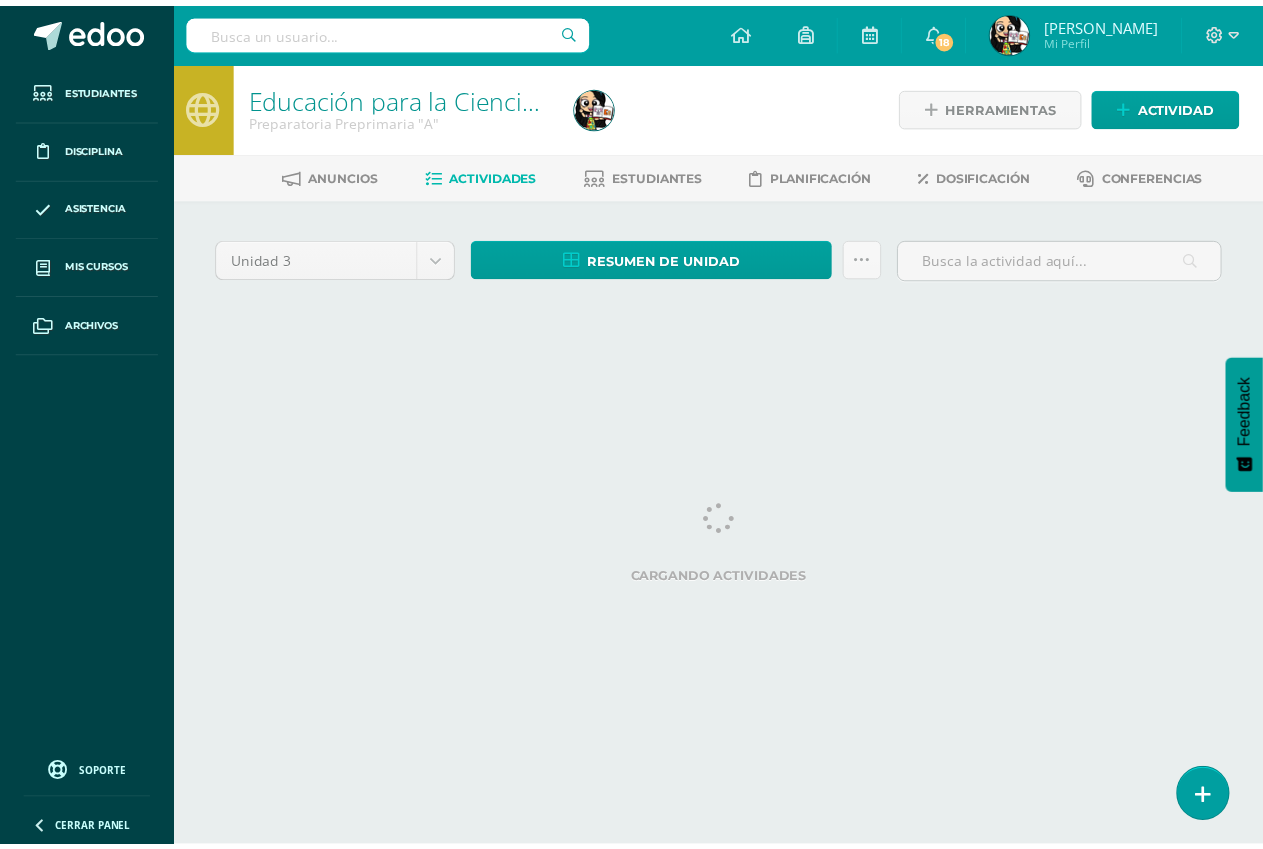 scroll, scrollTop: 0, scrollLeft: 0, axis: both 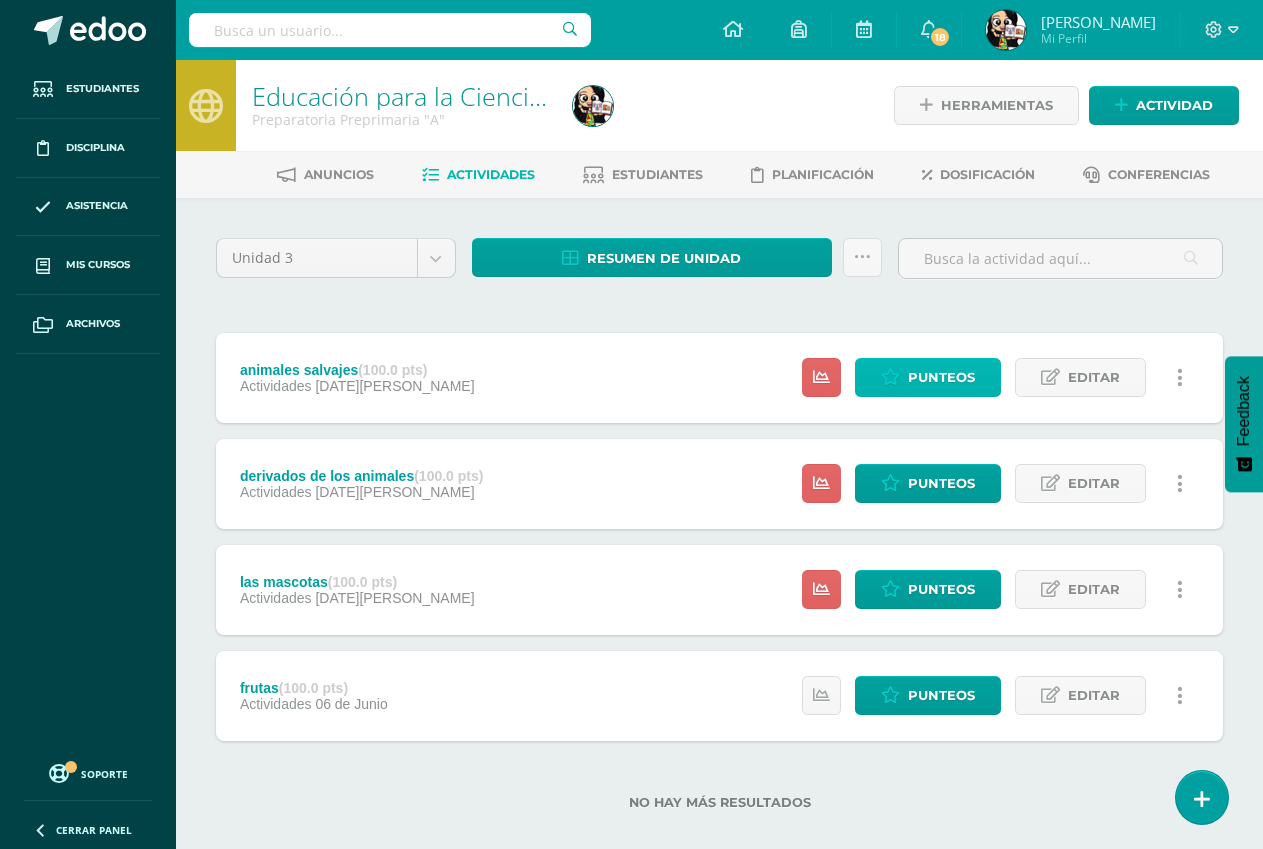 click on "Punteos" at bounding box center [941, 377] 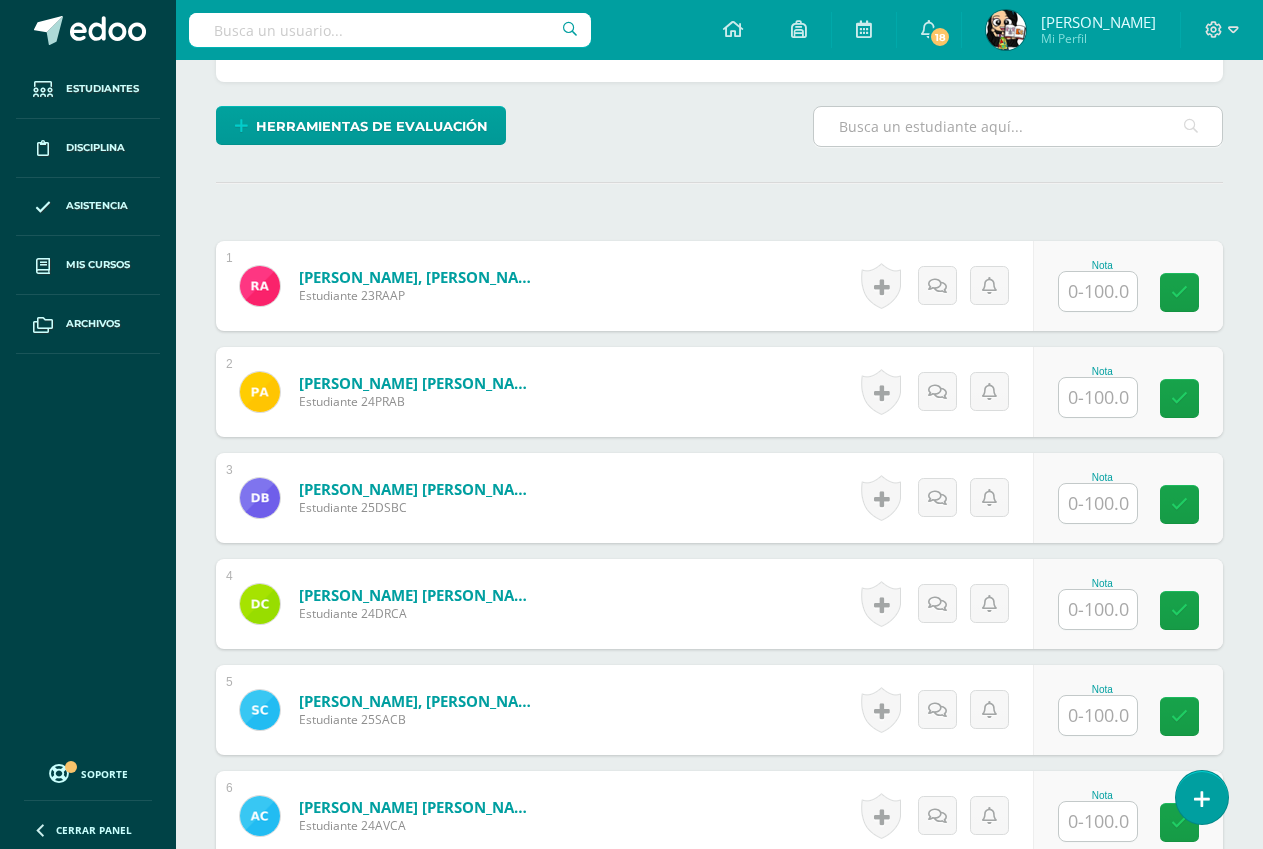 scroll, scrollTop: 500, scrollLeft: 0, axis: vertical 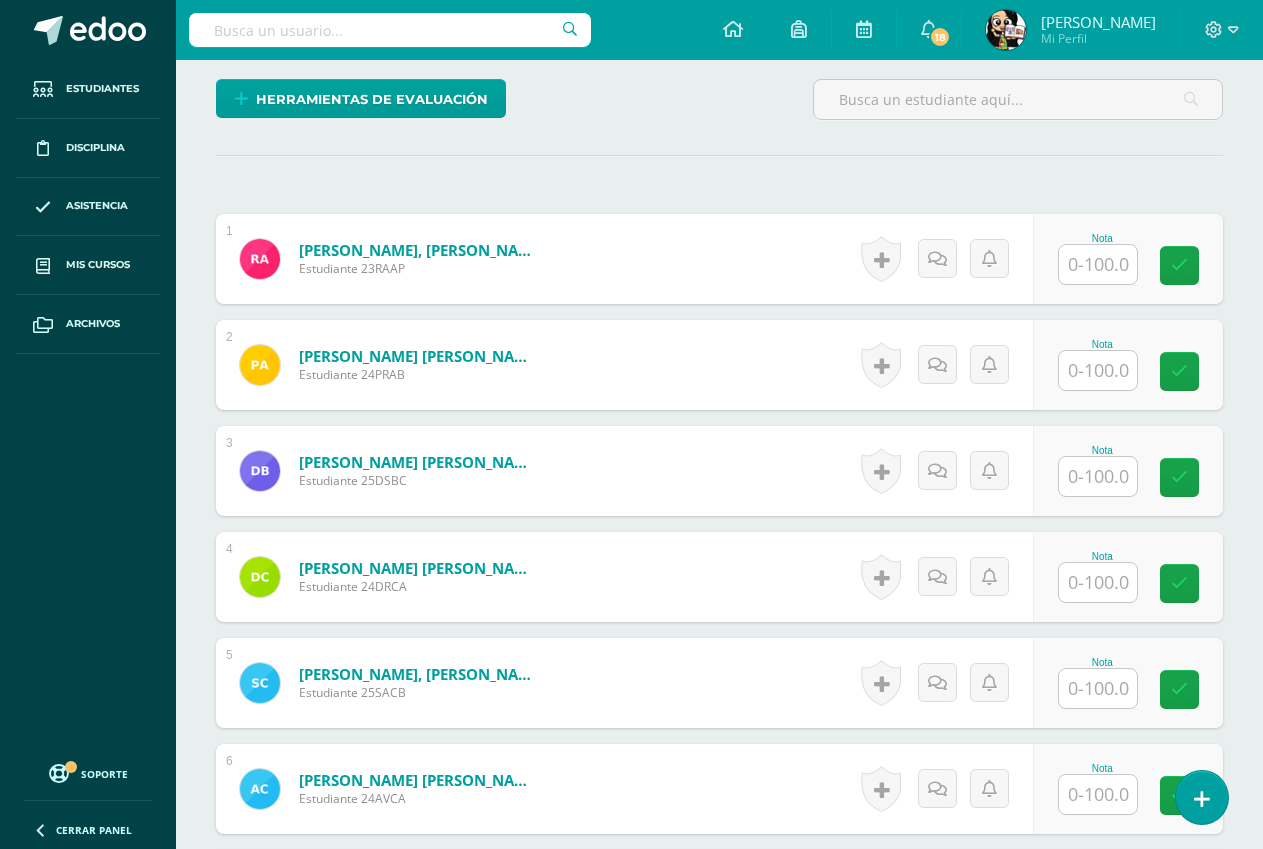 click at bounding box center [1098, 370] 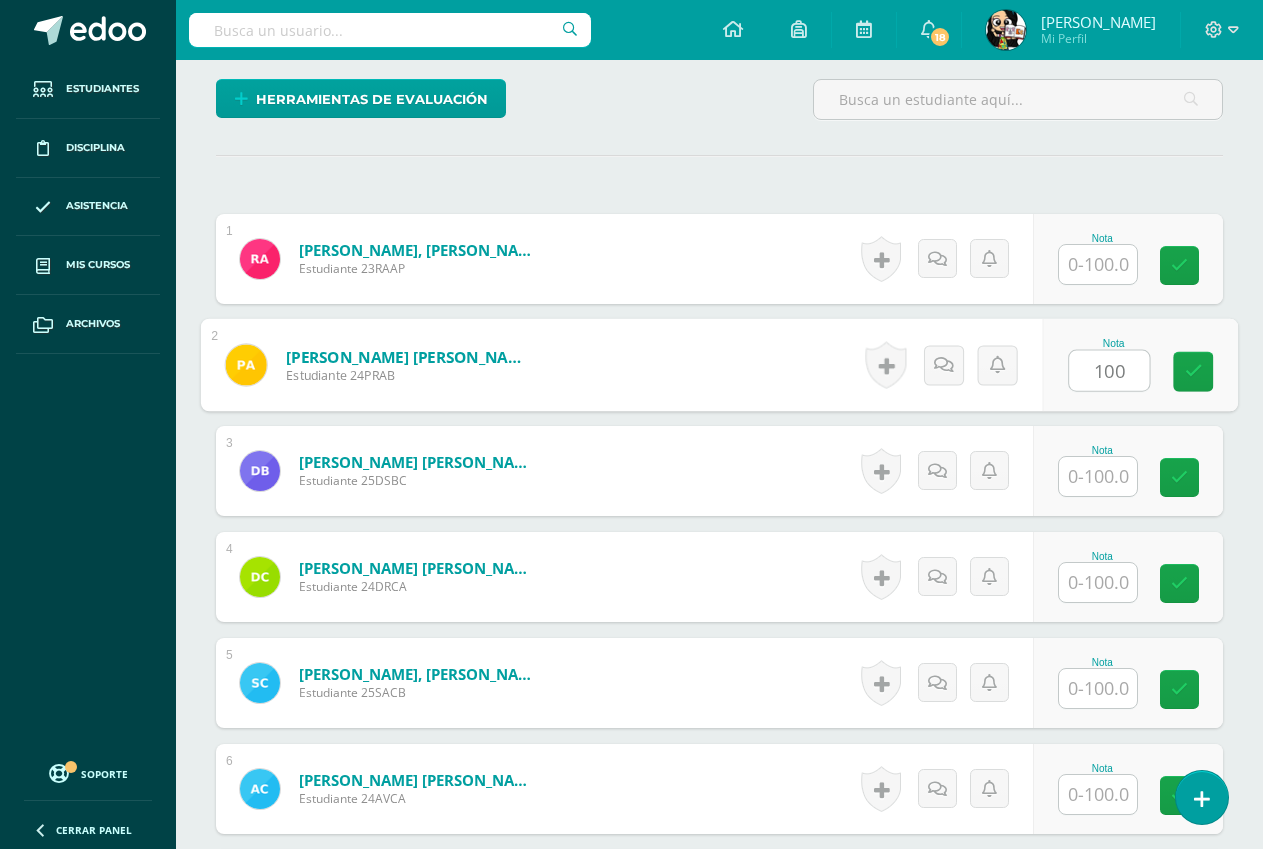 type on "100" 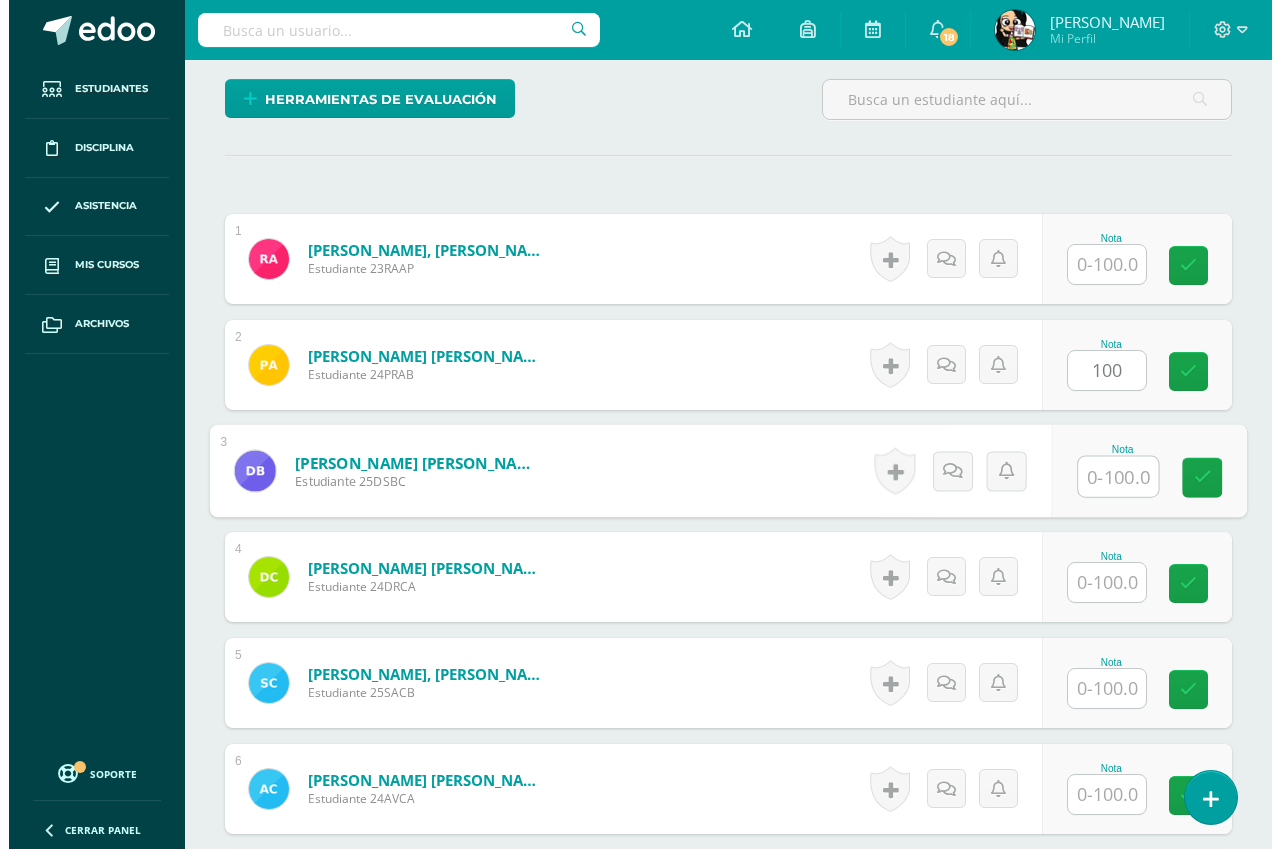 scroll, scrollTop: 501, scrollLeft: 0, axis: vertical 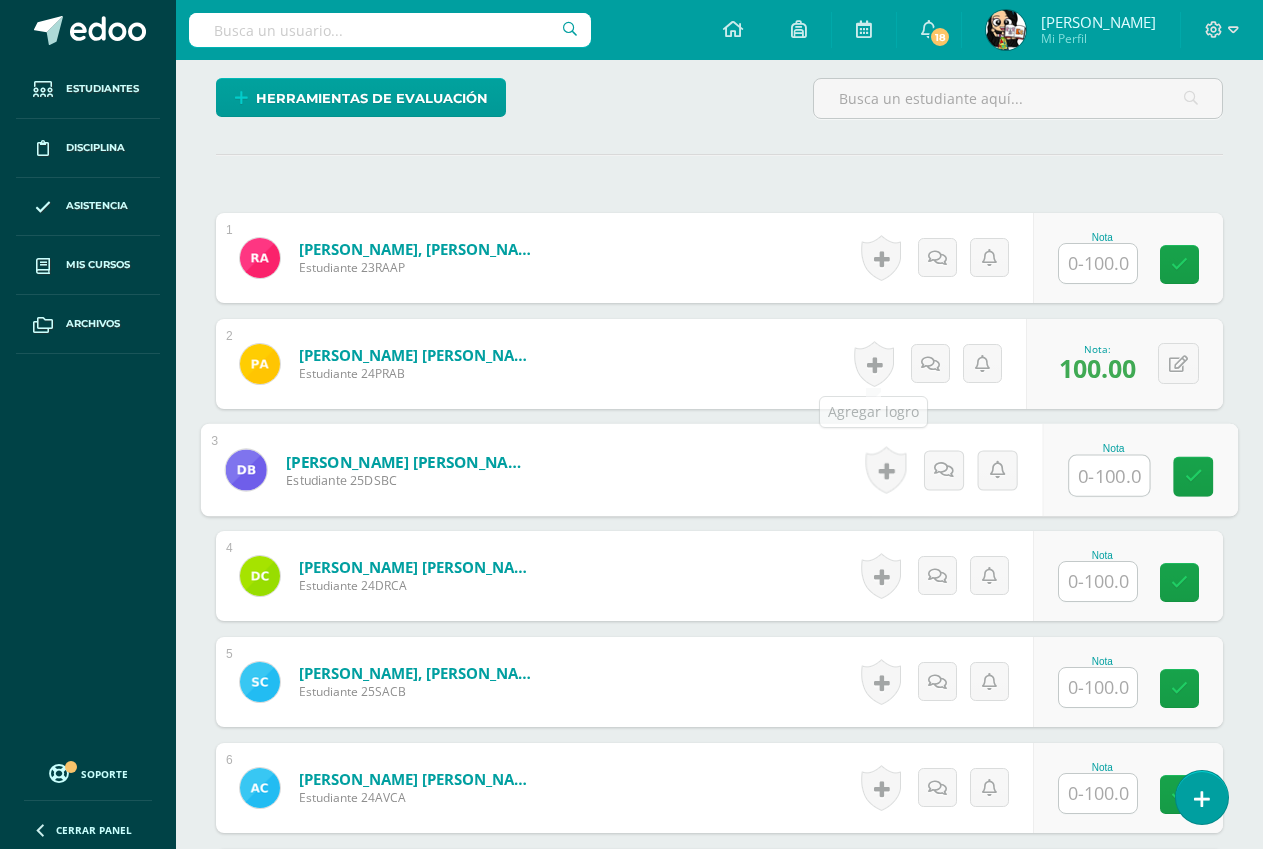 click at bounding box center (874, 364) 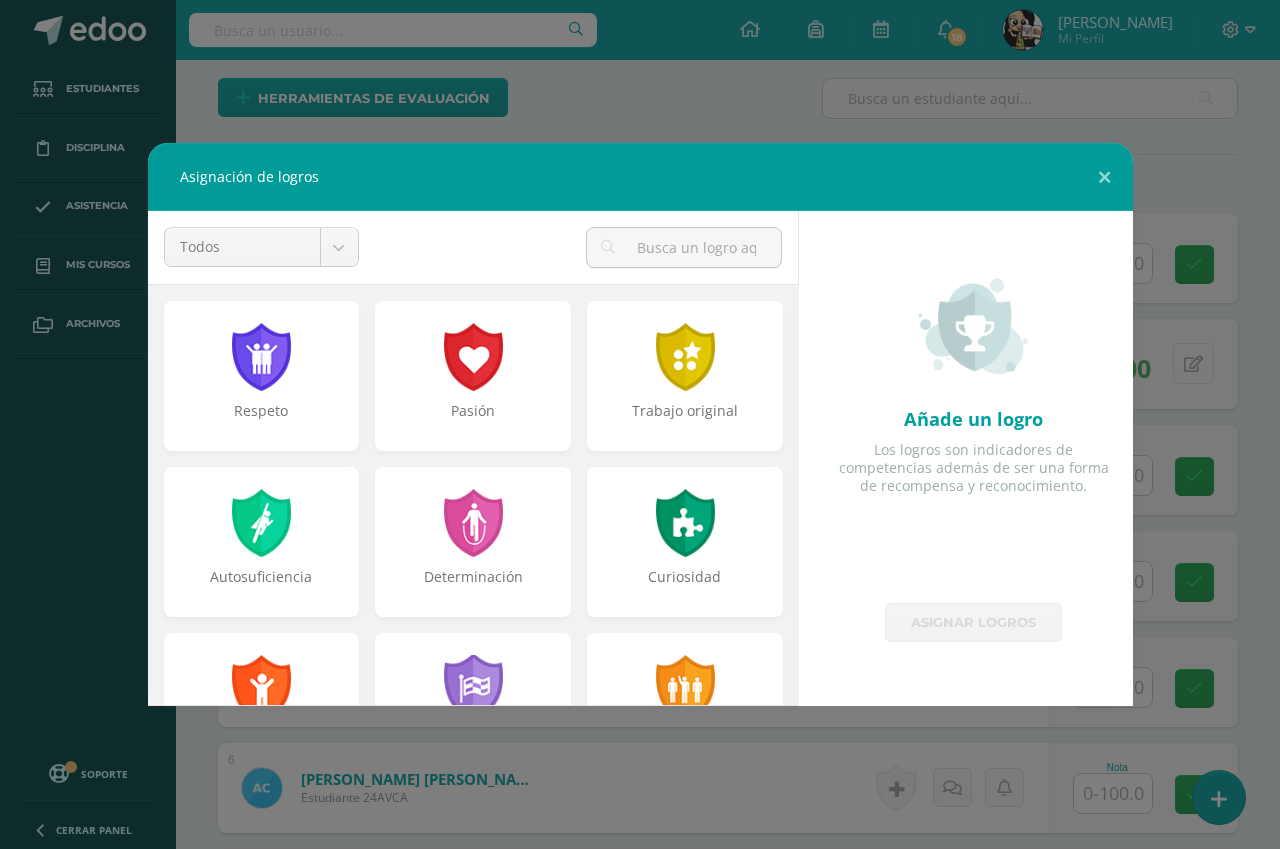 scroll, scrollTop: 502, scrollLeft: 0, axis: vertical 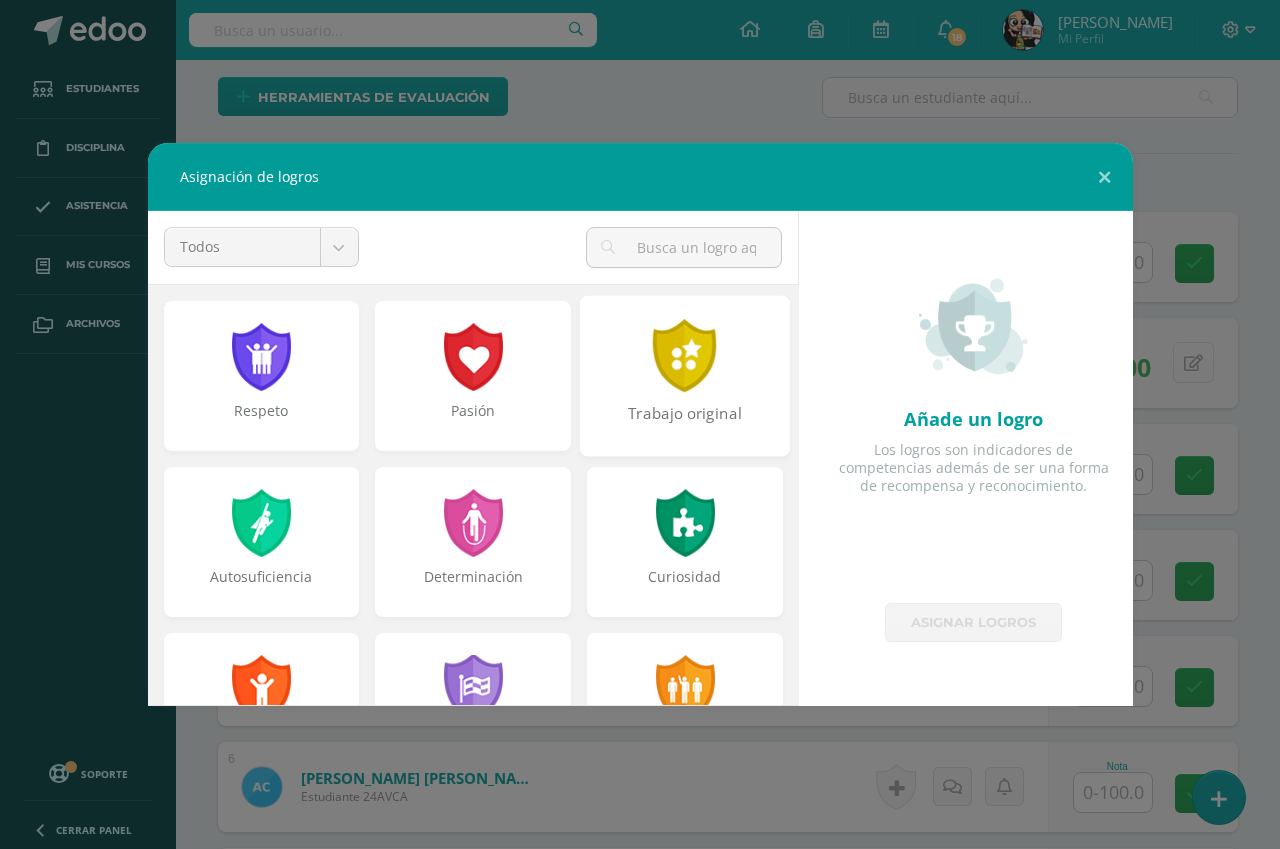 click on "Trabajo original" at bounding box center [685, 375] 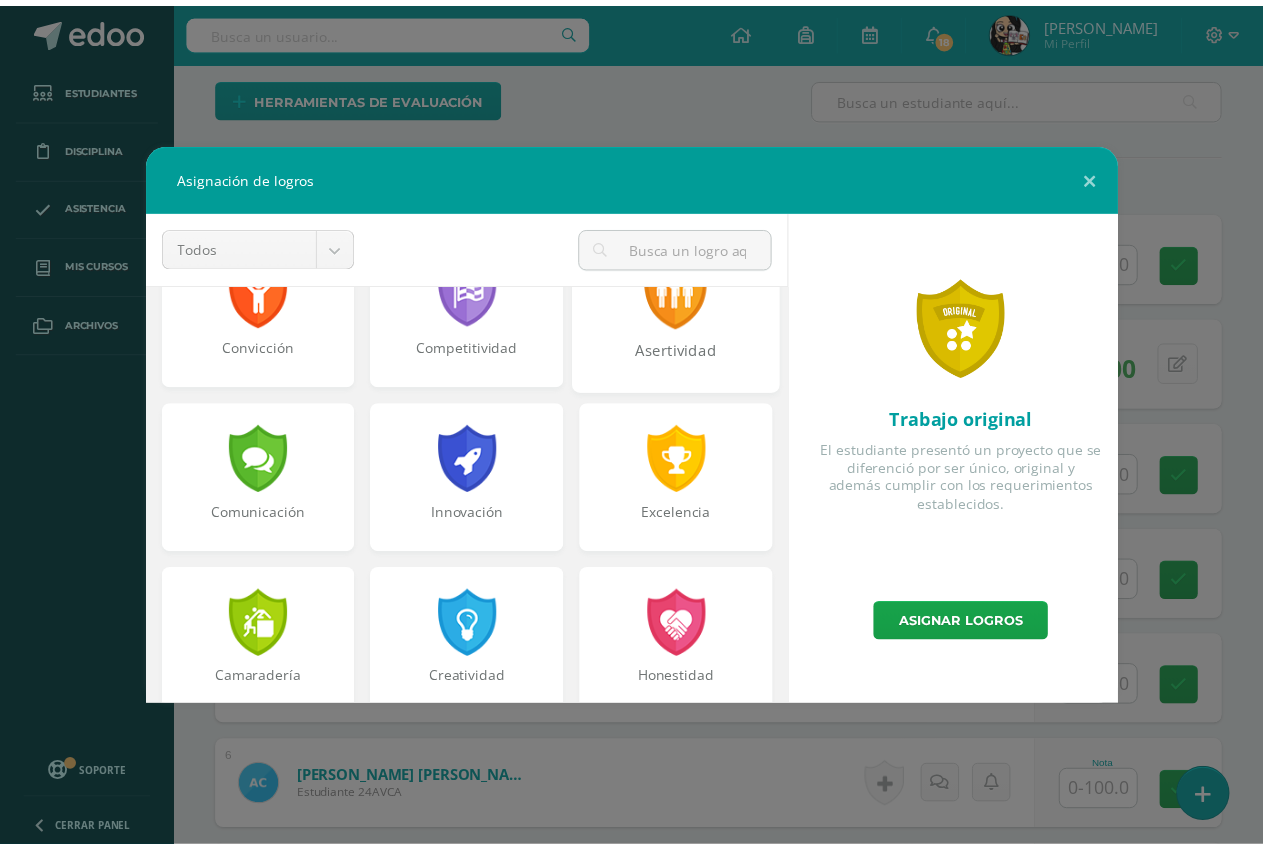 scroll, scrollTop: 400, scrollLeft: 0, axis: vertical 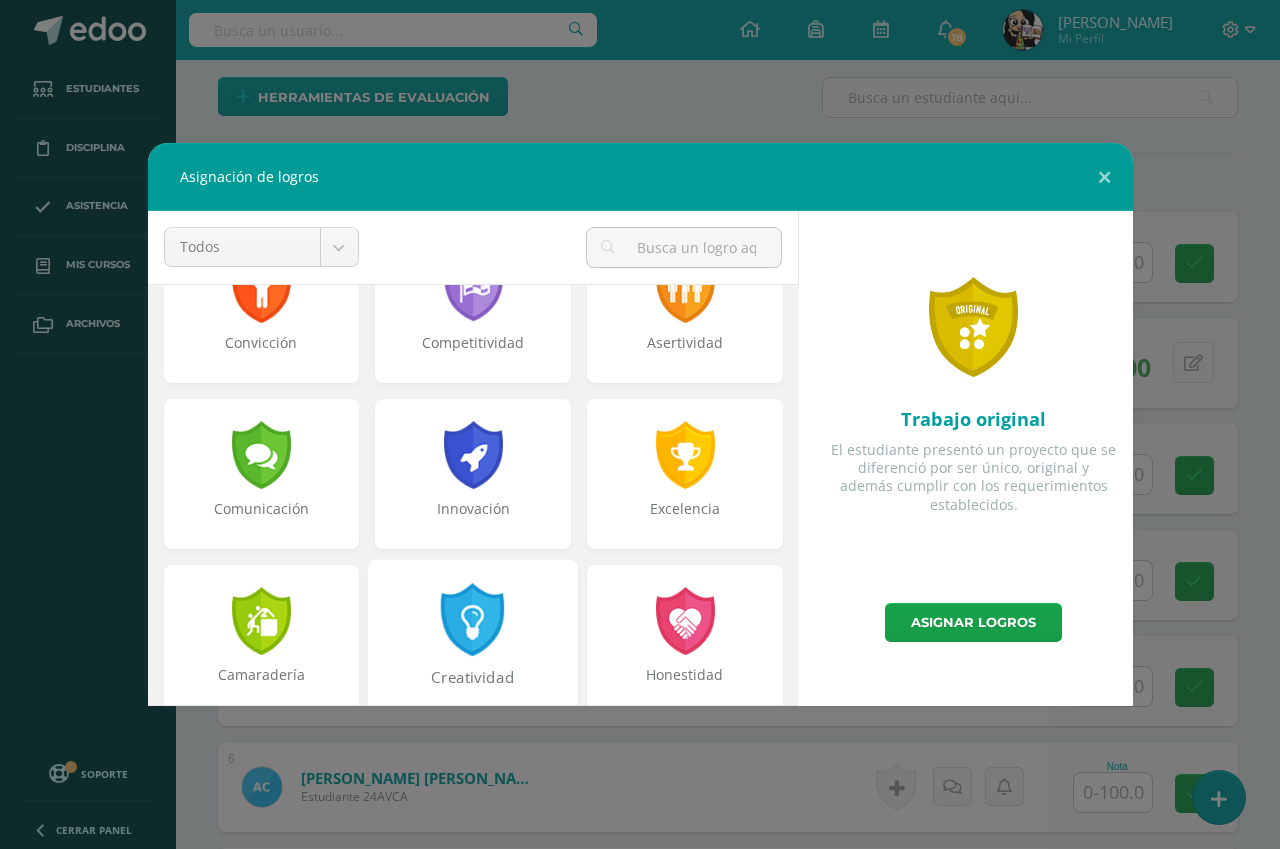 click at bounding box center [473, 619] 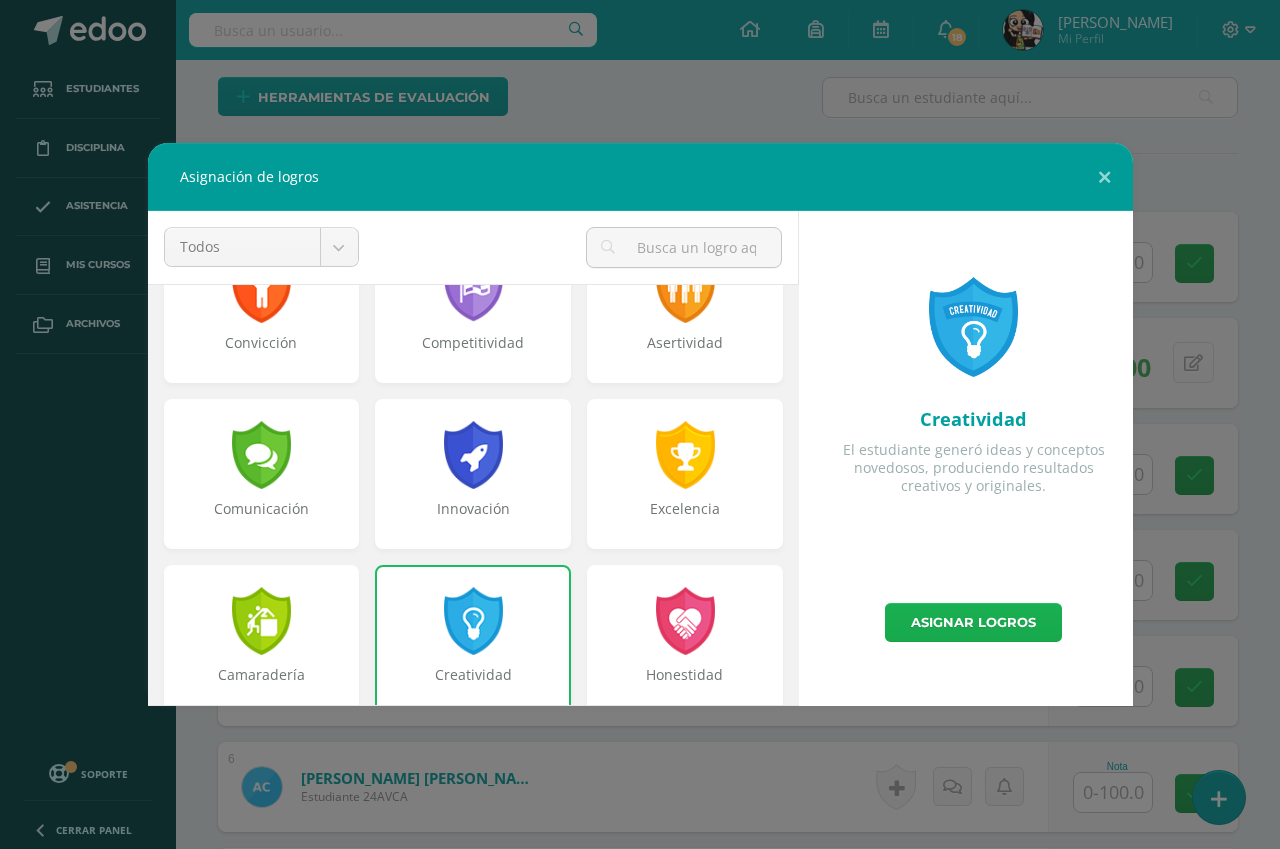 click on "Asignar logros" at bounding box center [973, 622] 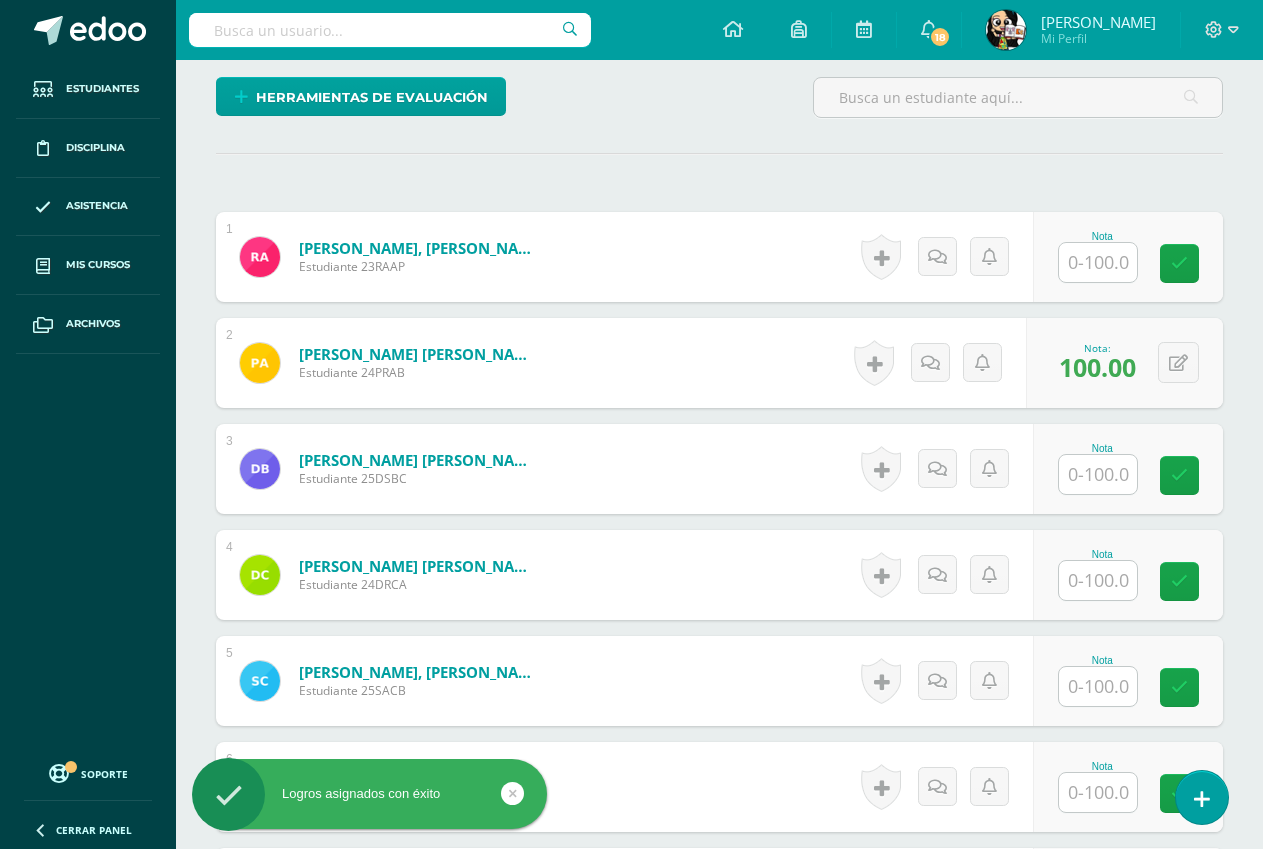 click at bounding box center (1098, 474) 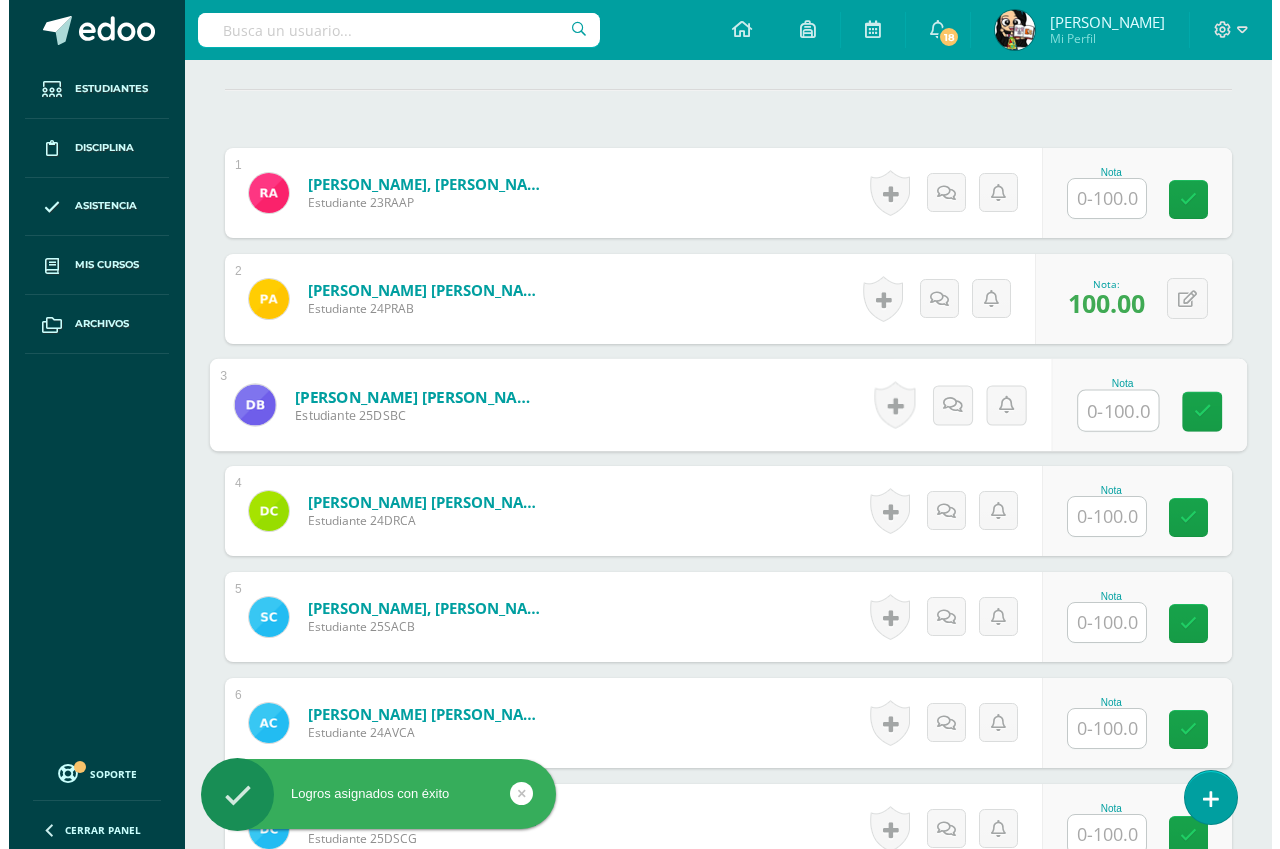 scroll, scrollTop: 602, scrollLeft: 0, axis: vertical 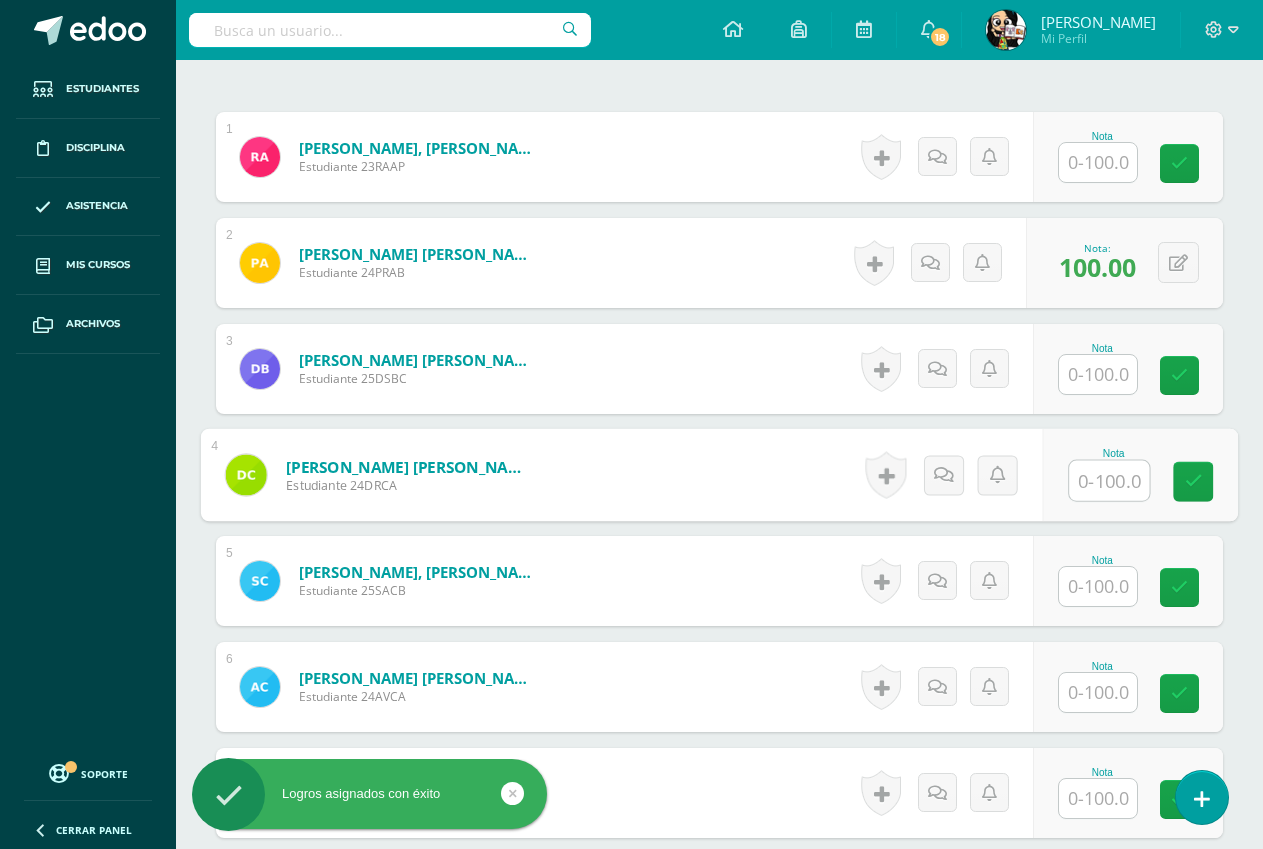 click at bounding box center (1109, 481) 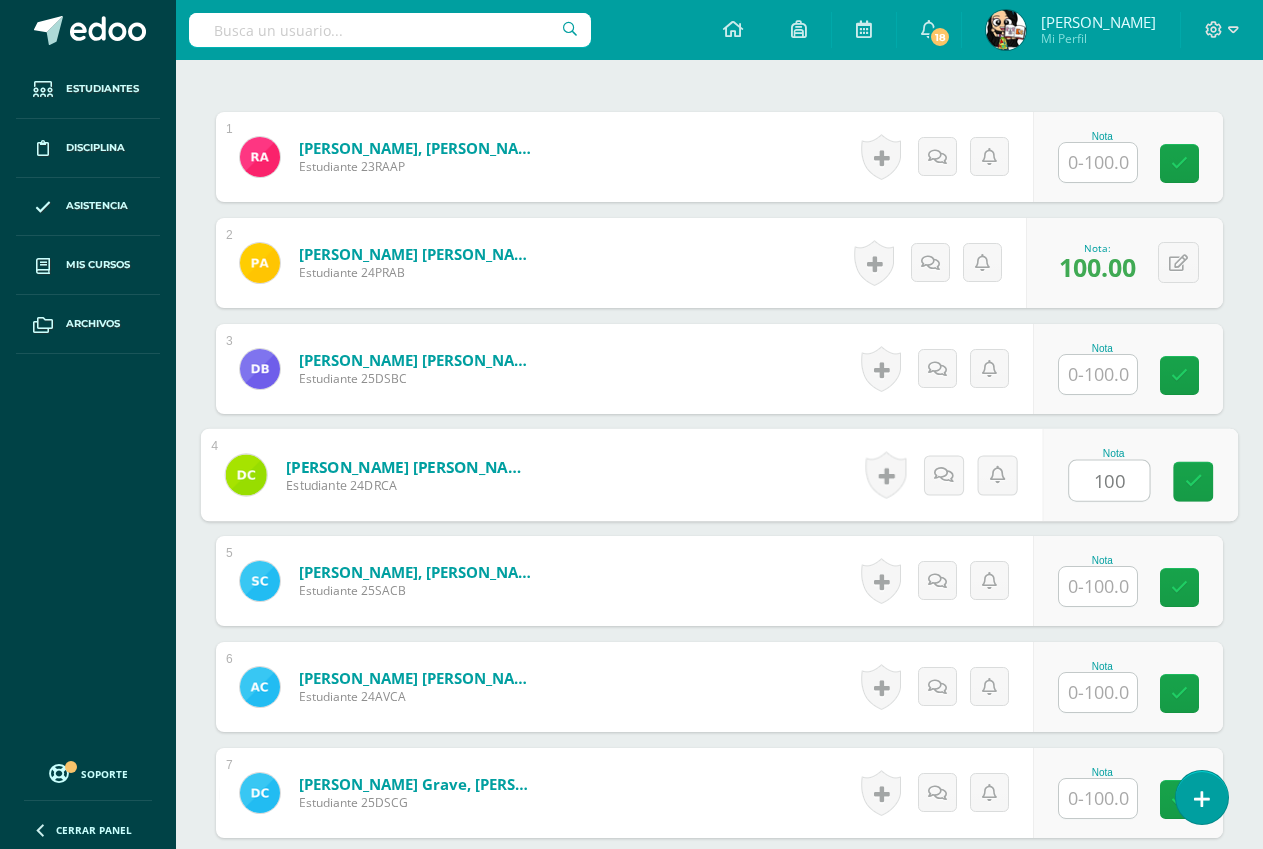 type on "100" 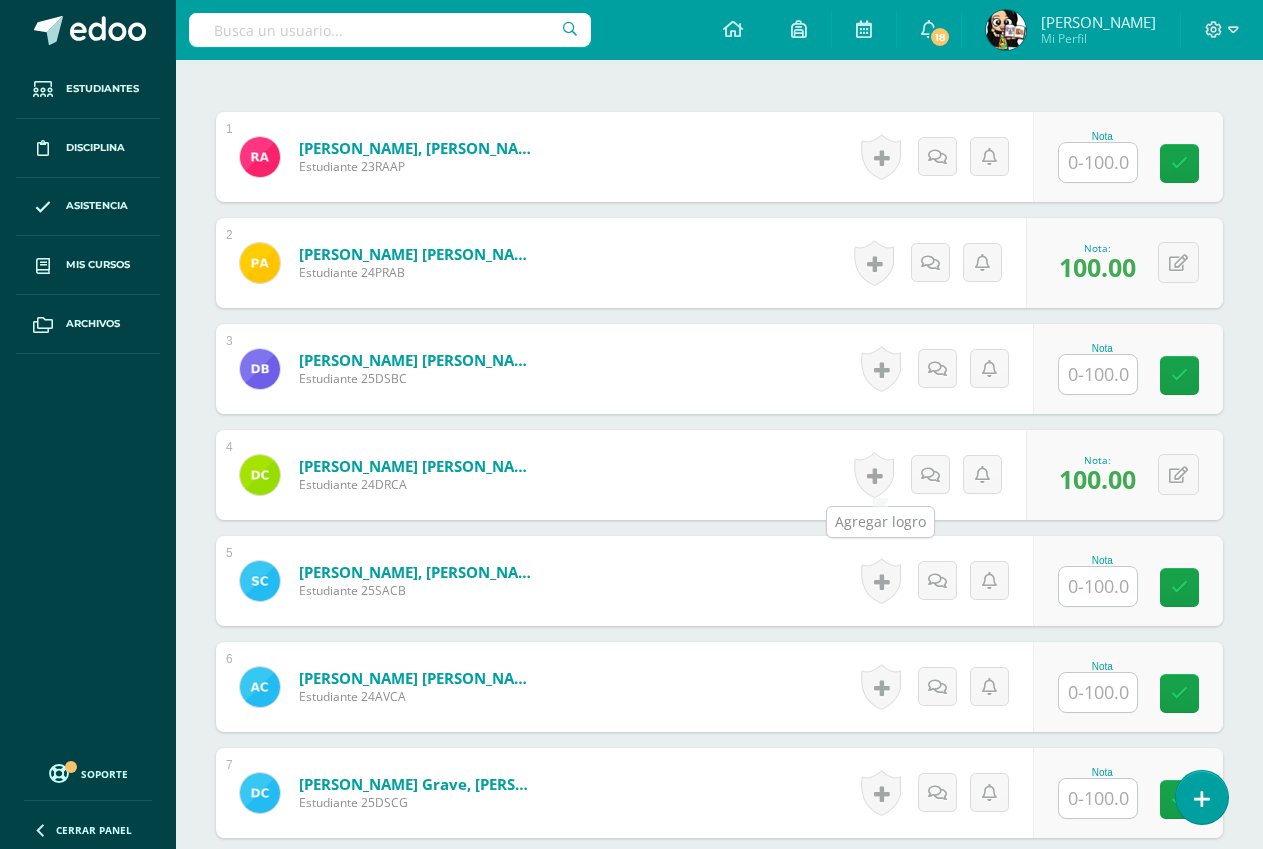 click at bounding box center [874, 475] 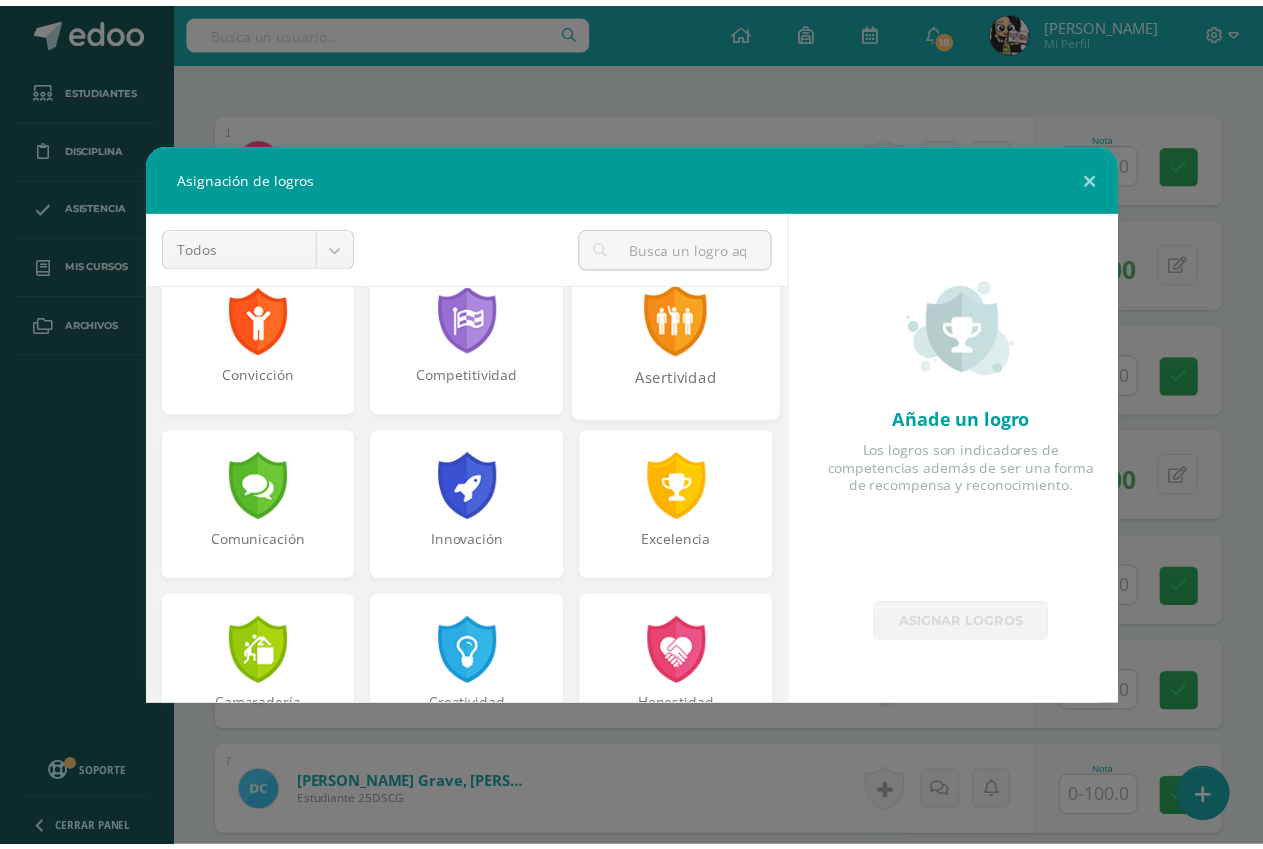 scroll, scrollTop: 400, scrollLeft: 0, axis: vertical 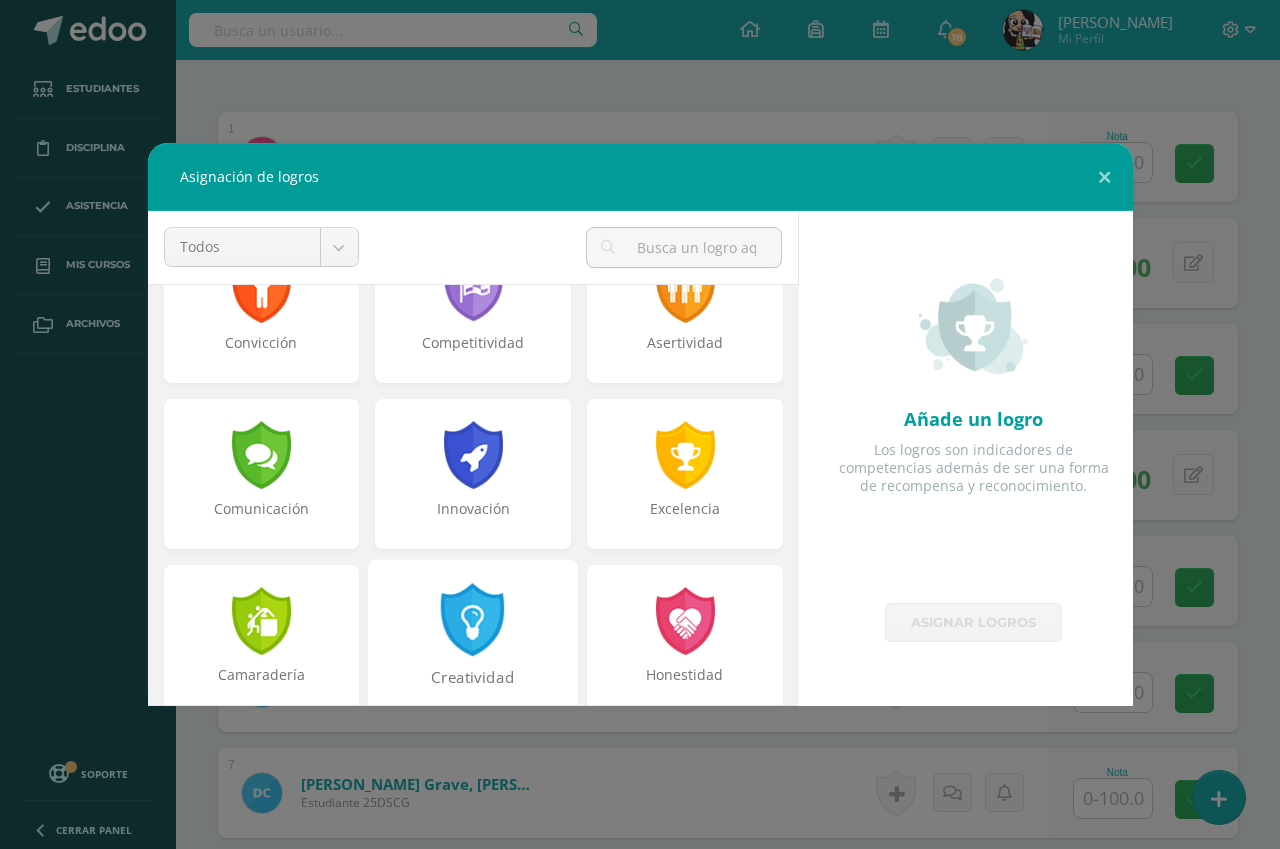 click on "Creatividad" at bounding box center (473, 639) 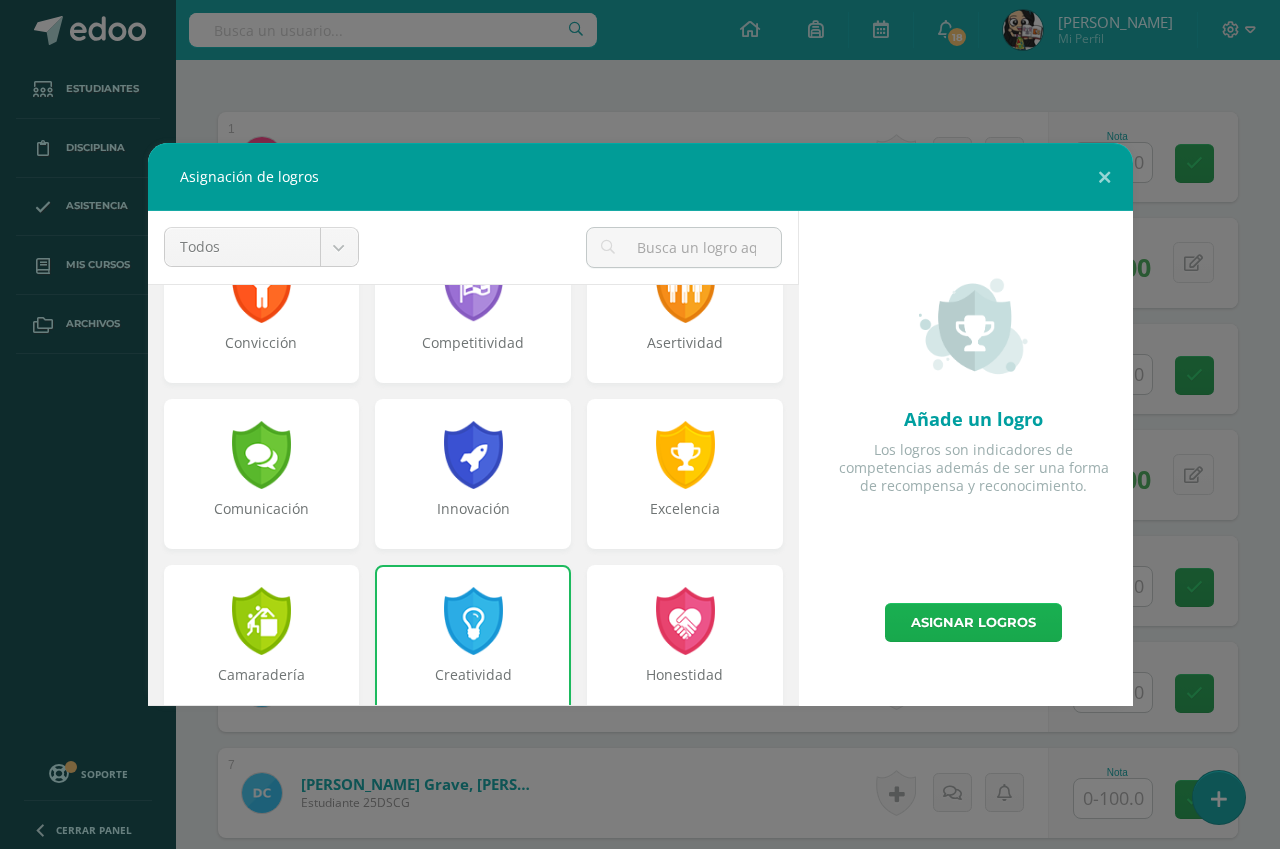 click on "Asignar logros" at bounding box center [973, 622] 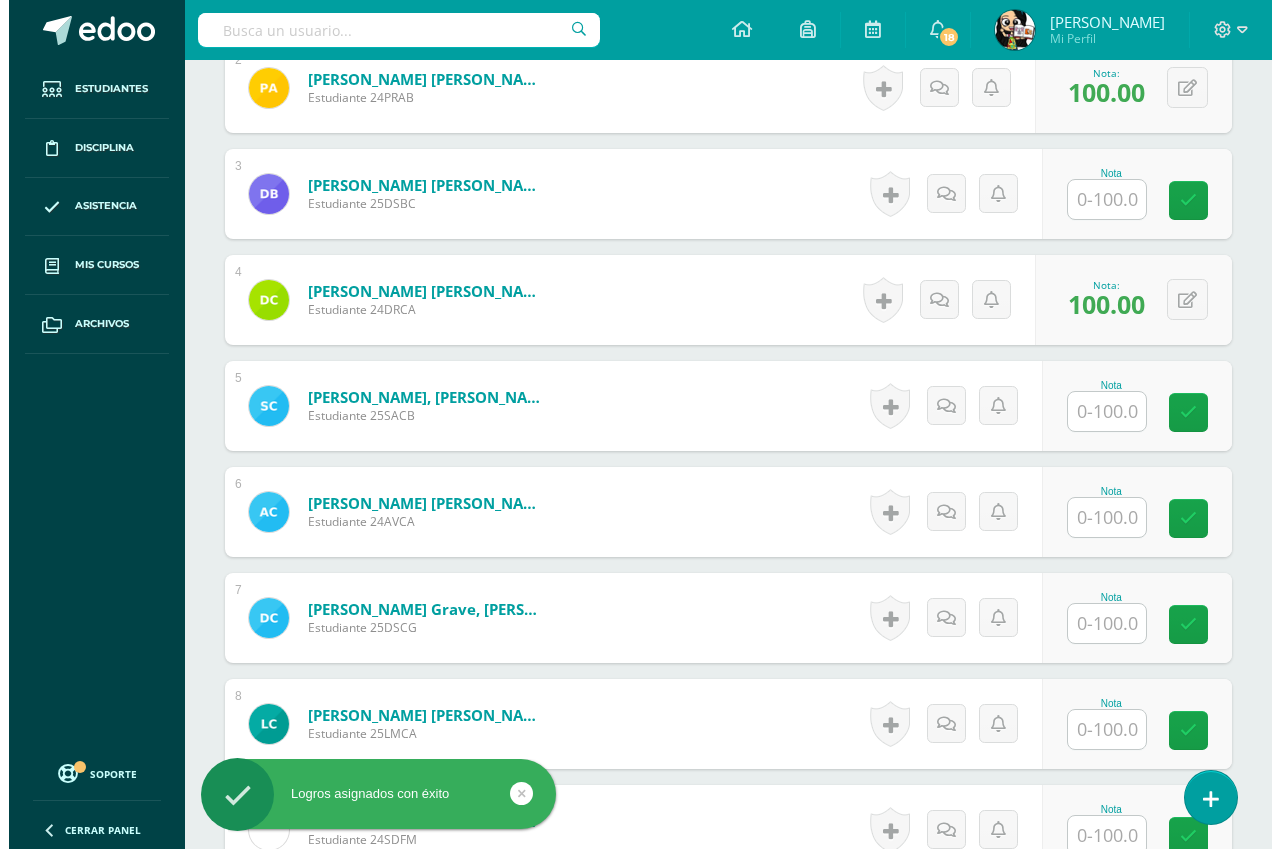 scroll, scrollTop: 802, scrollLeft: 0, axis: vertical 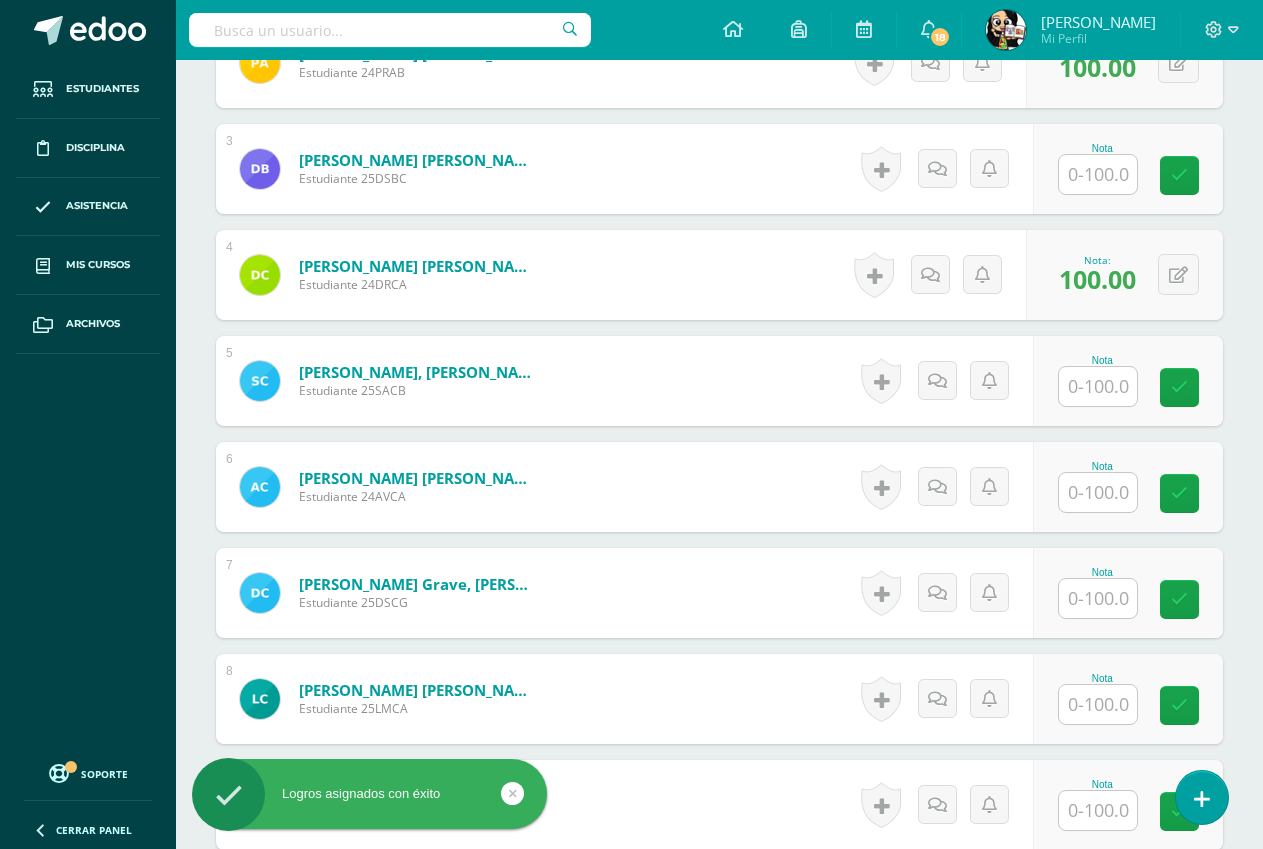 click at bounding box center [1098, 492] 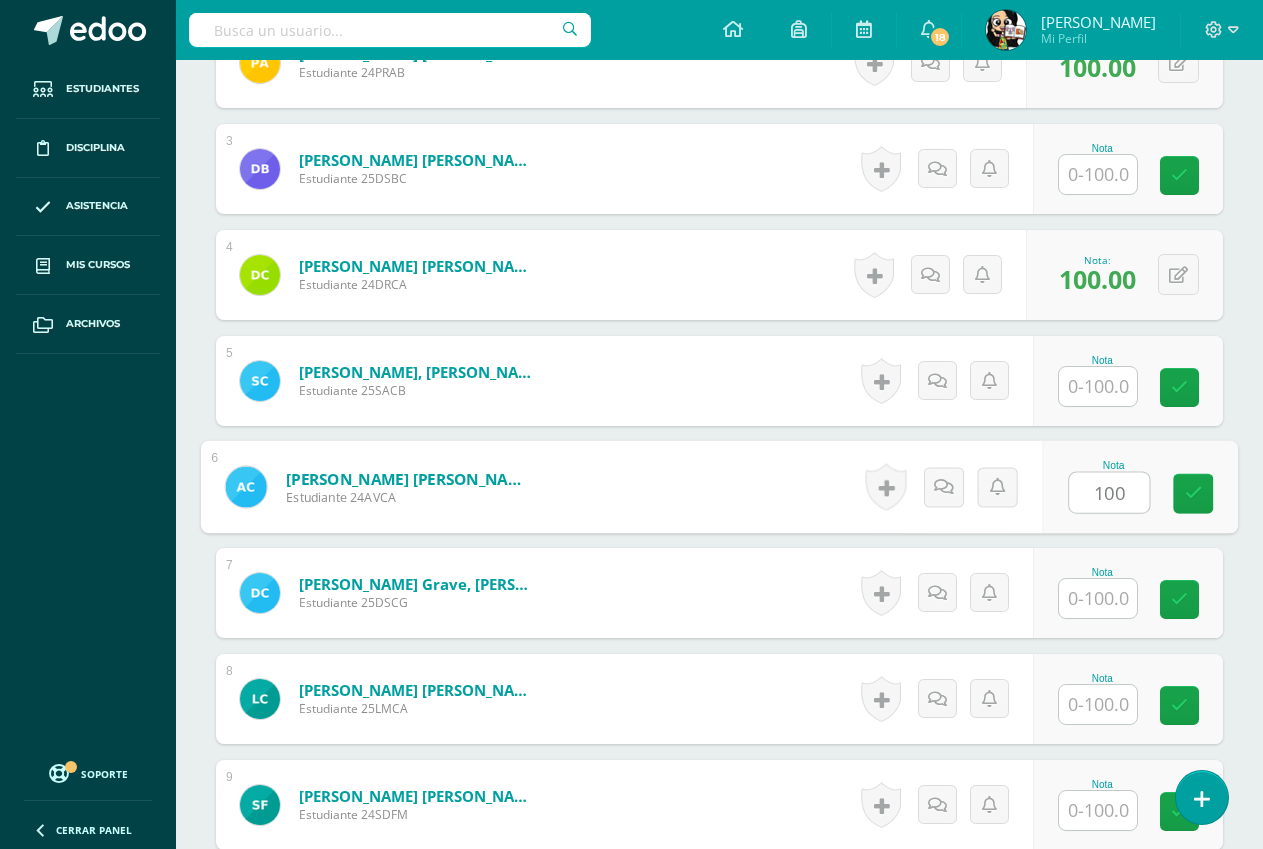type on "100" 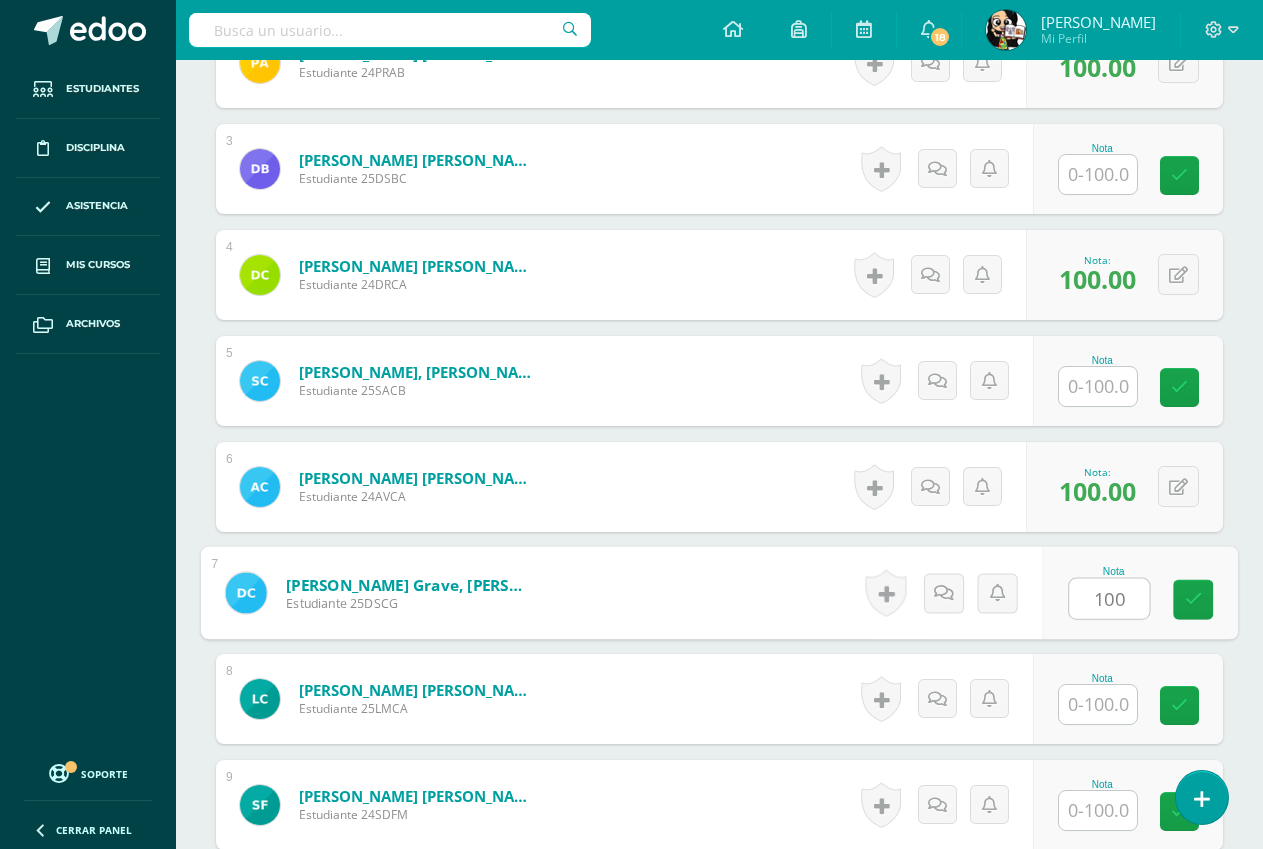 type on "100" 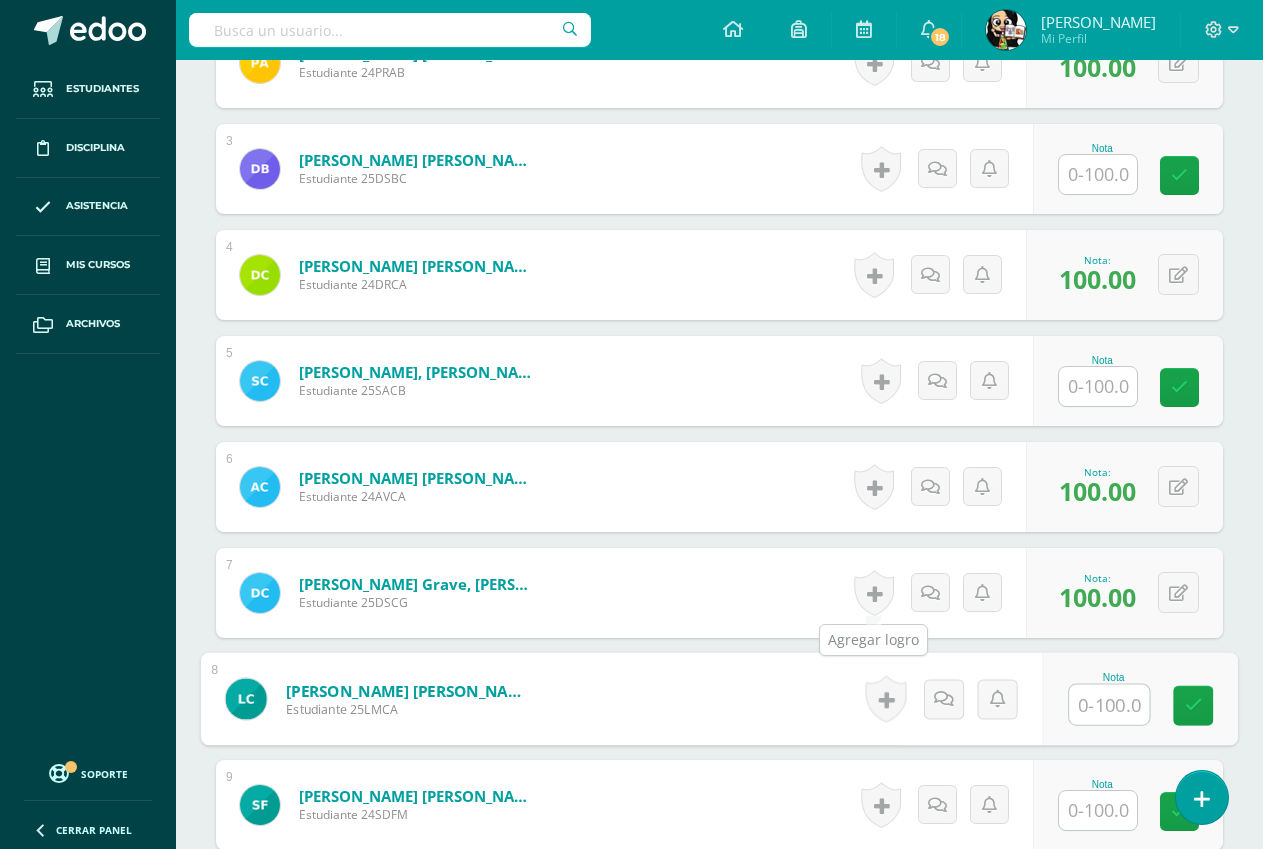click at bounding box center (874, 593) 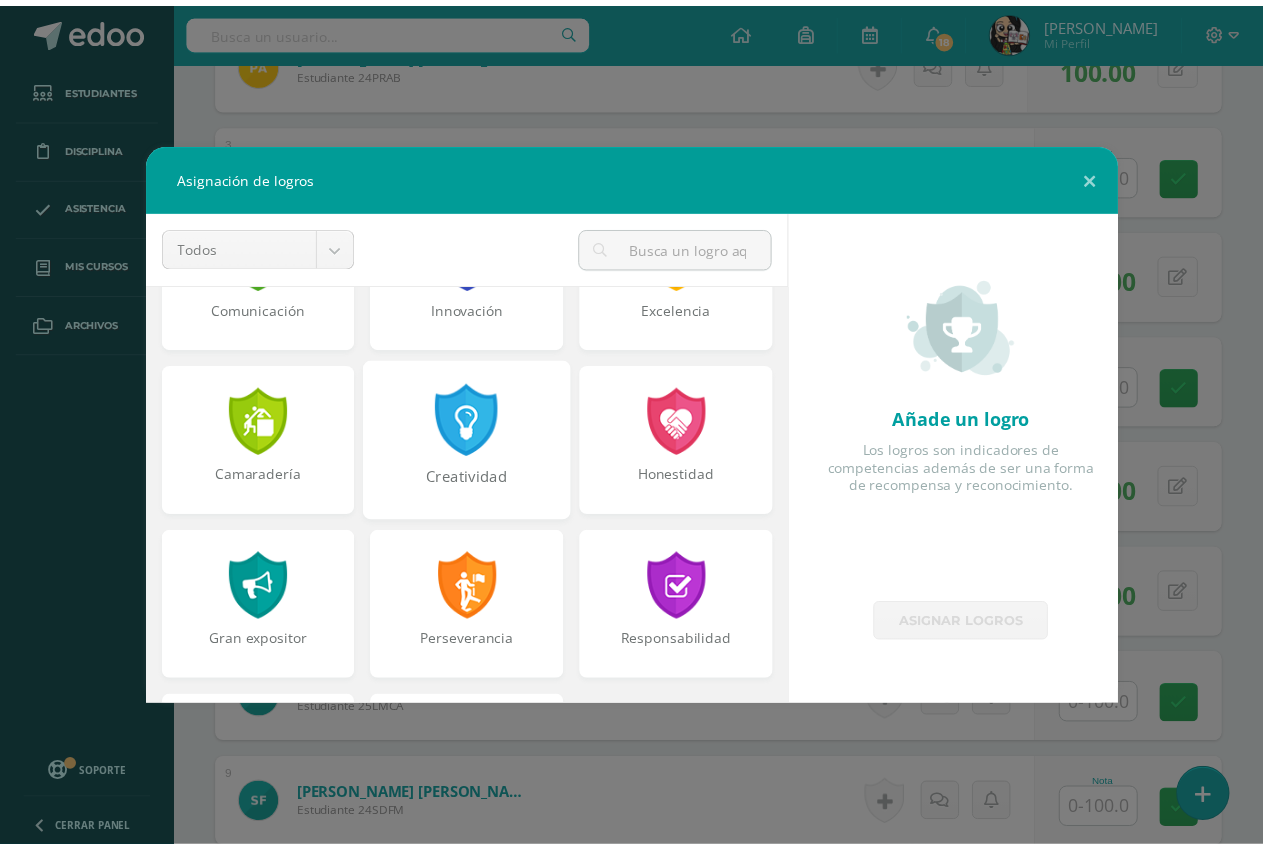 scroll, scrollTop: 500, scrollLeft: 0, axis: vertical 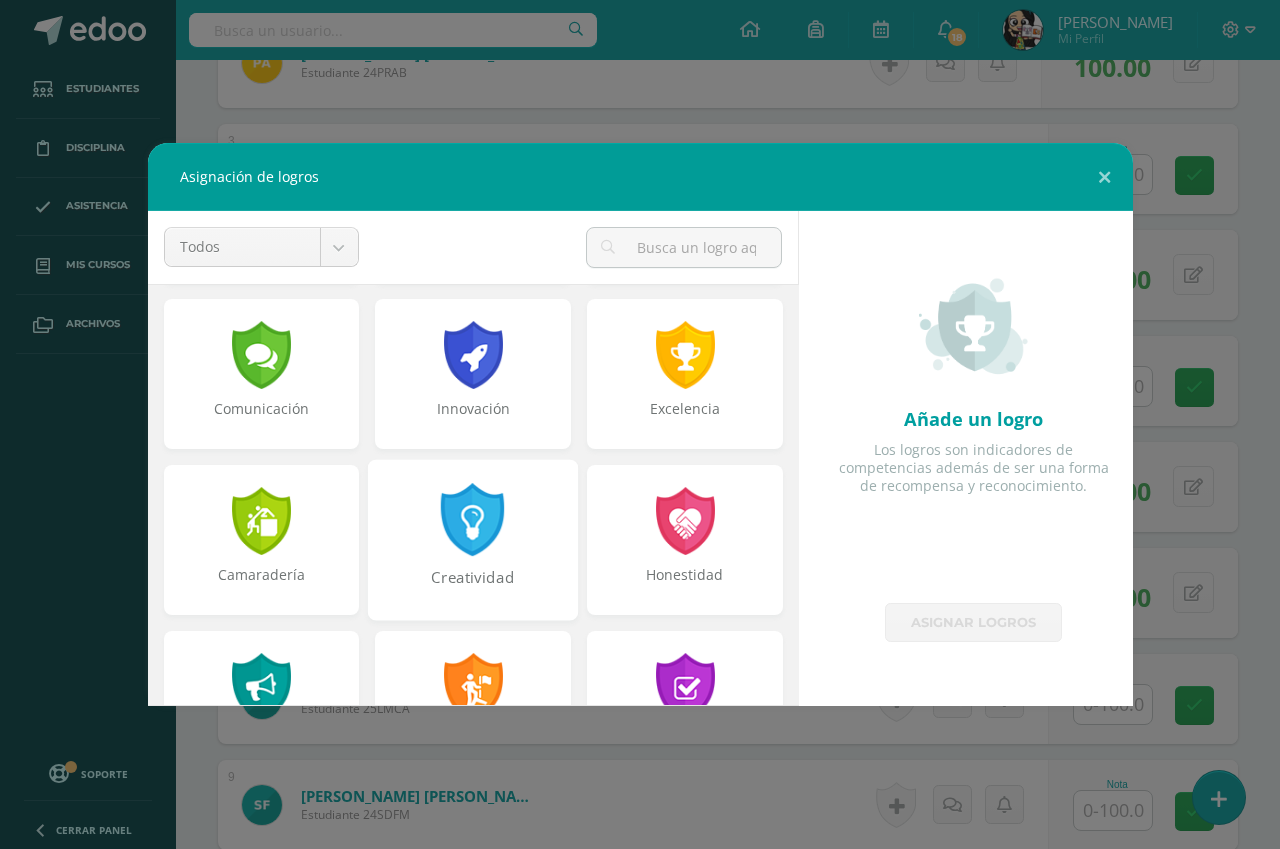 click on "Creatividad" at bounding box center (473, 539) 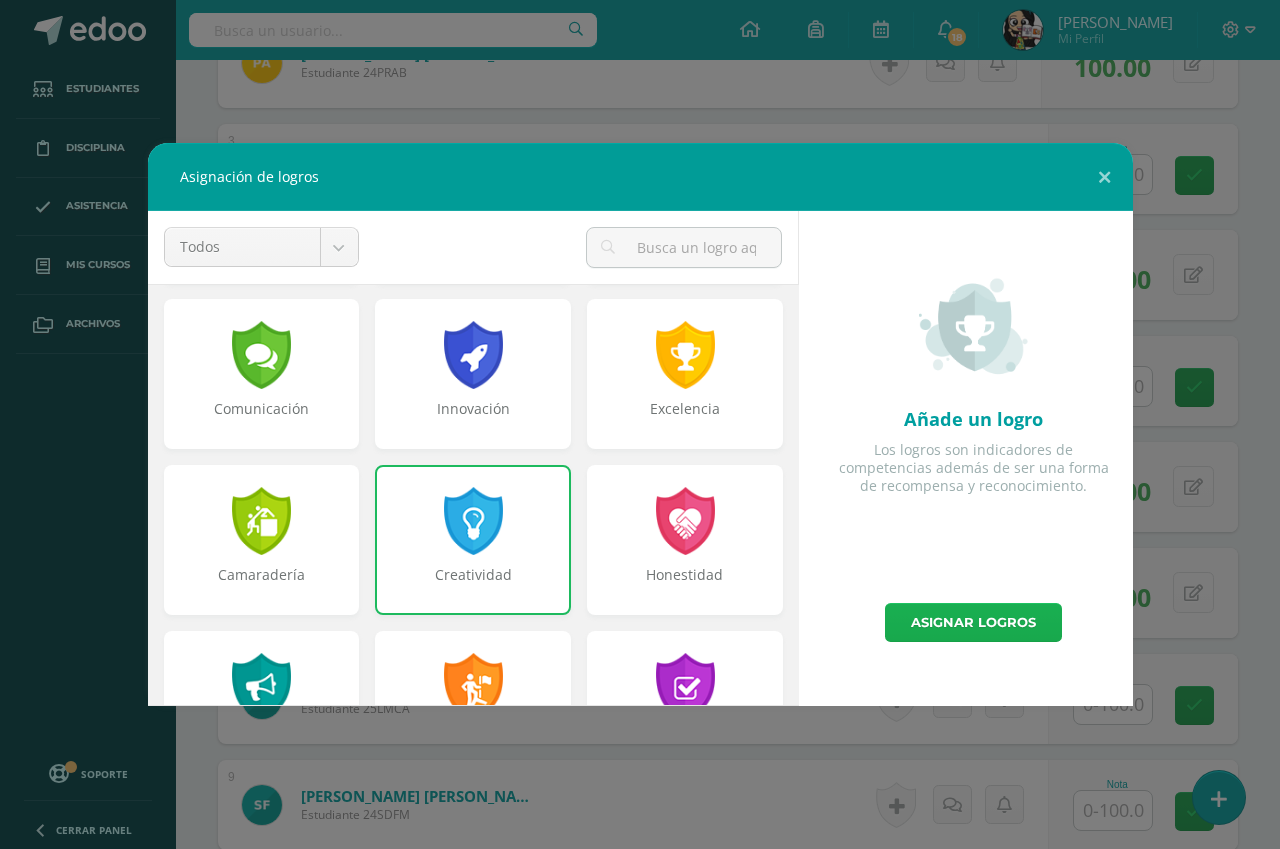 click on "Asignar logros" at bounding box center (973, 622) 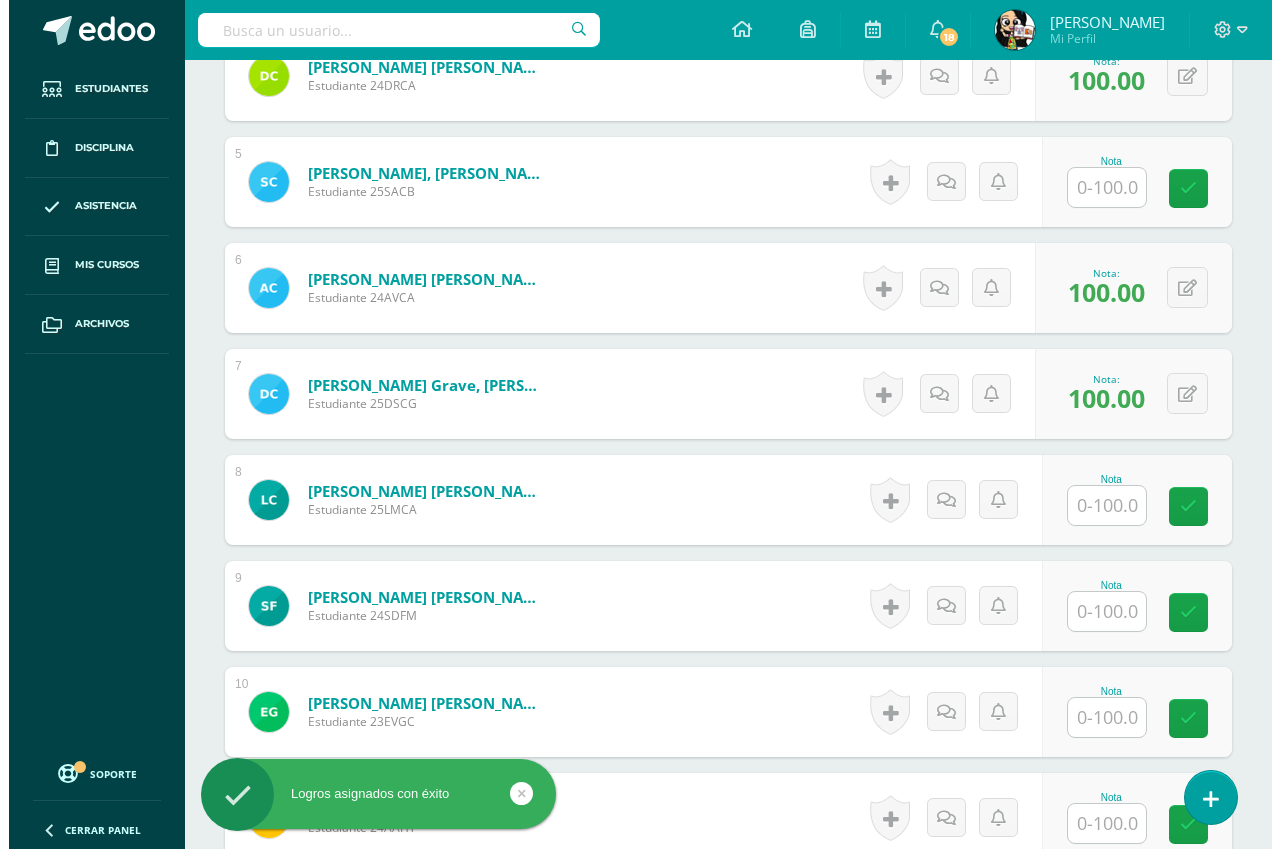 scroll, scrollTop: 1002, scrollLeft: 0, axis: vertical 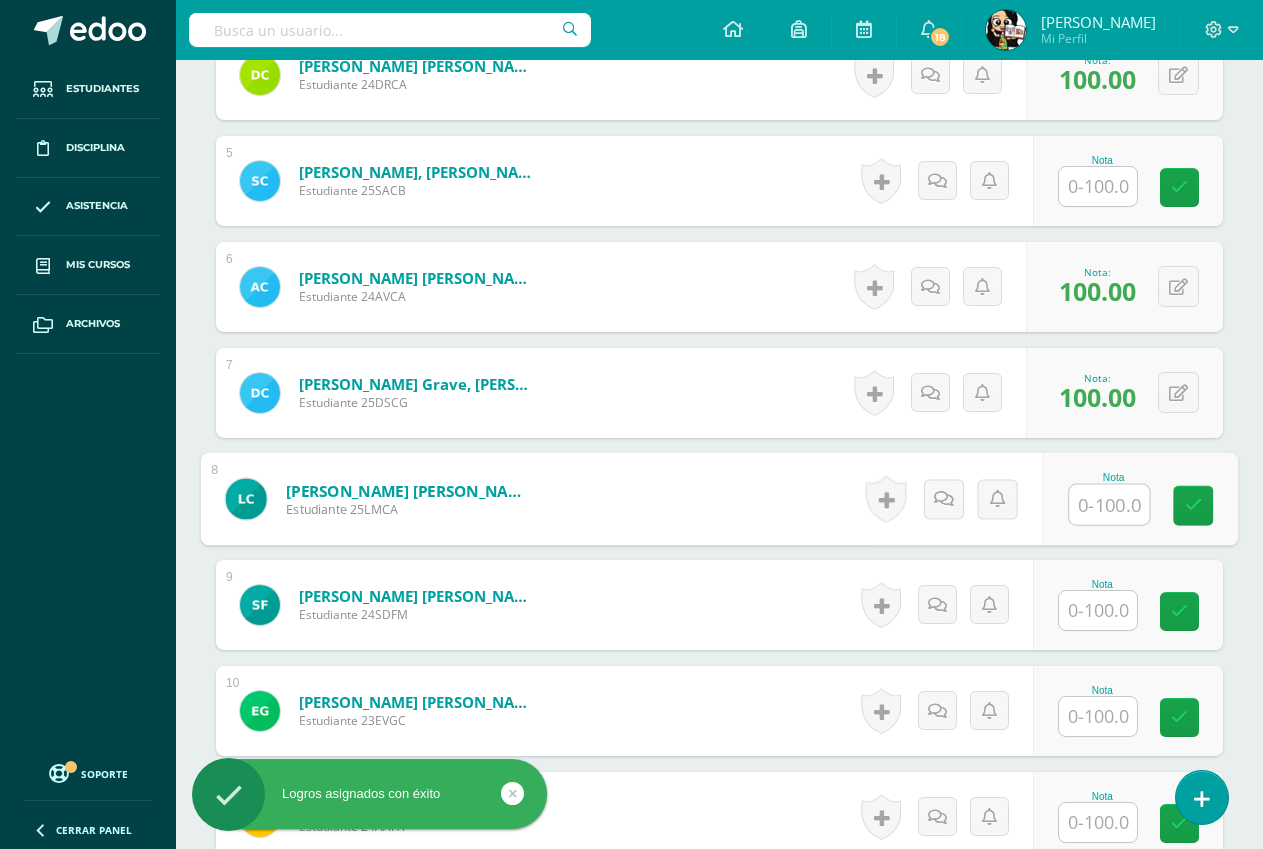 click at bounding box center (1109, 505) 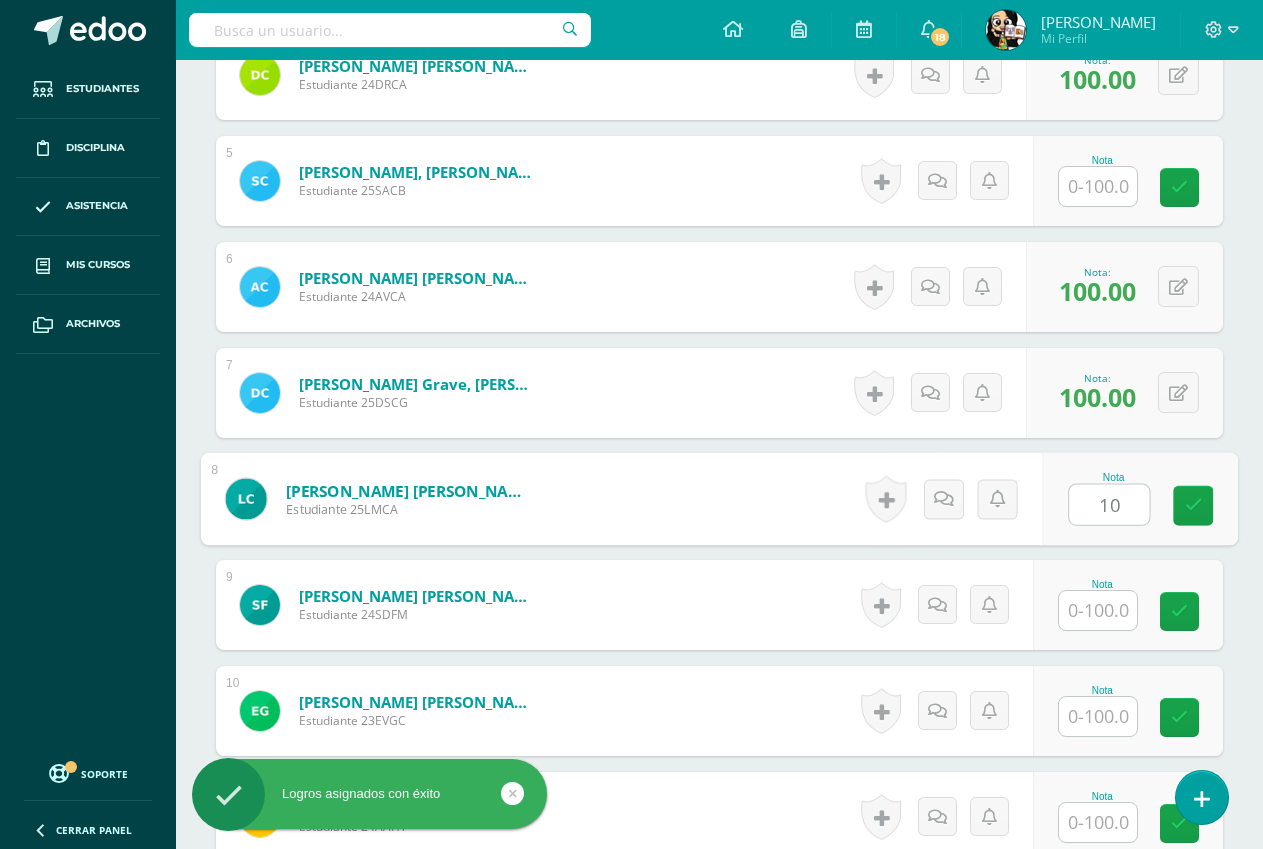 click on "10" at bounding box center (1109, 505) 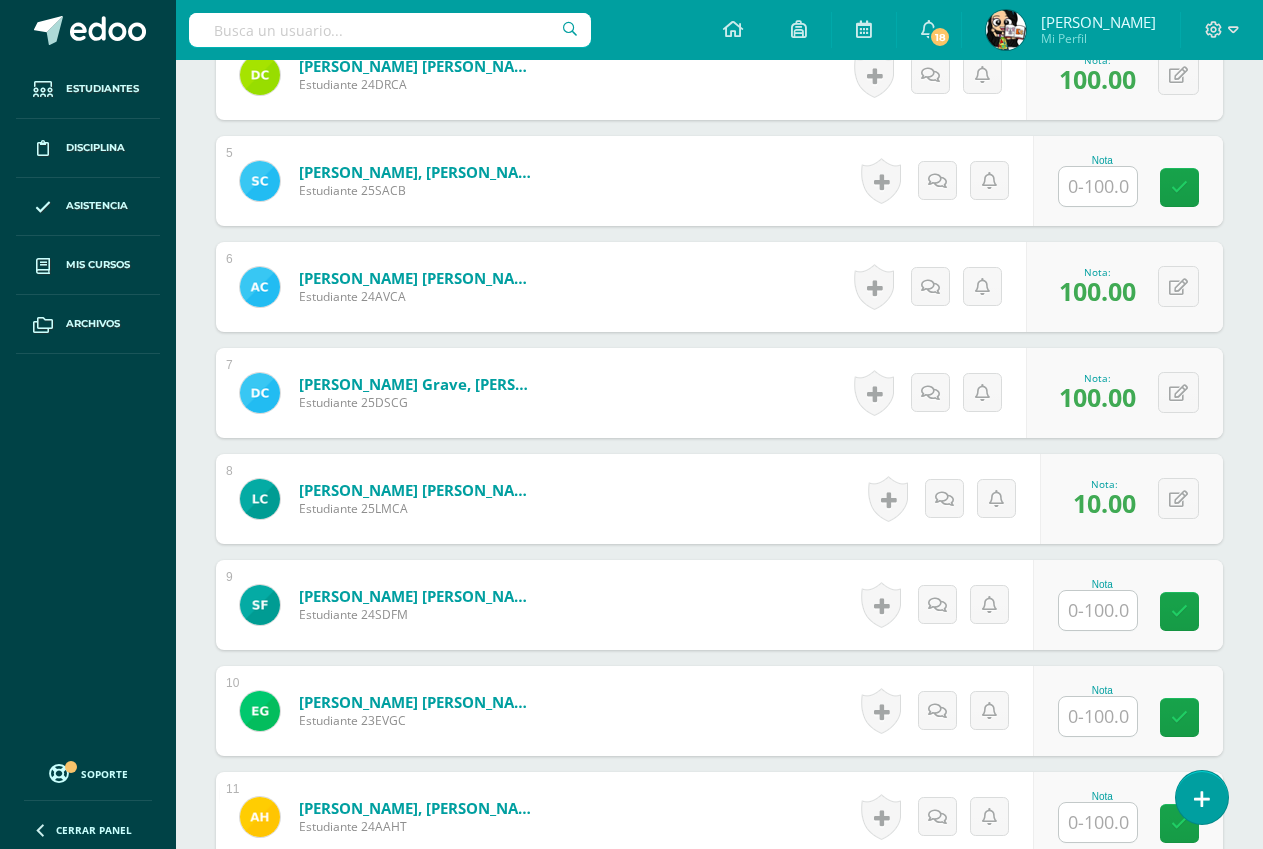 click on "10.00" at bounding box center [1104, 503] 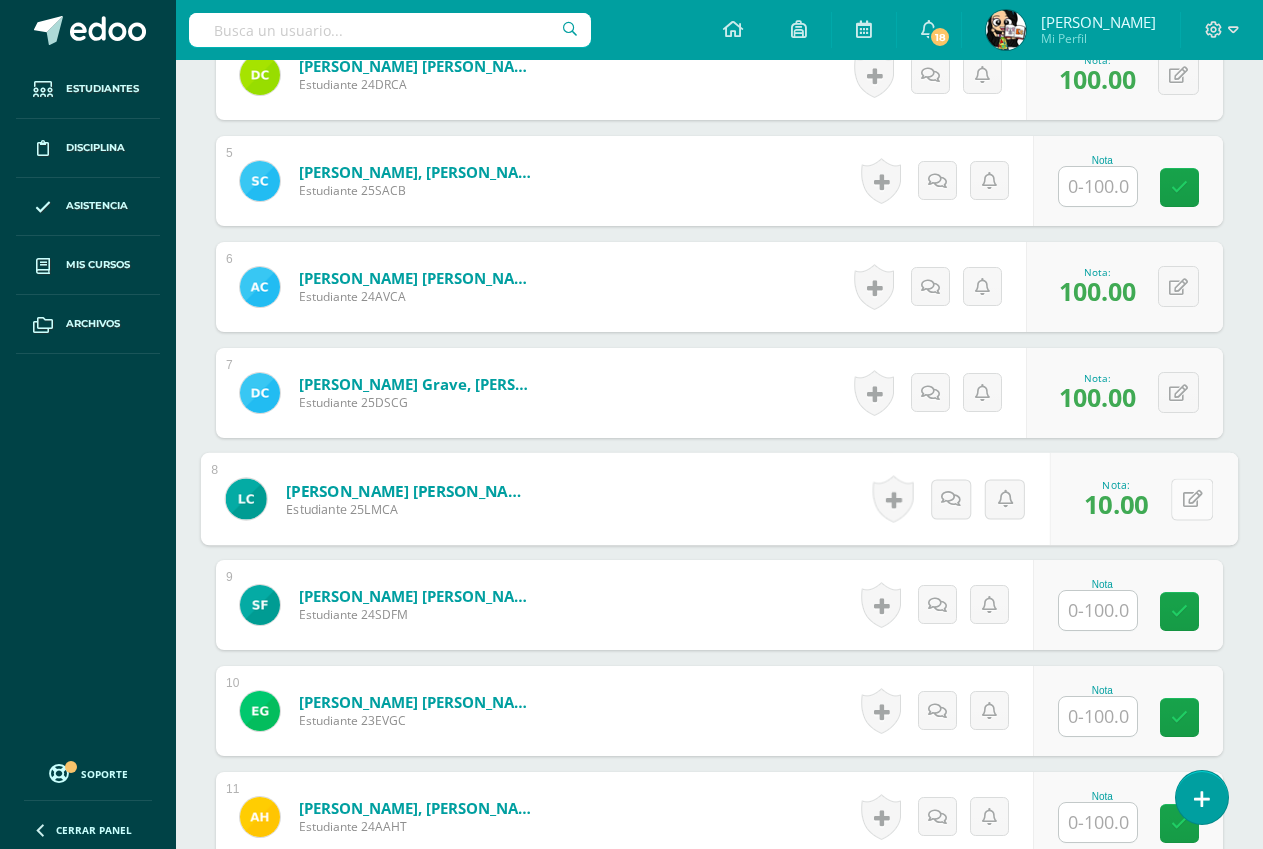 click at bounding box center (1192, 499) 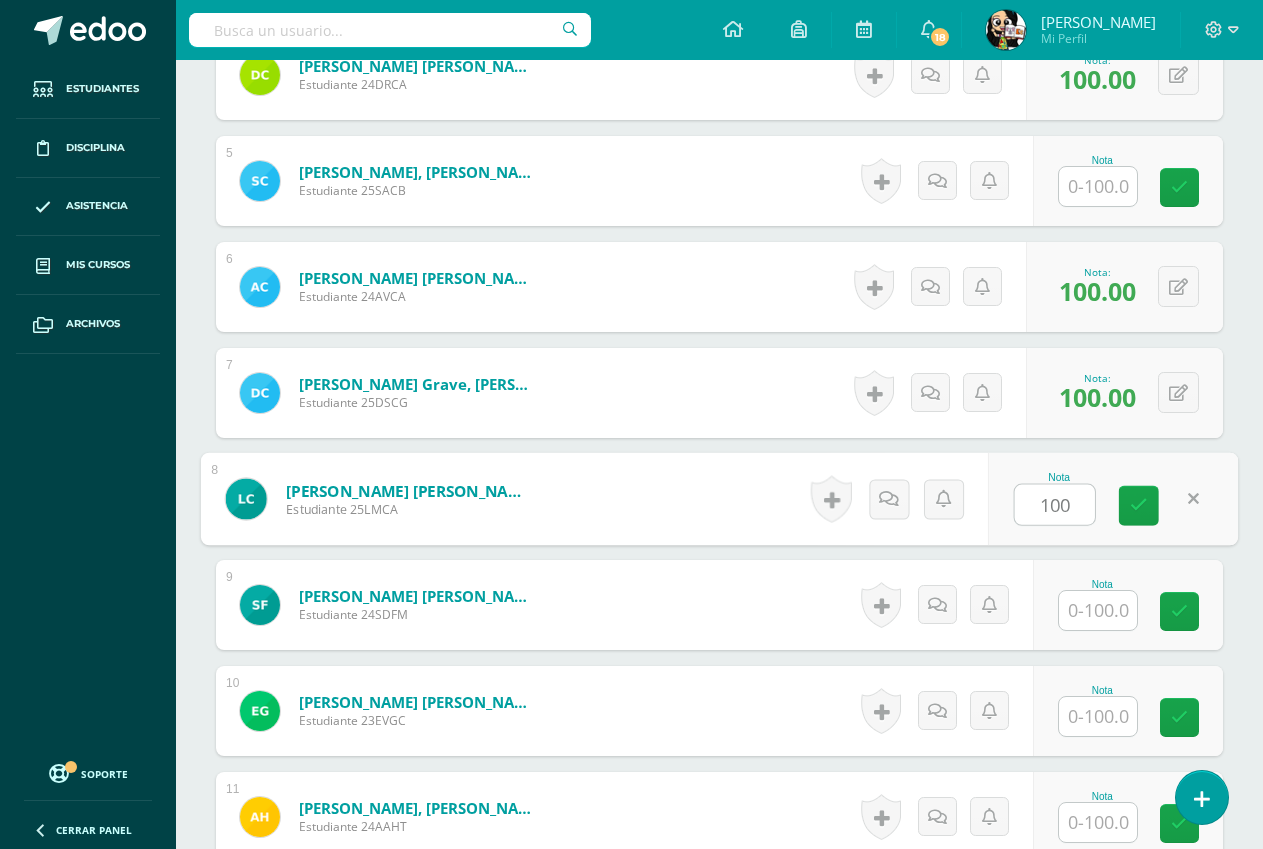 type on "100" 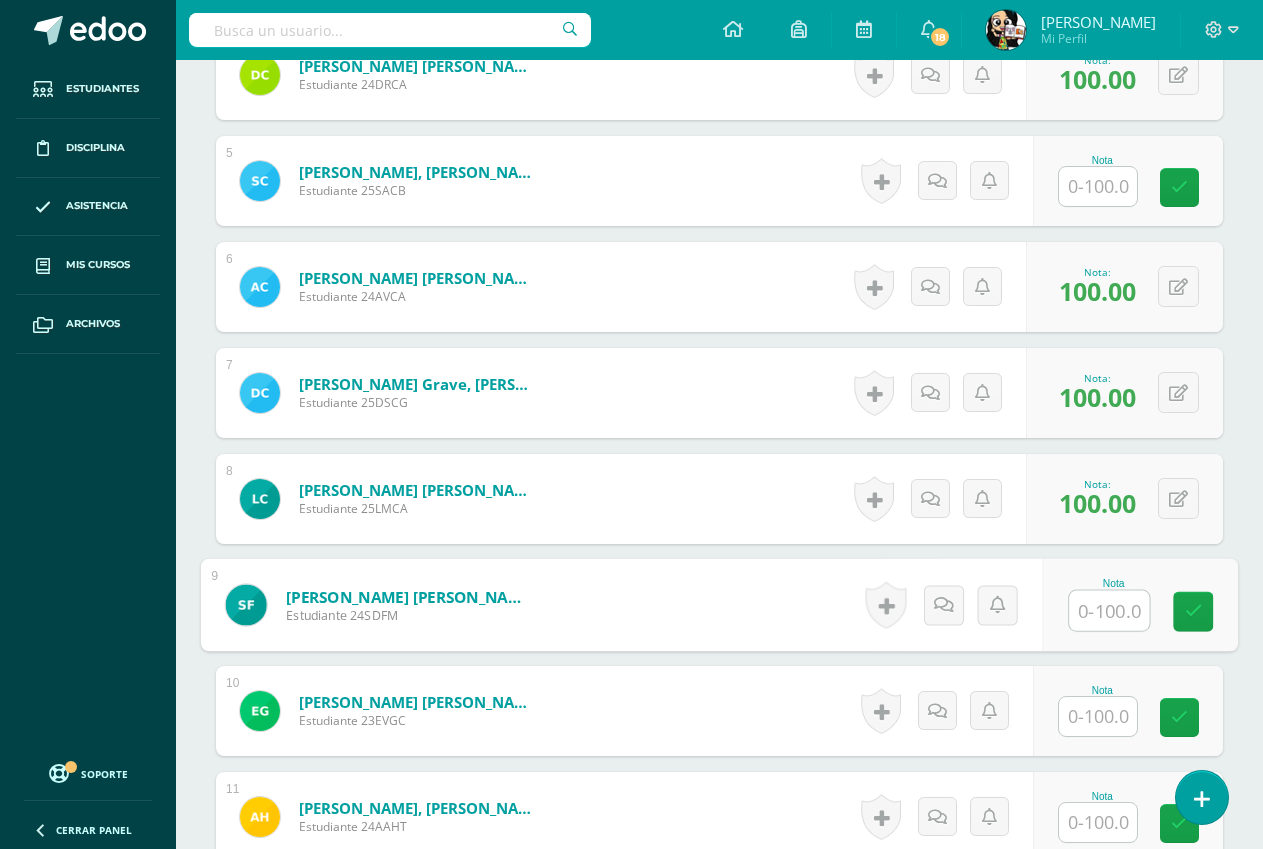 click on "Historial de actividad
No hay historial para esta actividad
Agregar Comentarios
Mandar notificación a estudiante
Cancelar
Guardar" at bounding box center [937, 499] 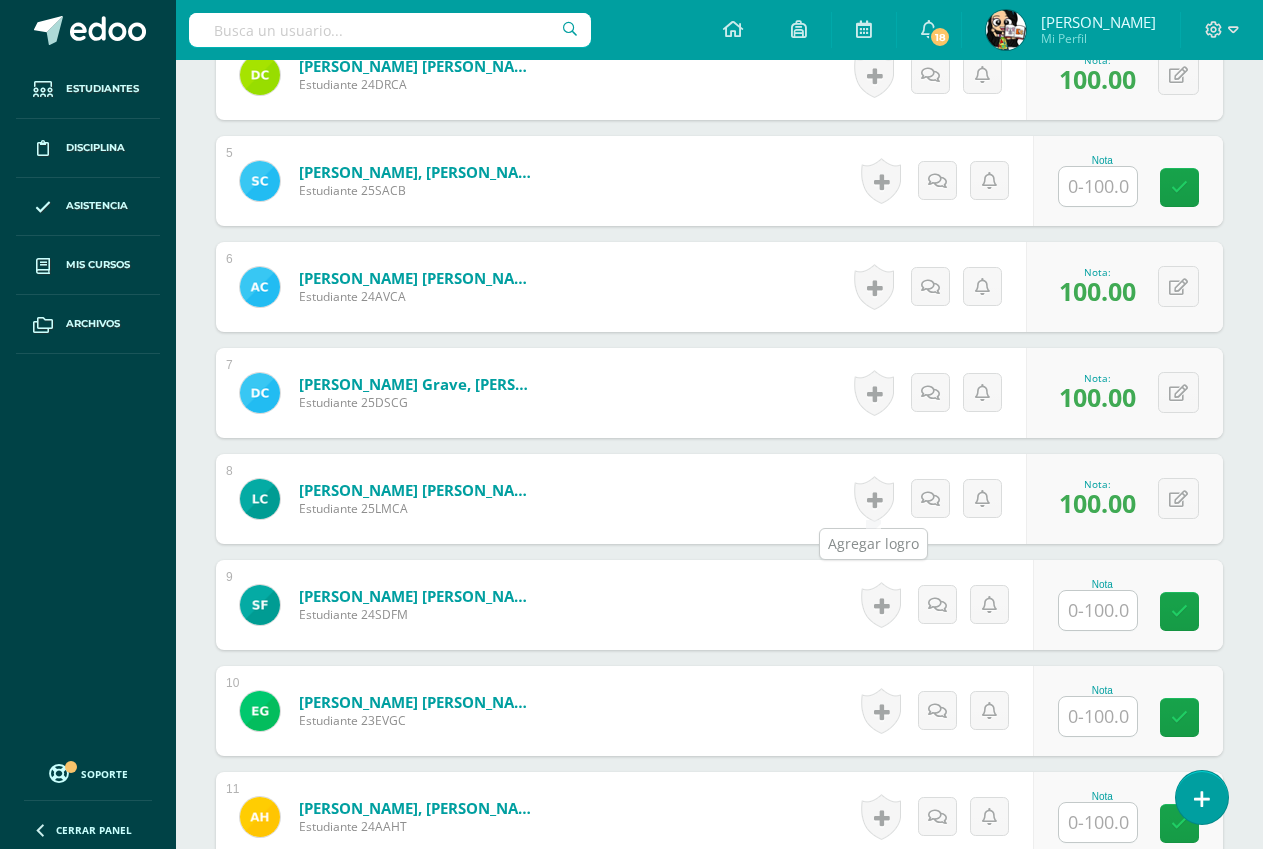 click at bounding box center (874, 499) 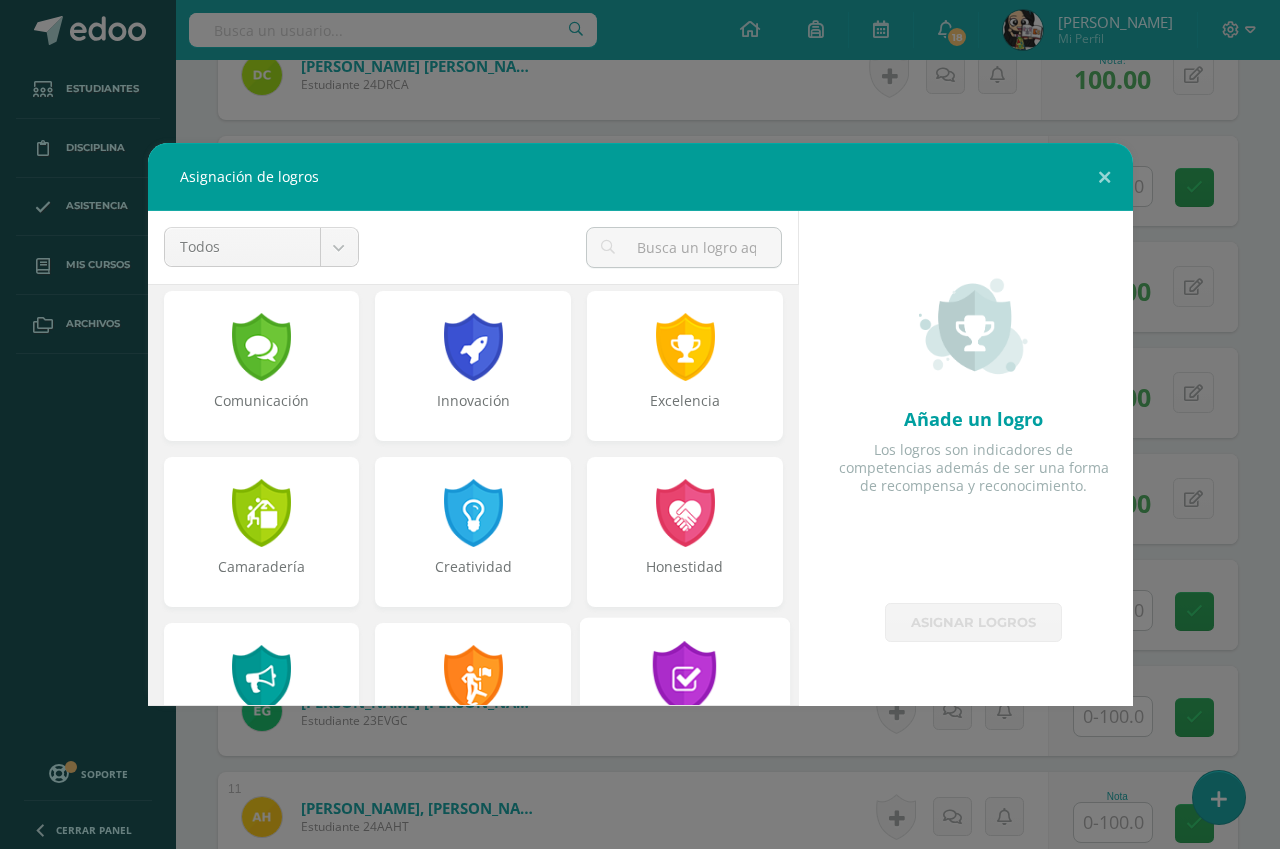 scroll, scrollTop: 700, scrollLeft: 0, axis: vertical 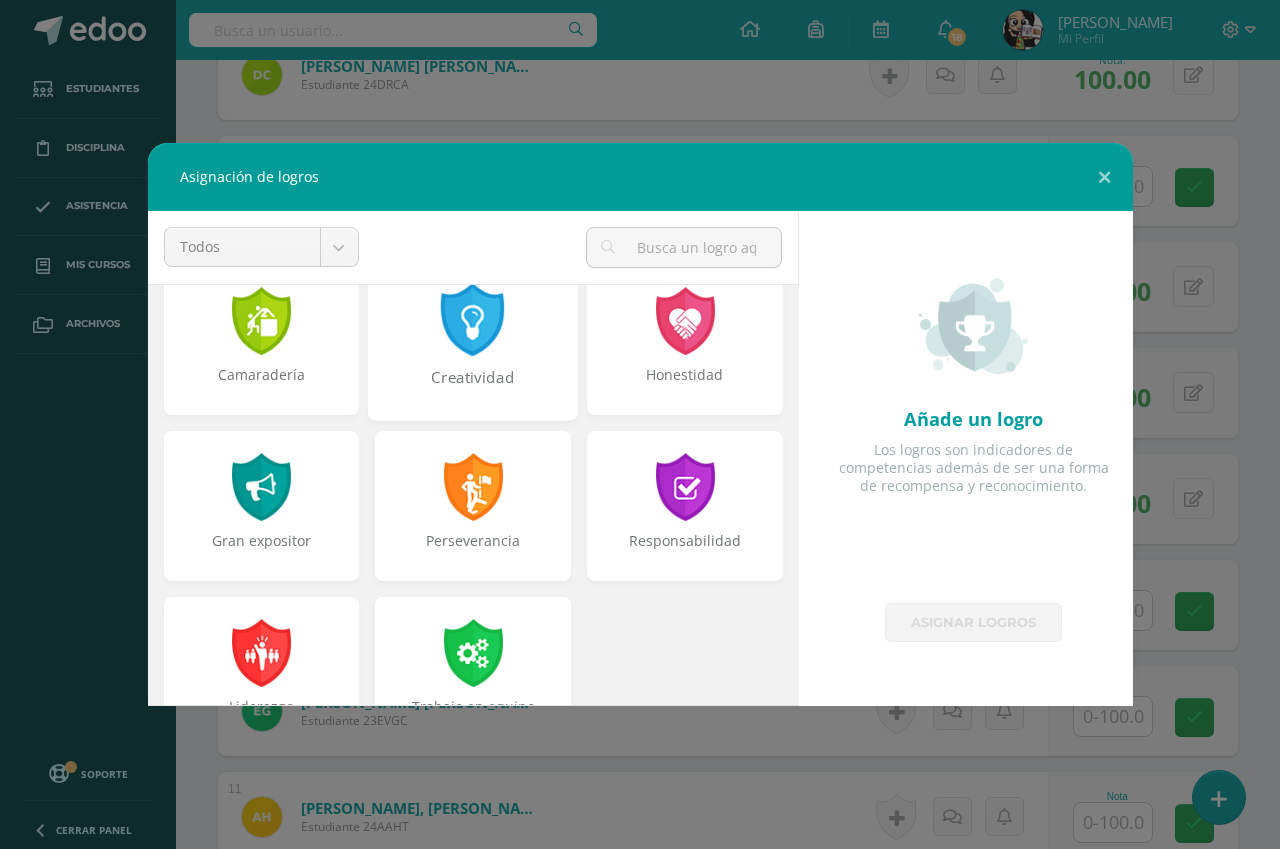 click at bounding box center [473, 319] 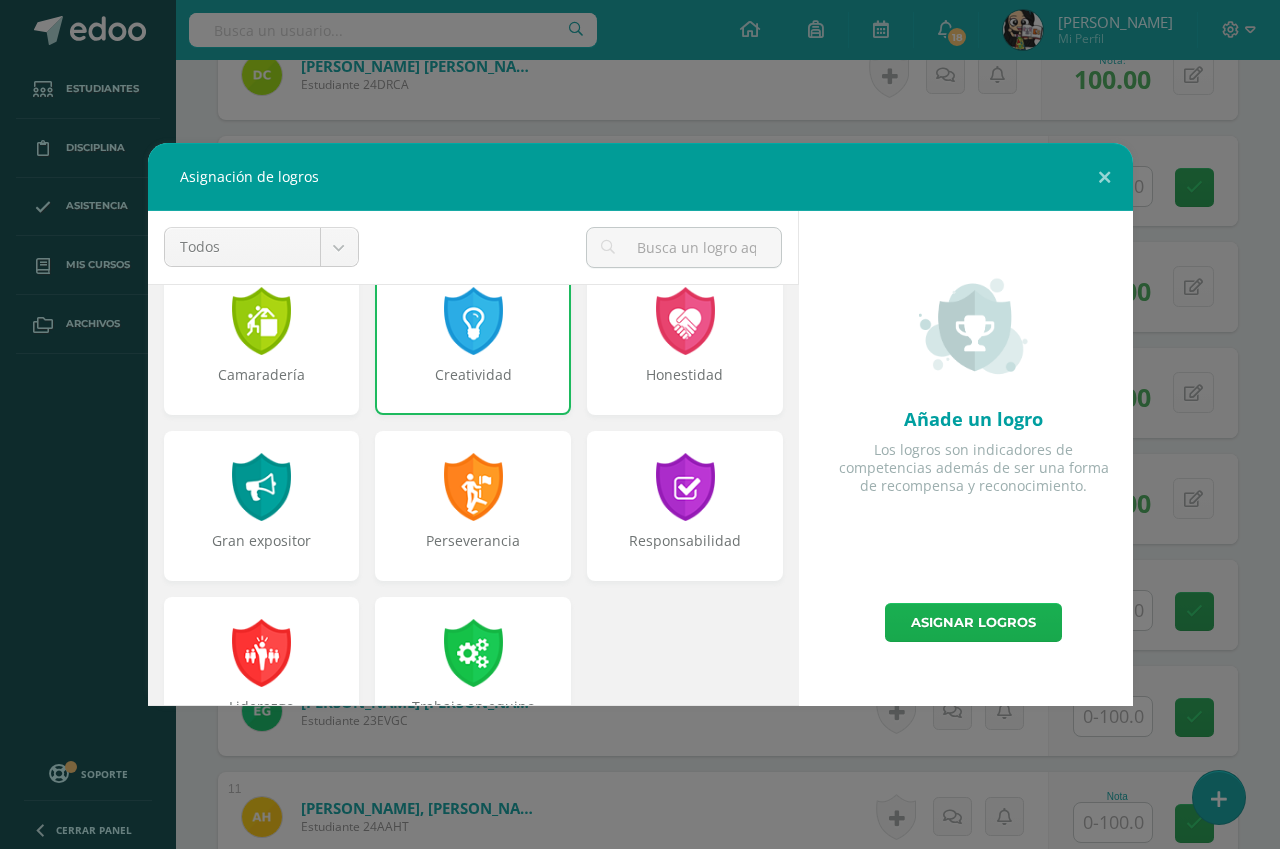 click on "Asignar logros" at bounding box center [973, 622] 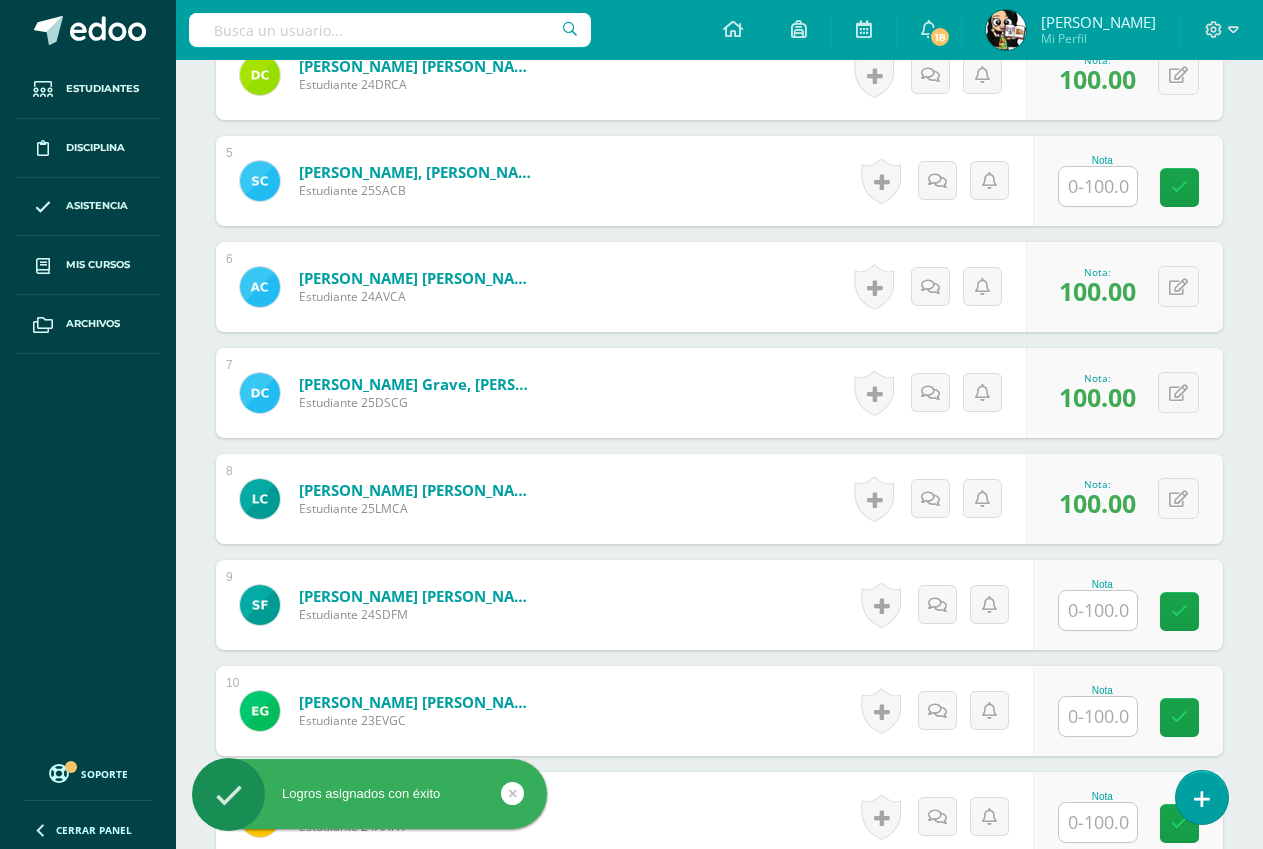 click at bounding box center [1098, 610] 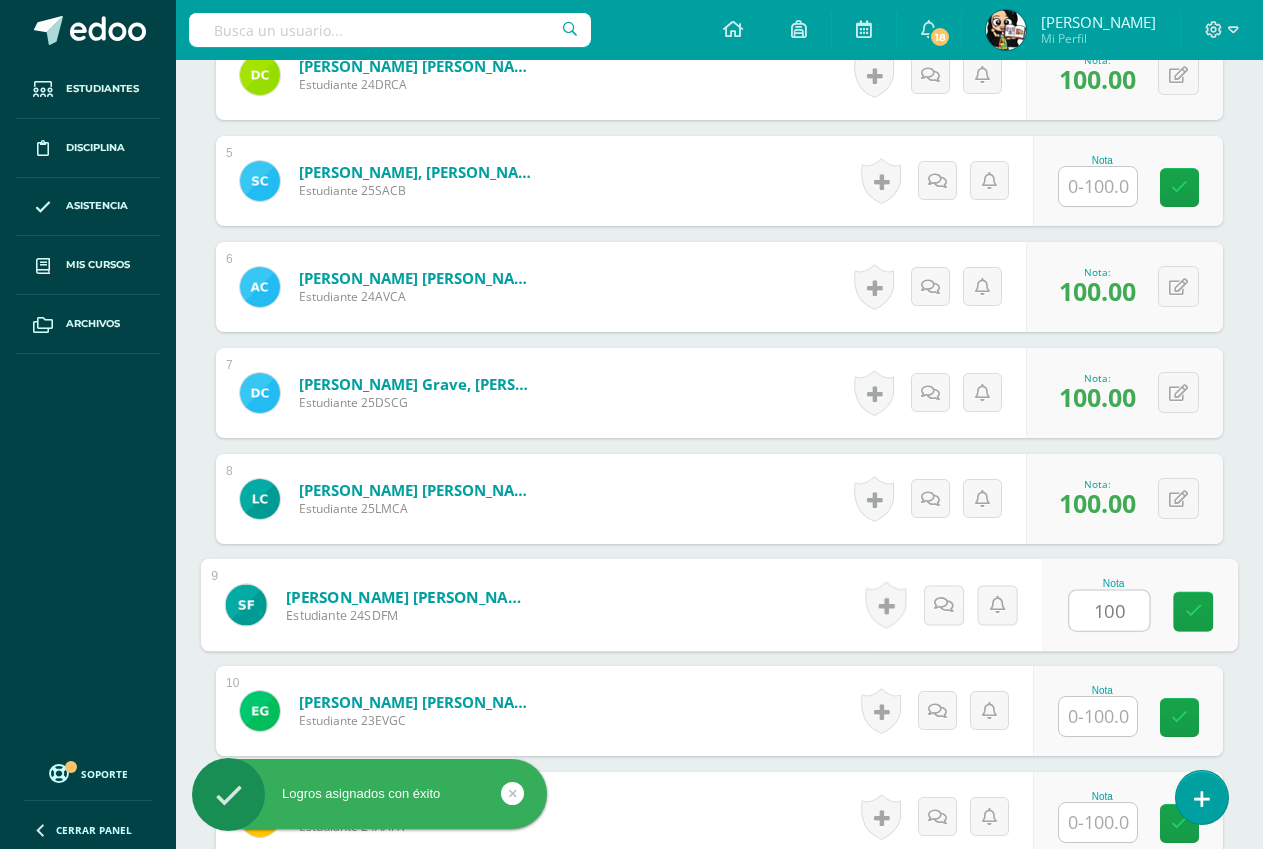 type on "100" 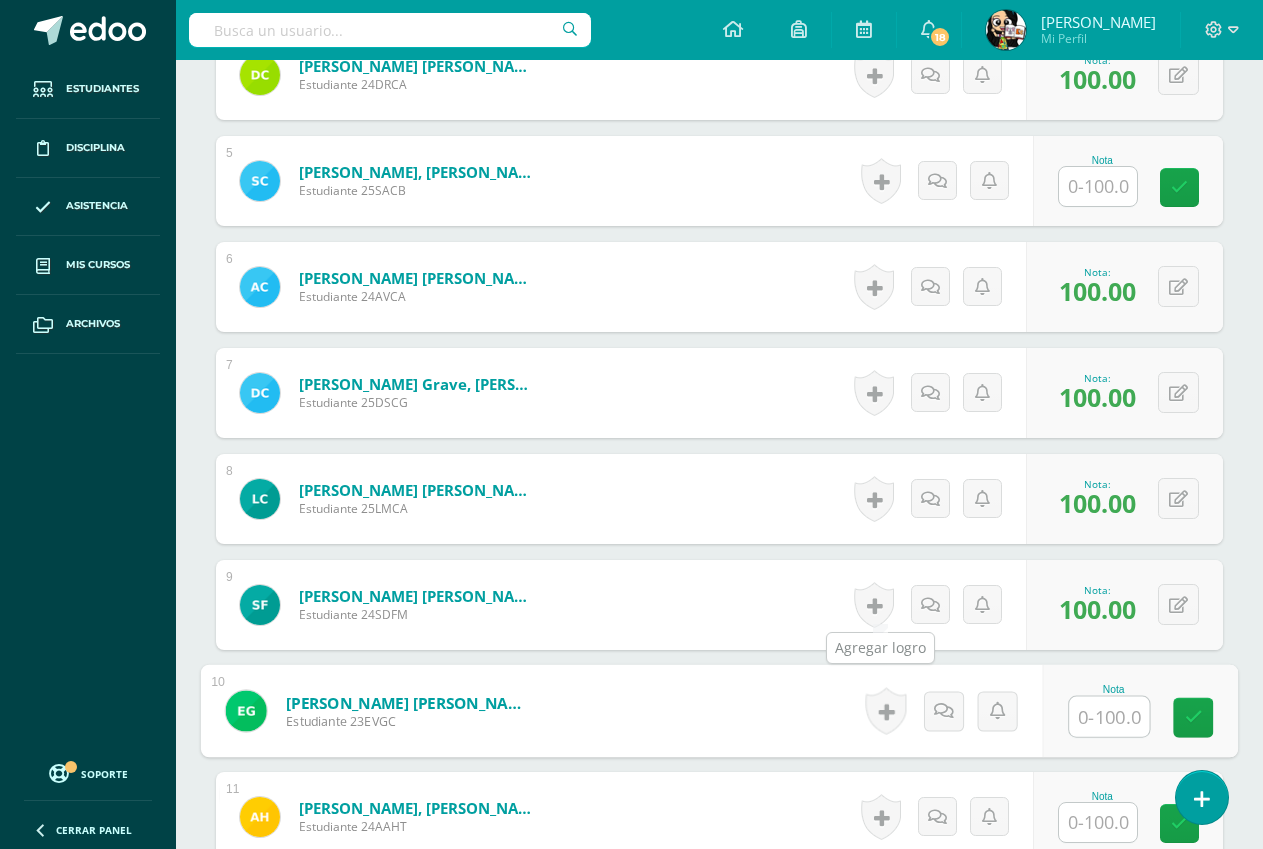 click at bounding box center [874, 605] 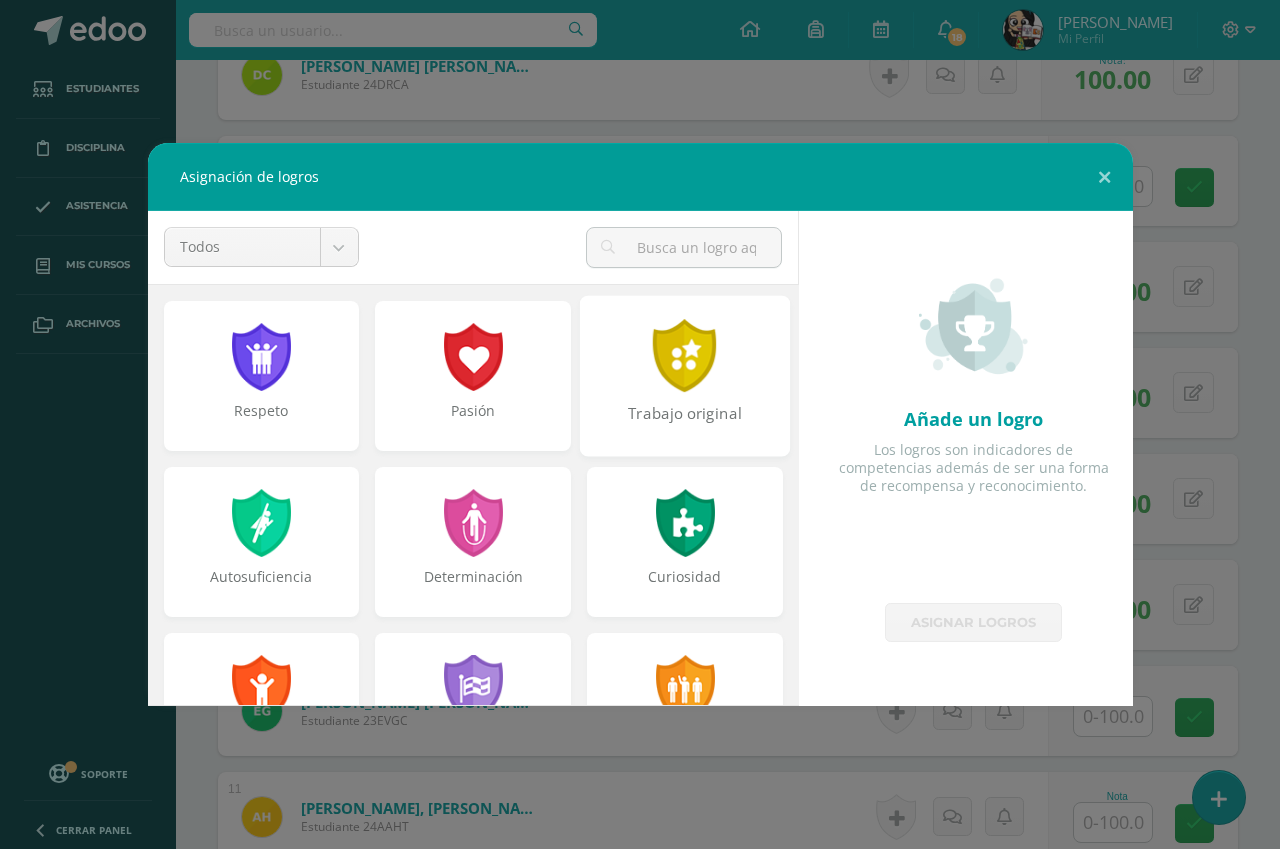 click at bounding box center [685, 355] 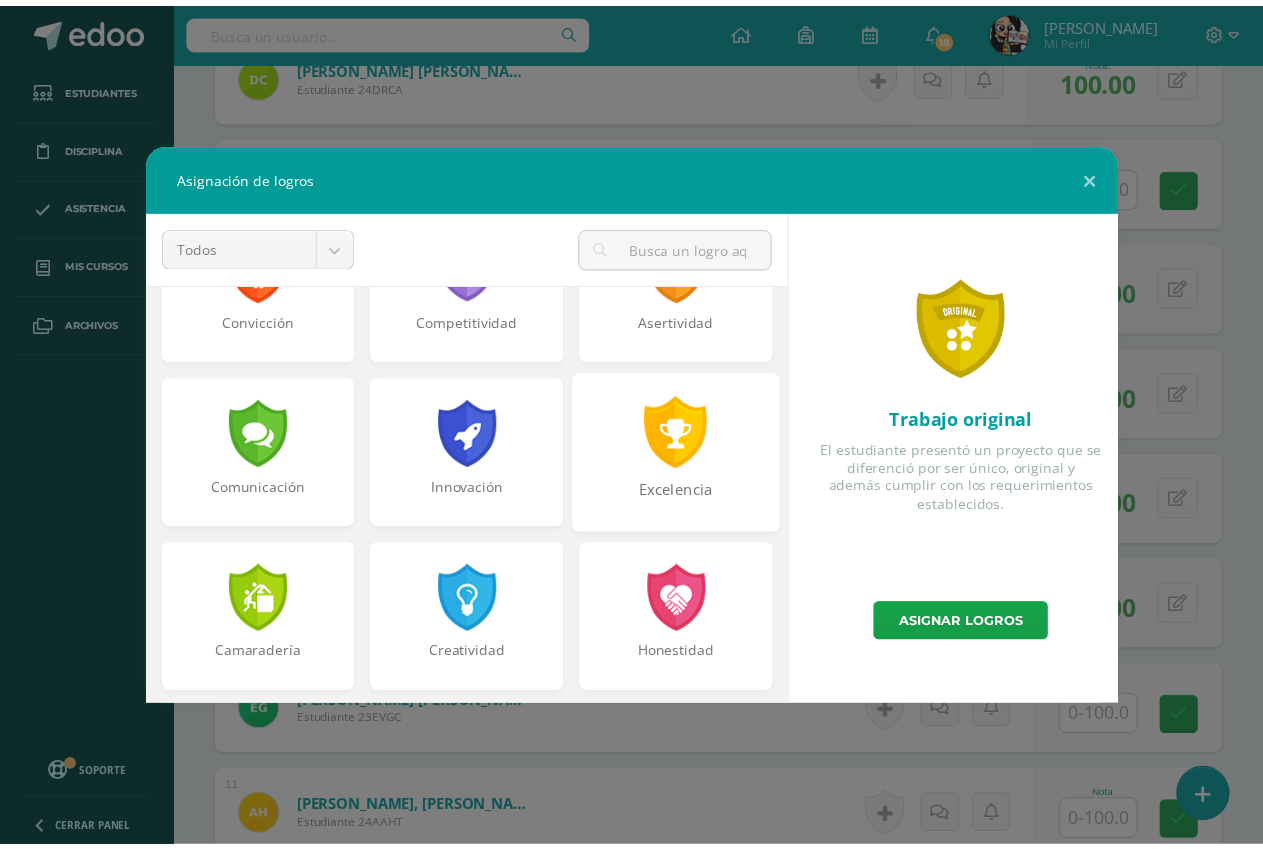 scroll, scrollTop: 600, scrollLeft: 0, axis: vertical 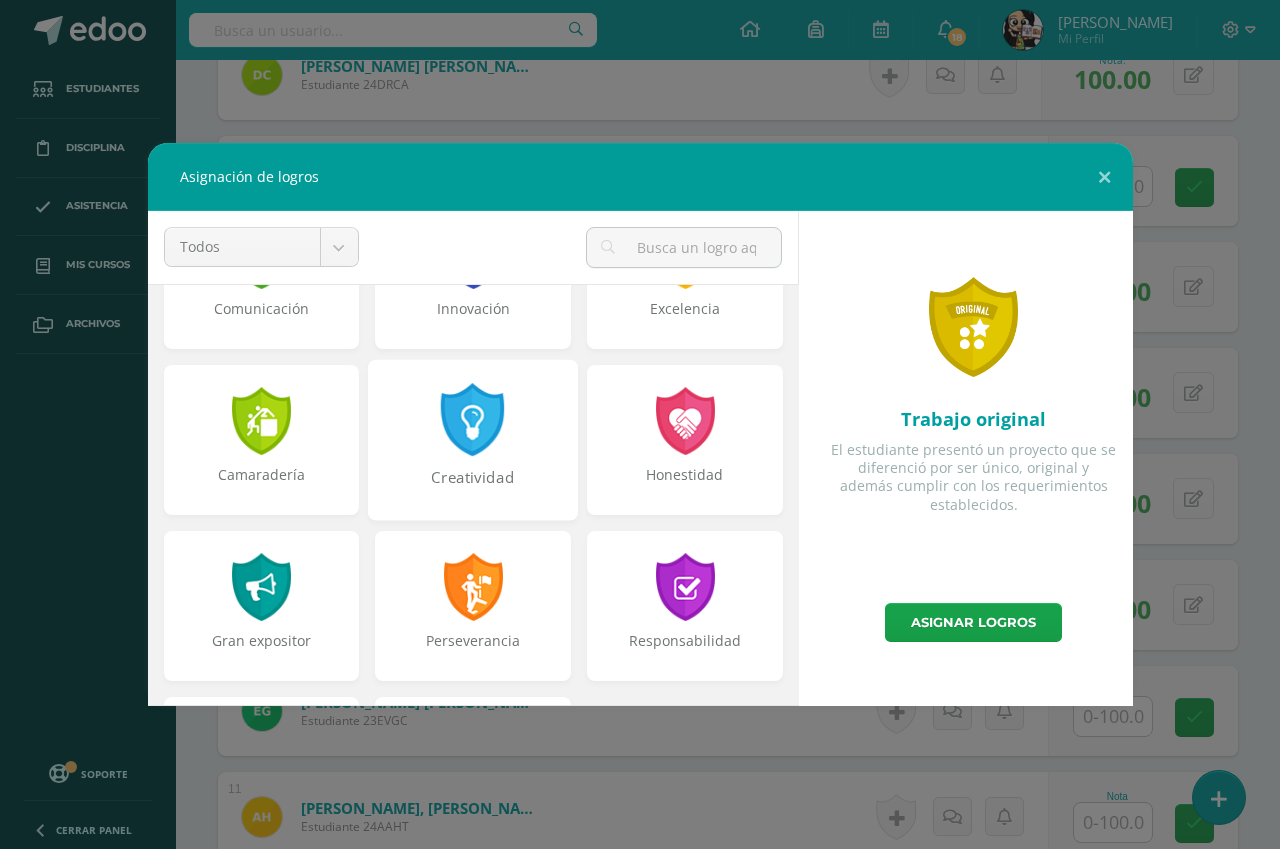 click at bounding box center (473, 419) 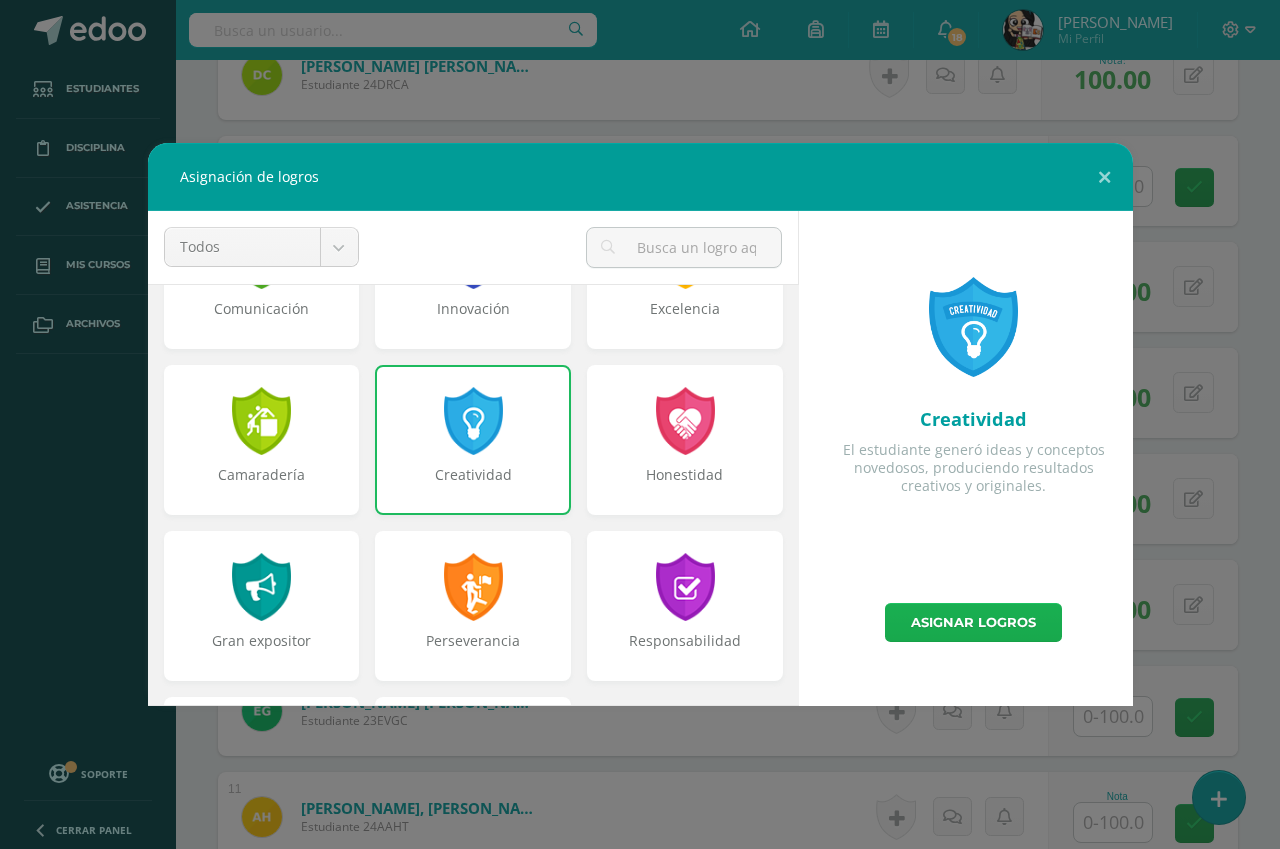 click on "Asignar logros" at bounding box center [973, 622] 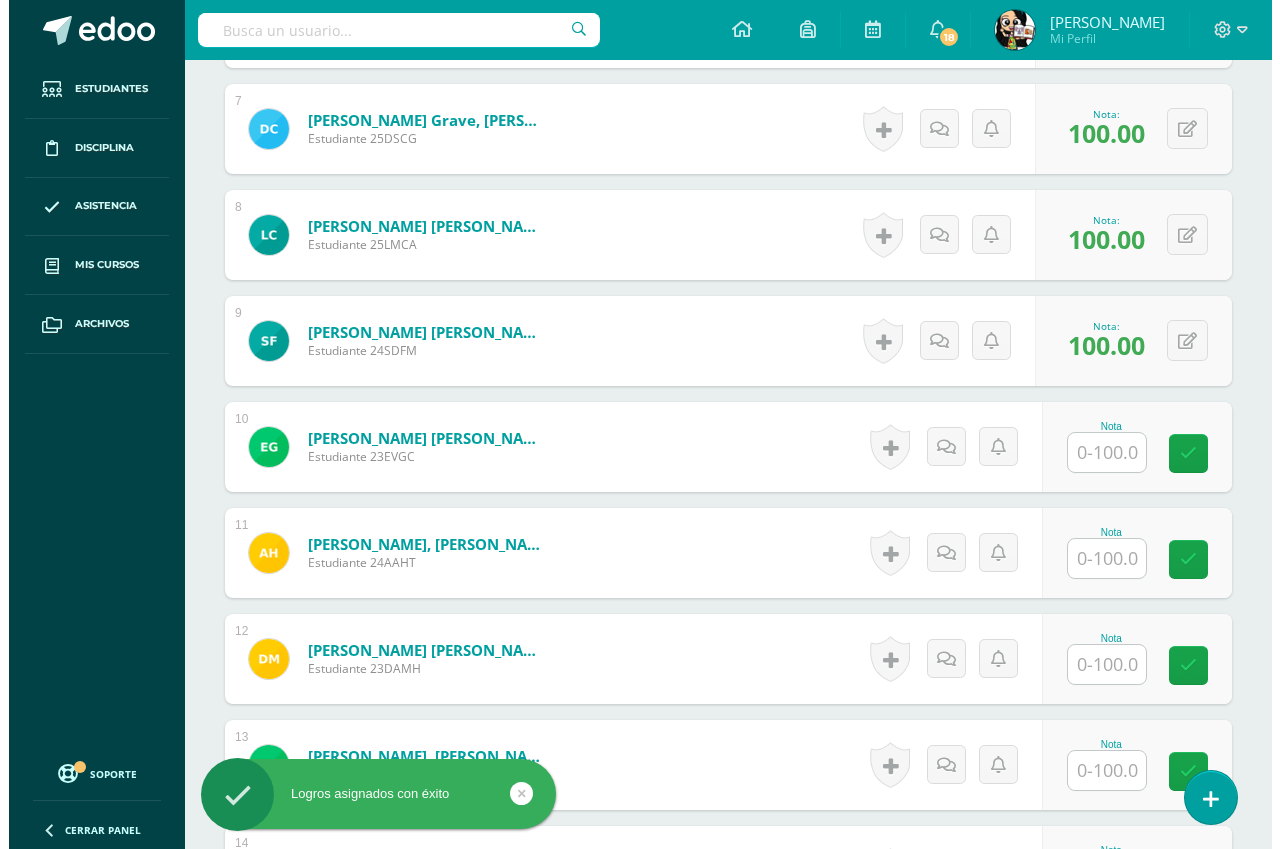 scroll, scrollTop: 1302, scrollLeft: 0, axis: vertical 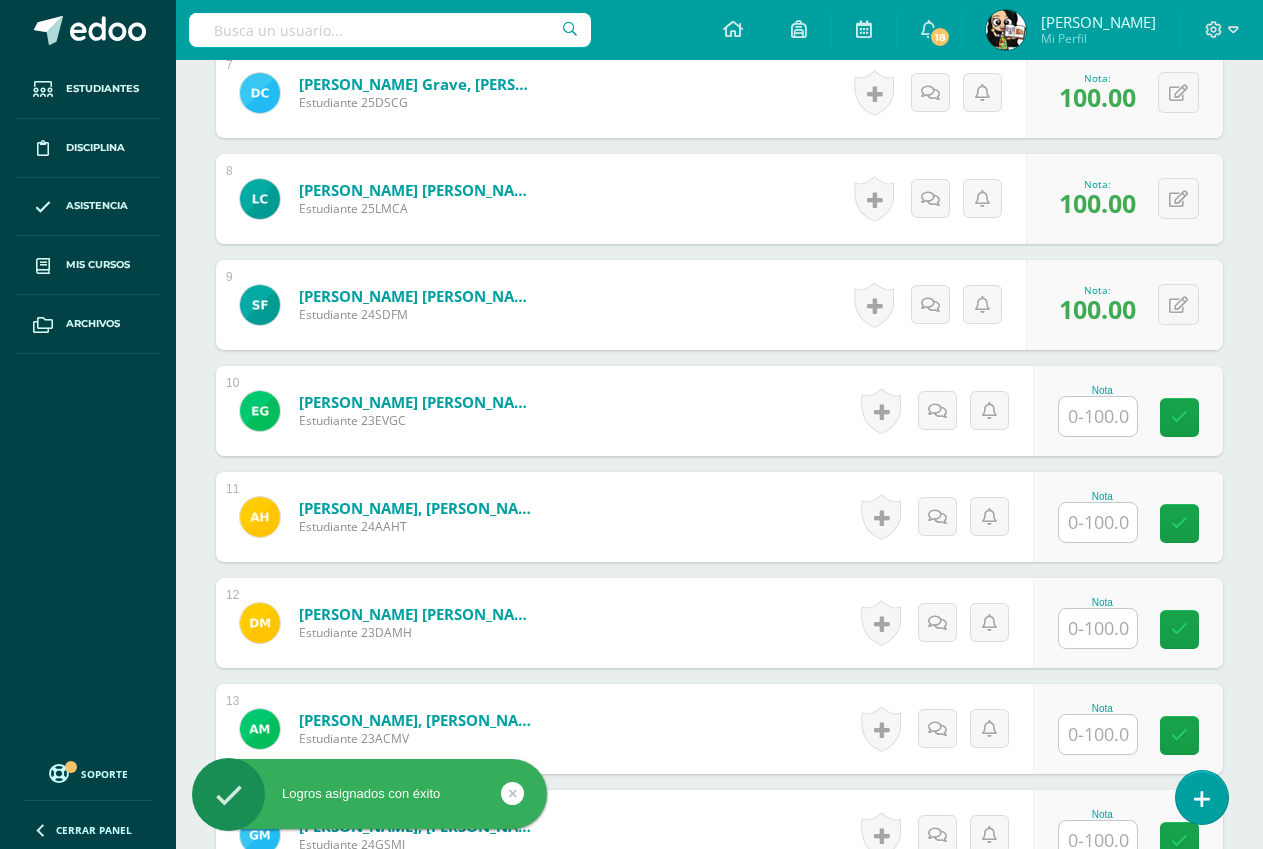 click at bounding box center (1098, 416) 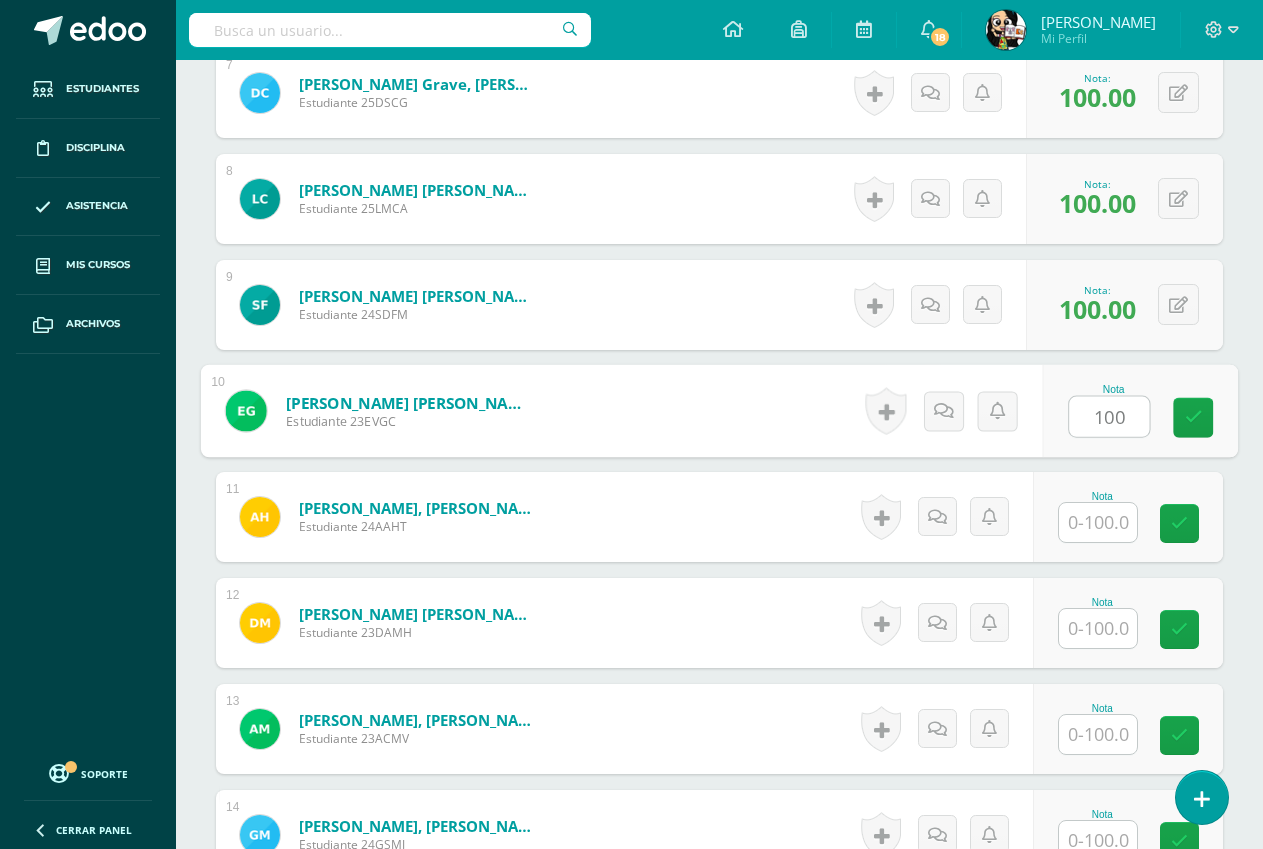 type on "100" 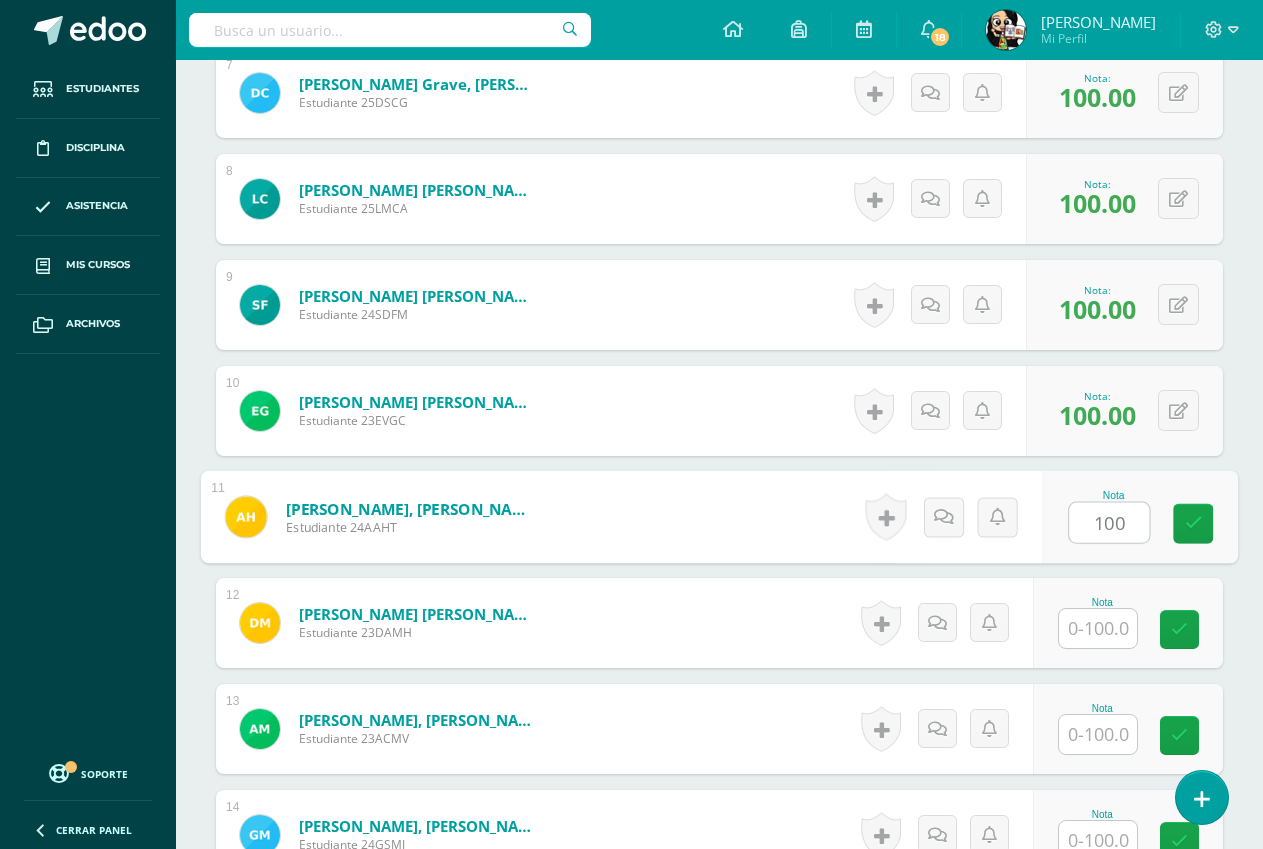type on "100" 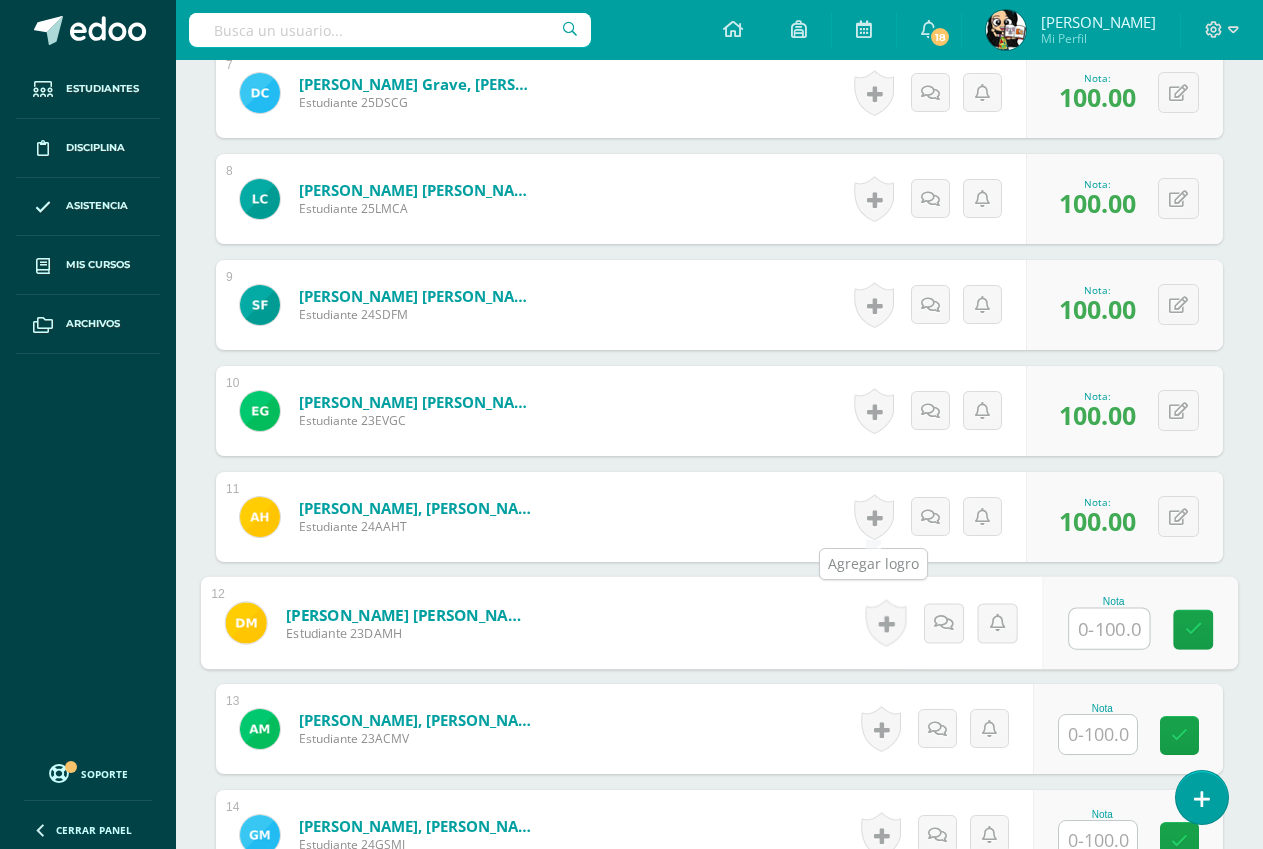 click at bounding box center (874, 517) 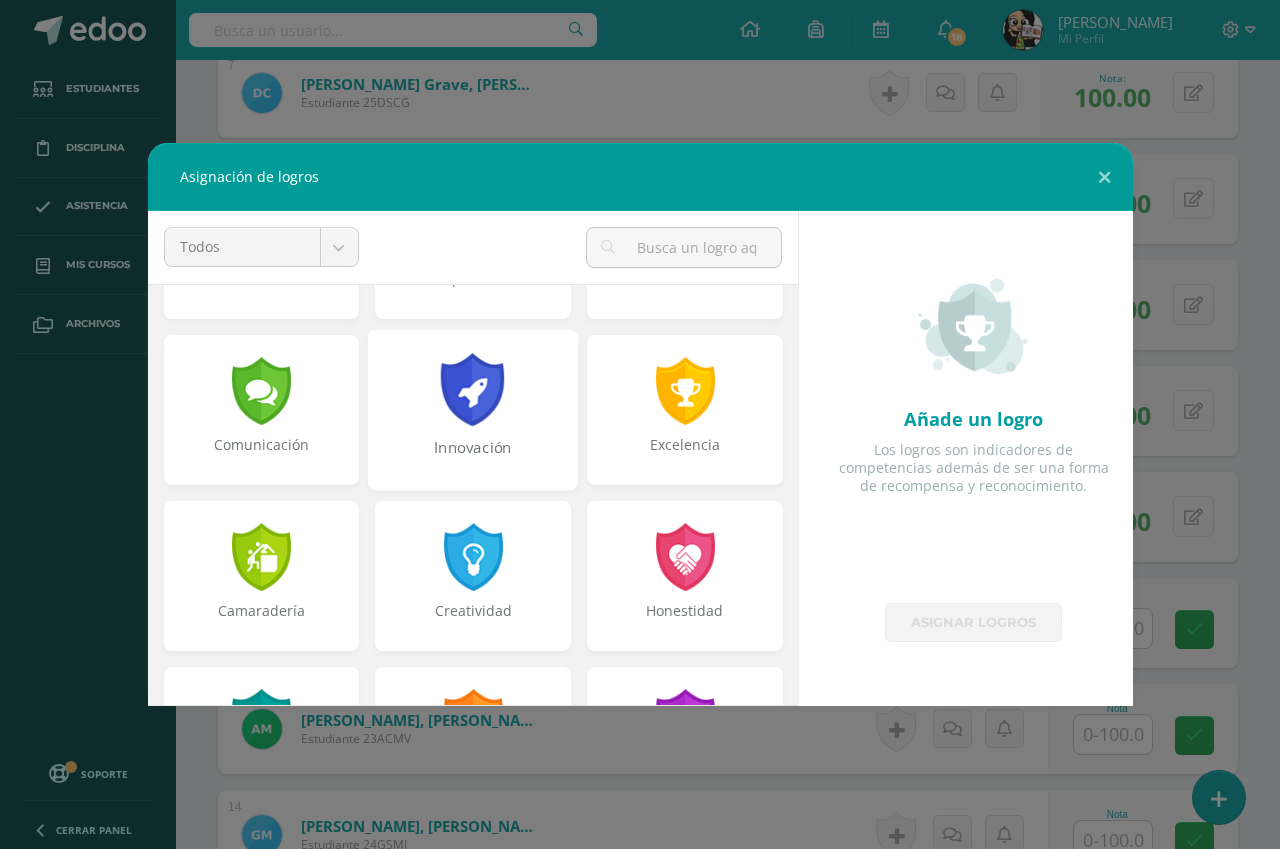 scroll, scrollTop: 500, scrollLeft: 0, axis: vertical 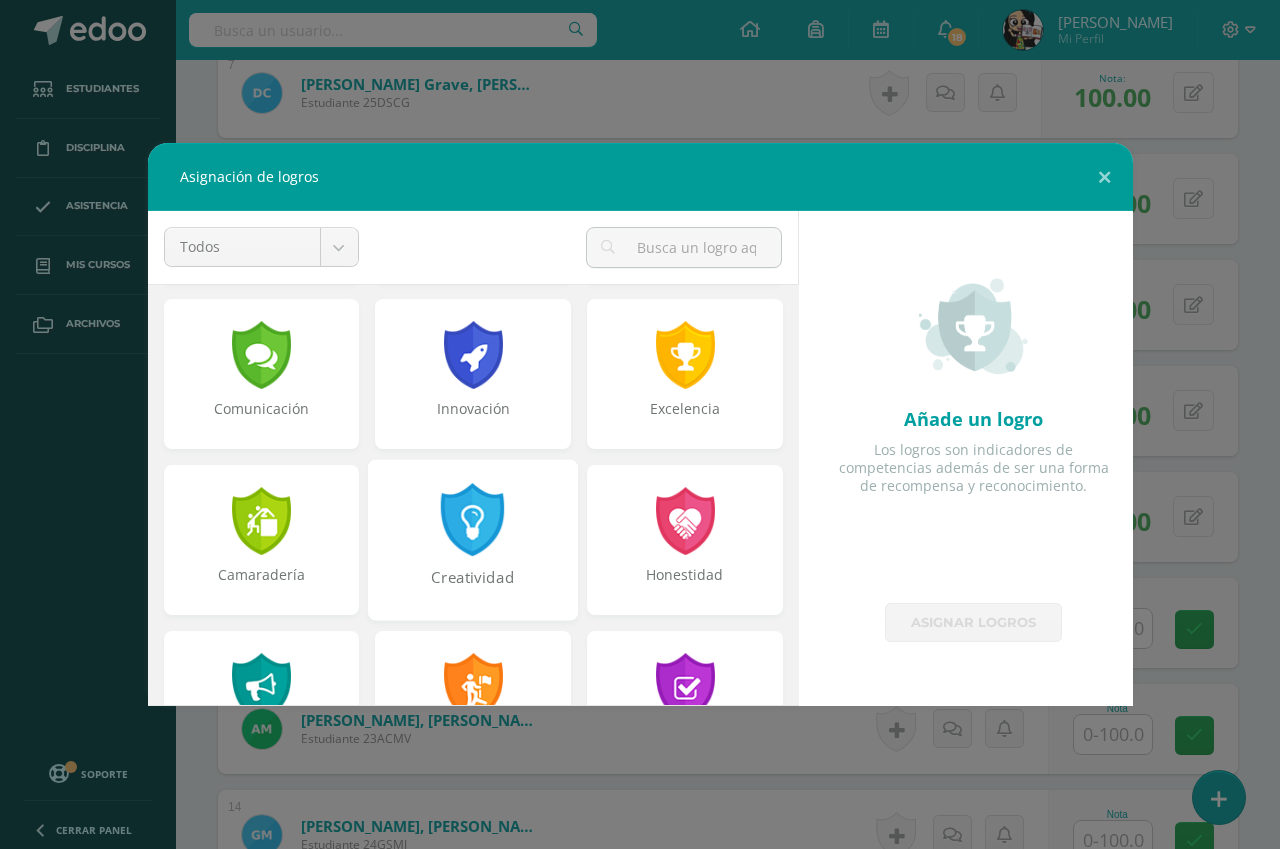 click at bounding box center [473, 519] 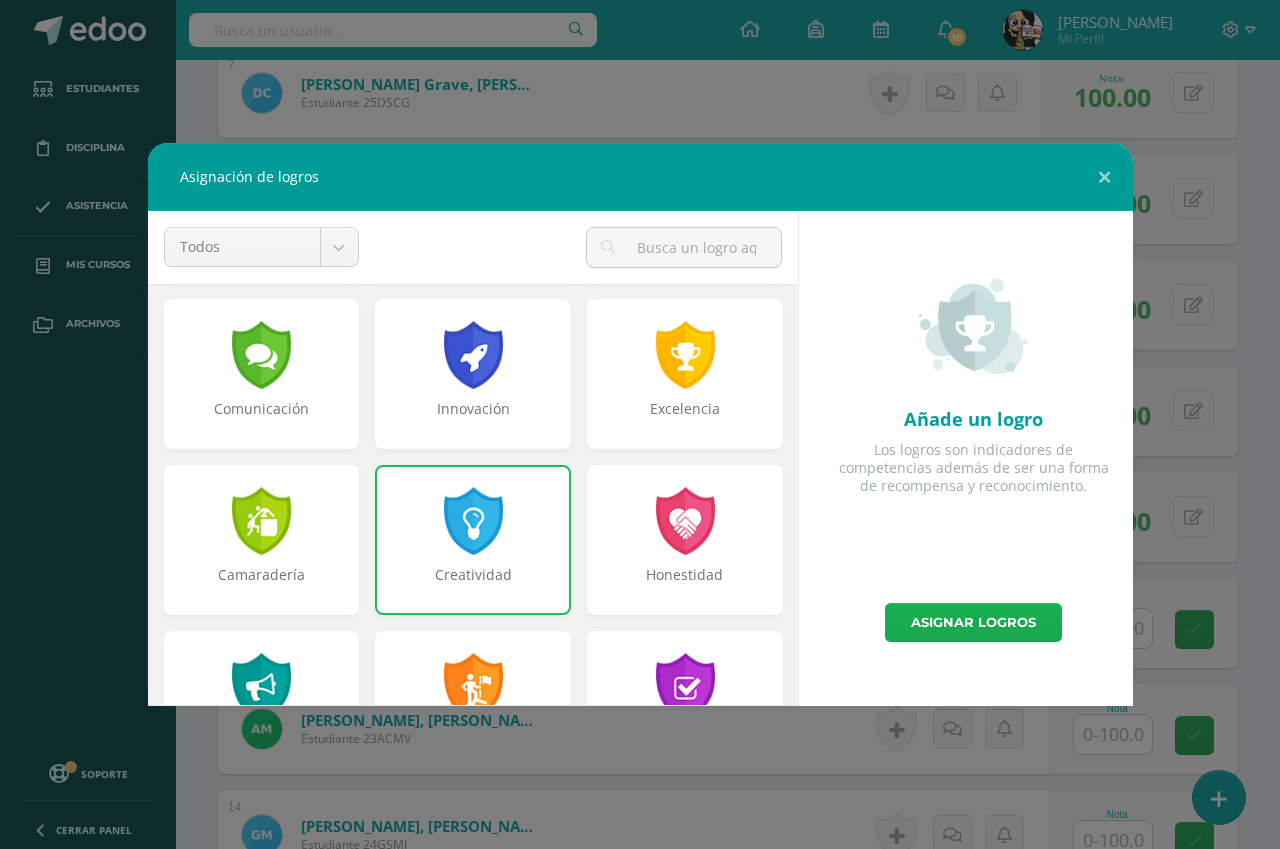 click on "Asignar logros" at bounding box center [973, 622] 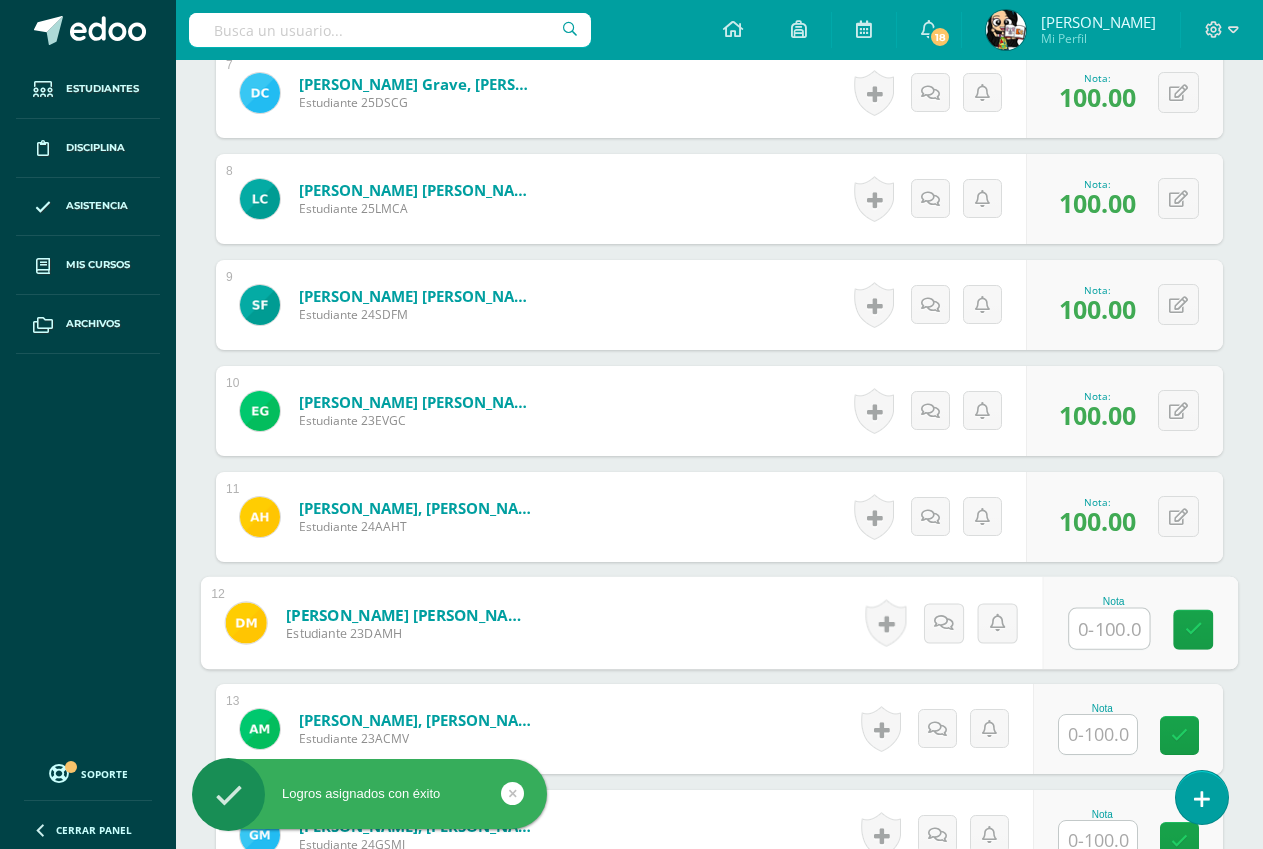 click at bounding box center (1109, 629) 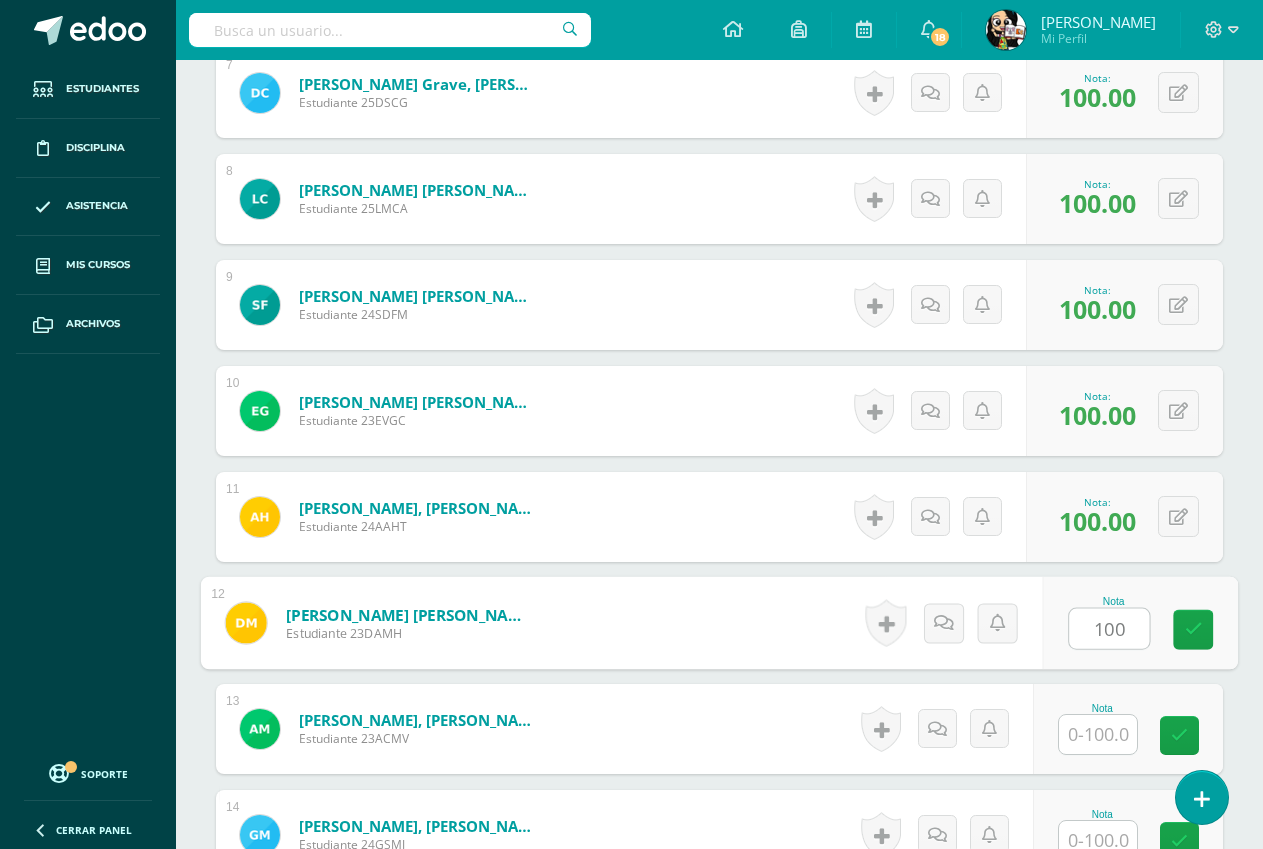 type on "100" 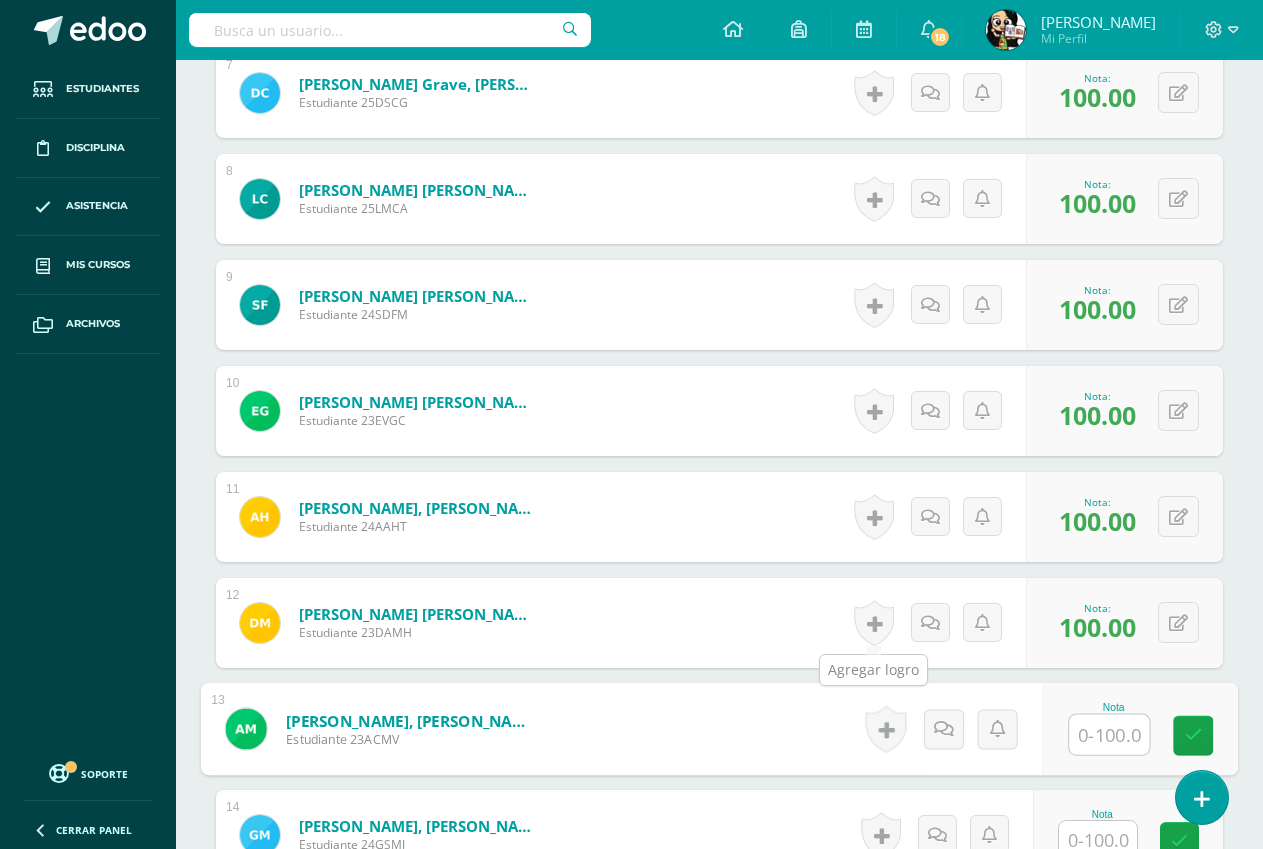 click at bounding box center [874, 623] 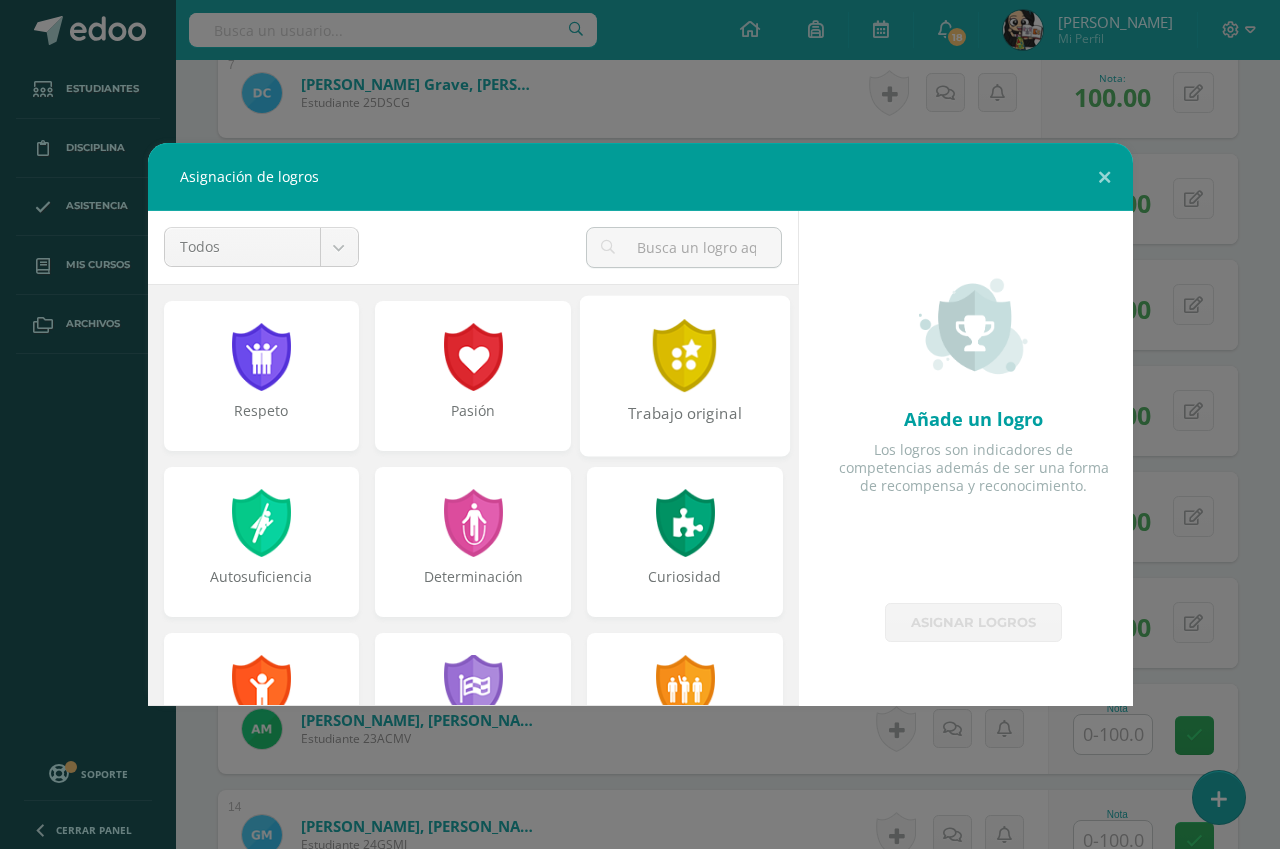 click at bounding box center [685, 355] 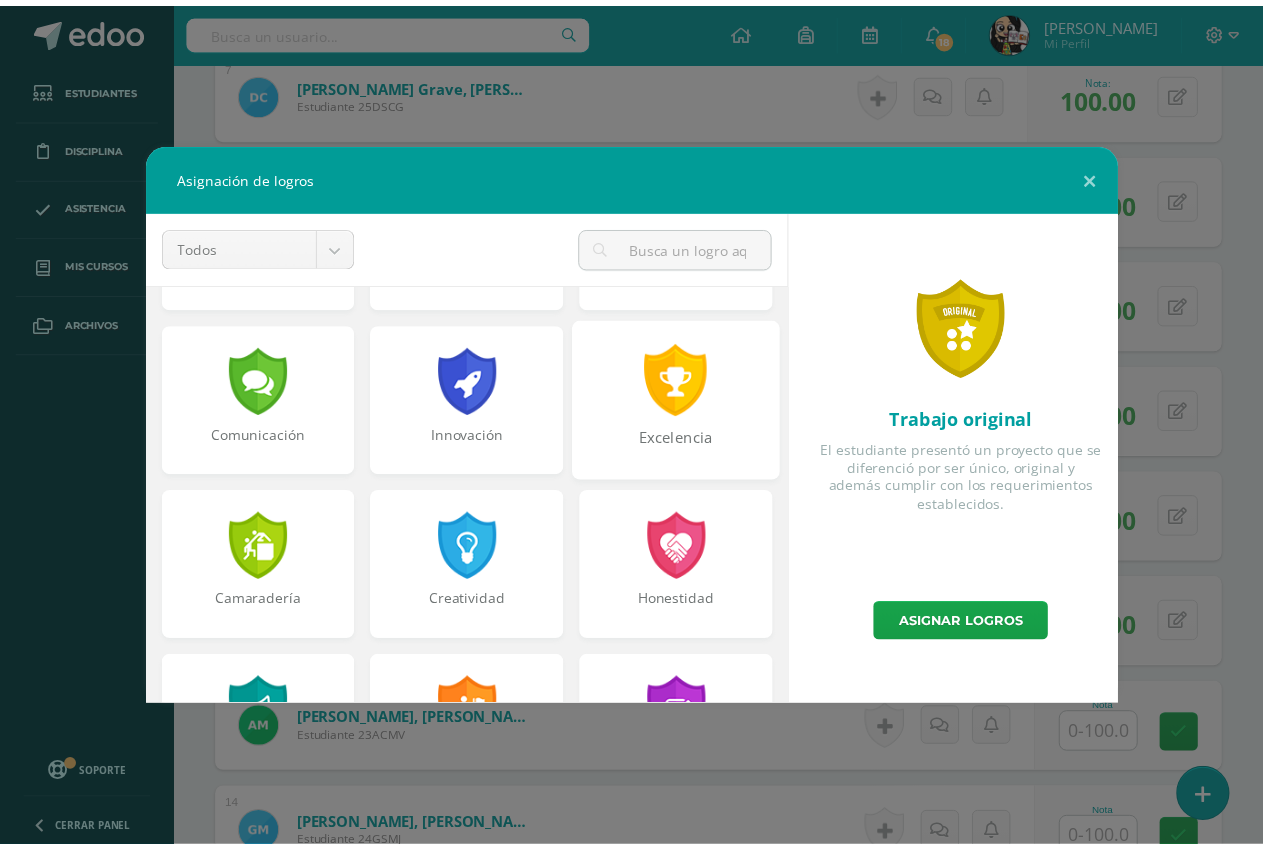 scroll, scrollTop: 500, scrollLeft: 0, axis: vertical 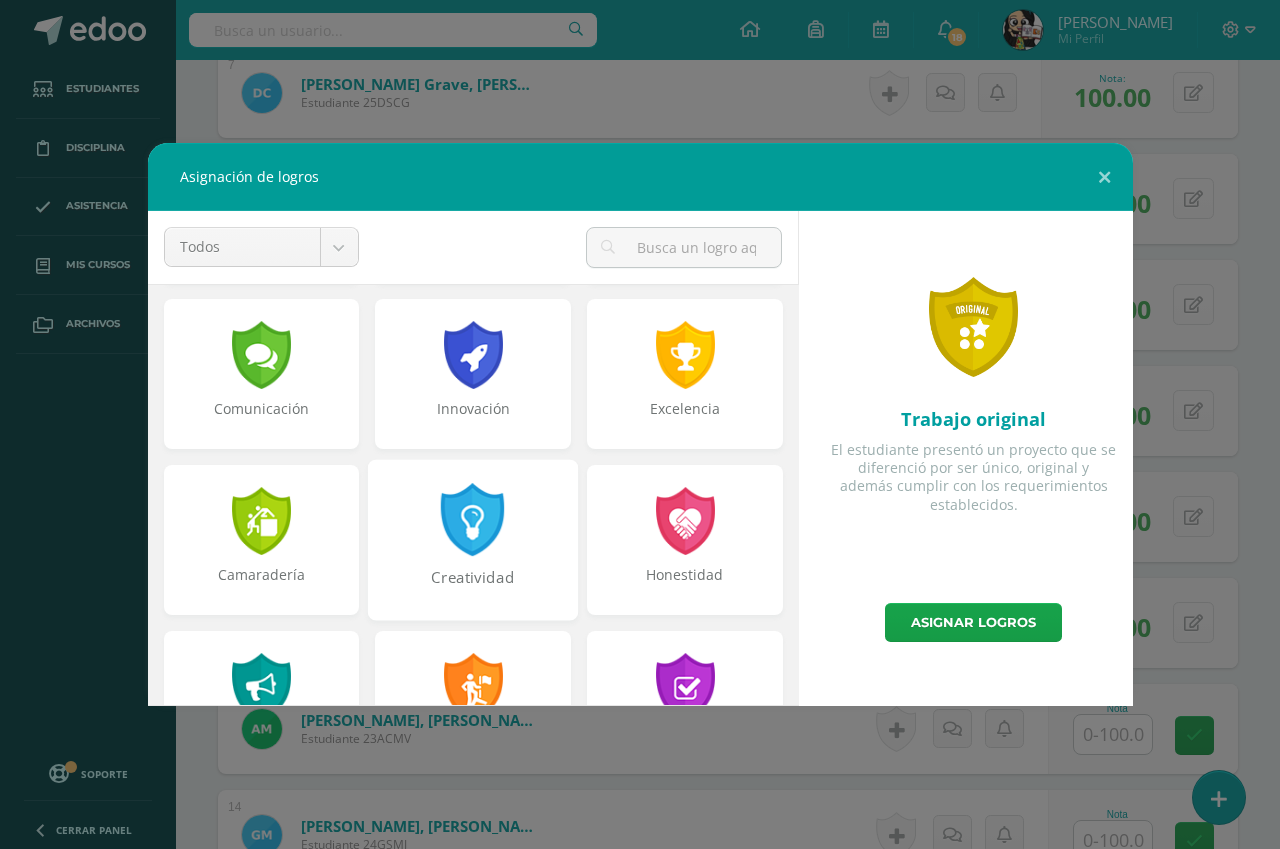 click at bounding box center [473, 519] 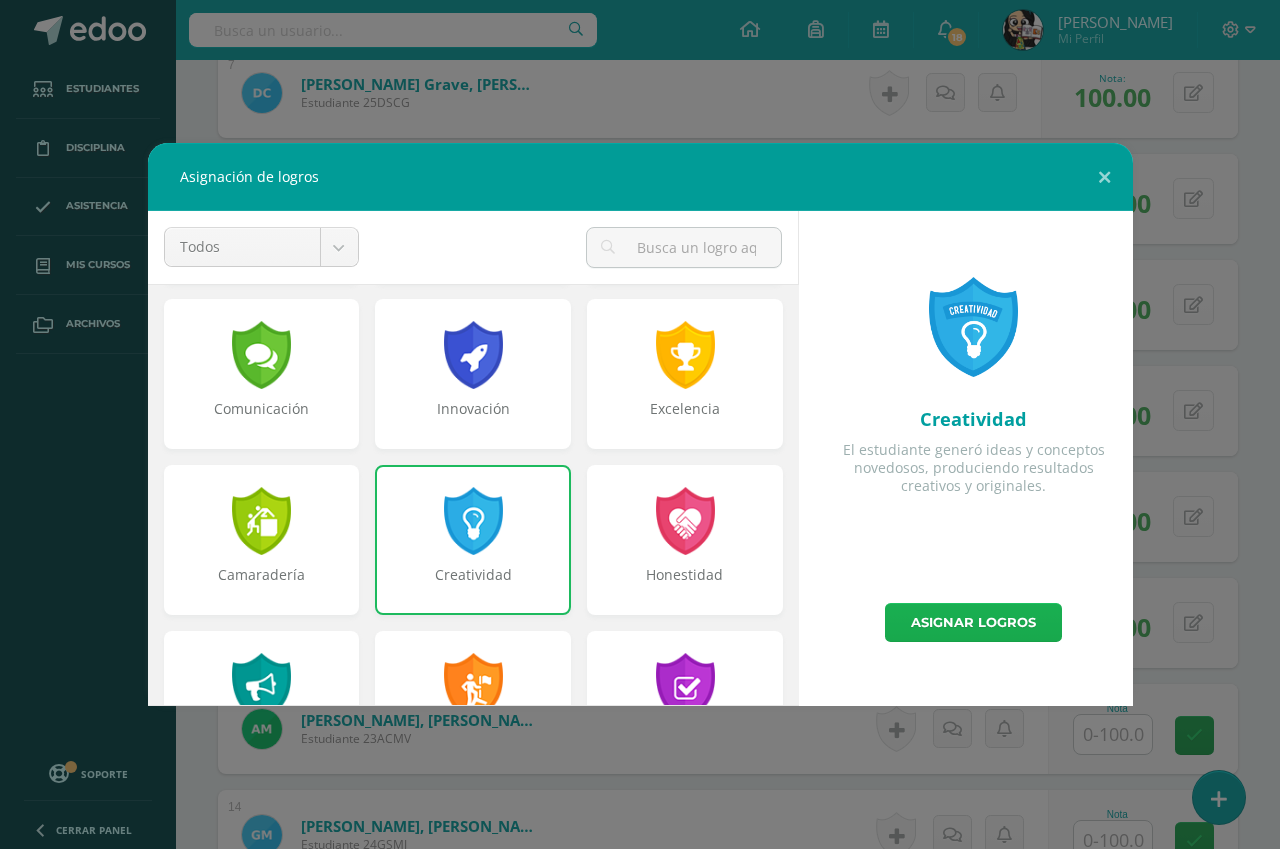 click on "Asignar logros" at bounding box center (973, 622) 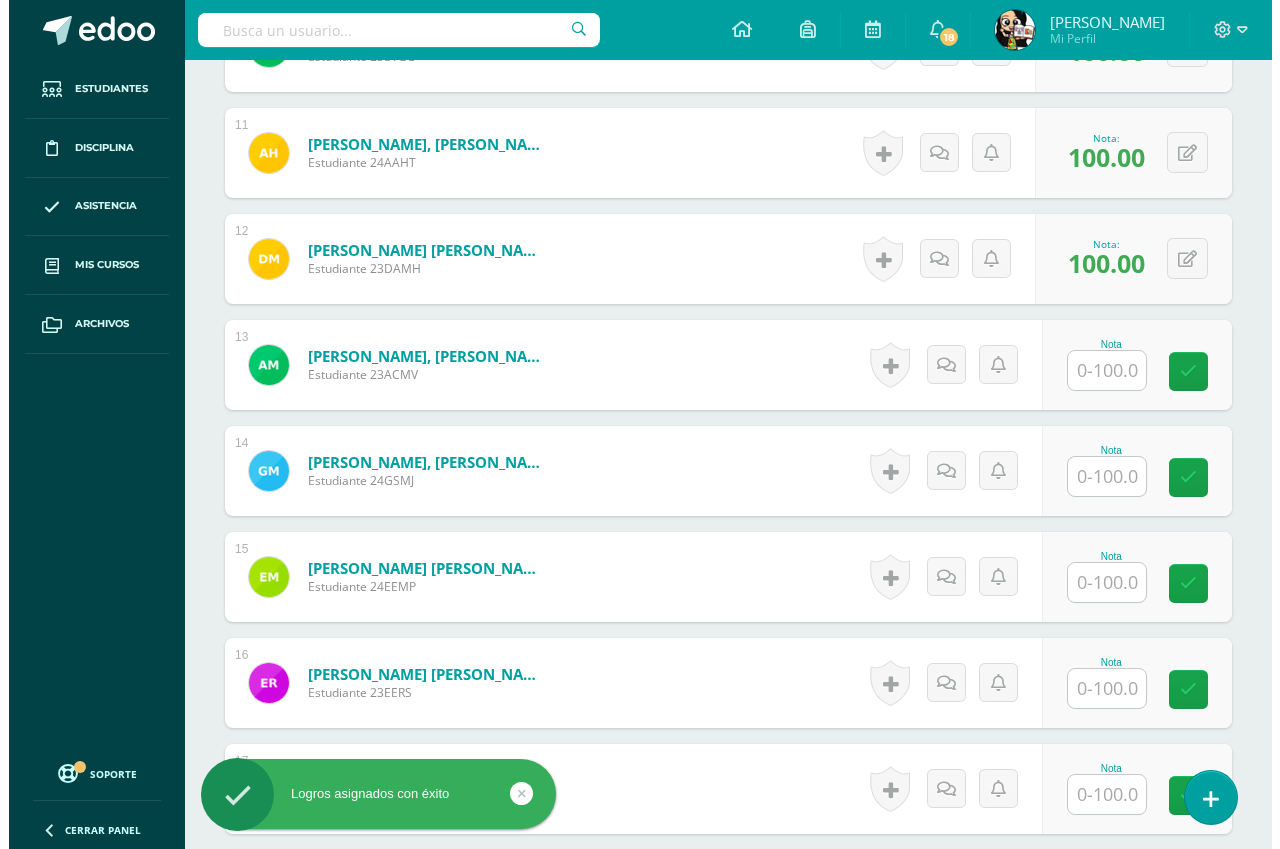 scroll, scrollTop: 1702, scrollLeft: 0, axis: vertical 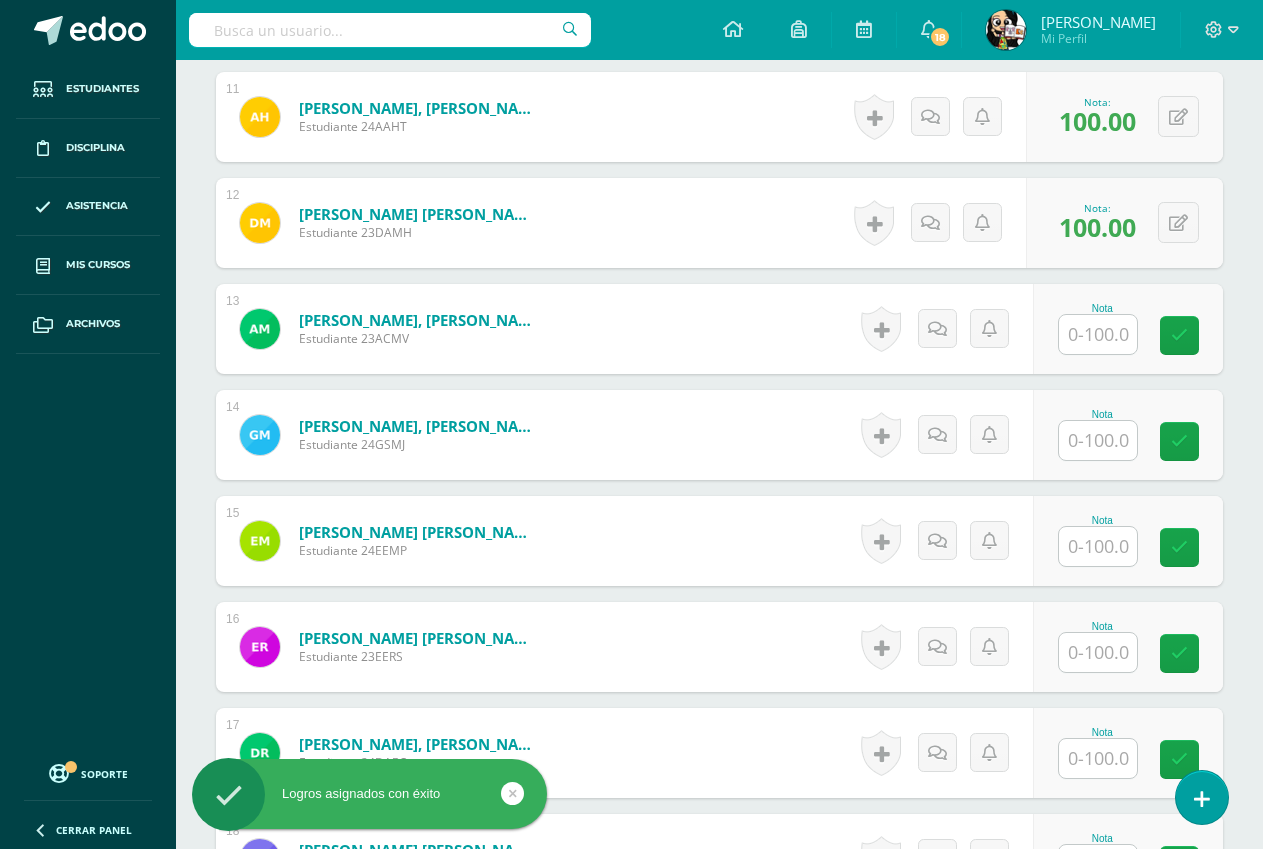 click at bounding box center (1098, 546) 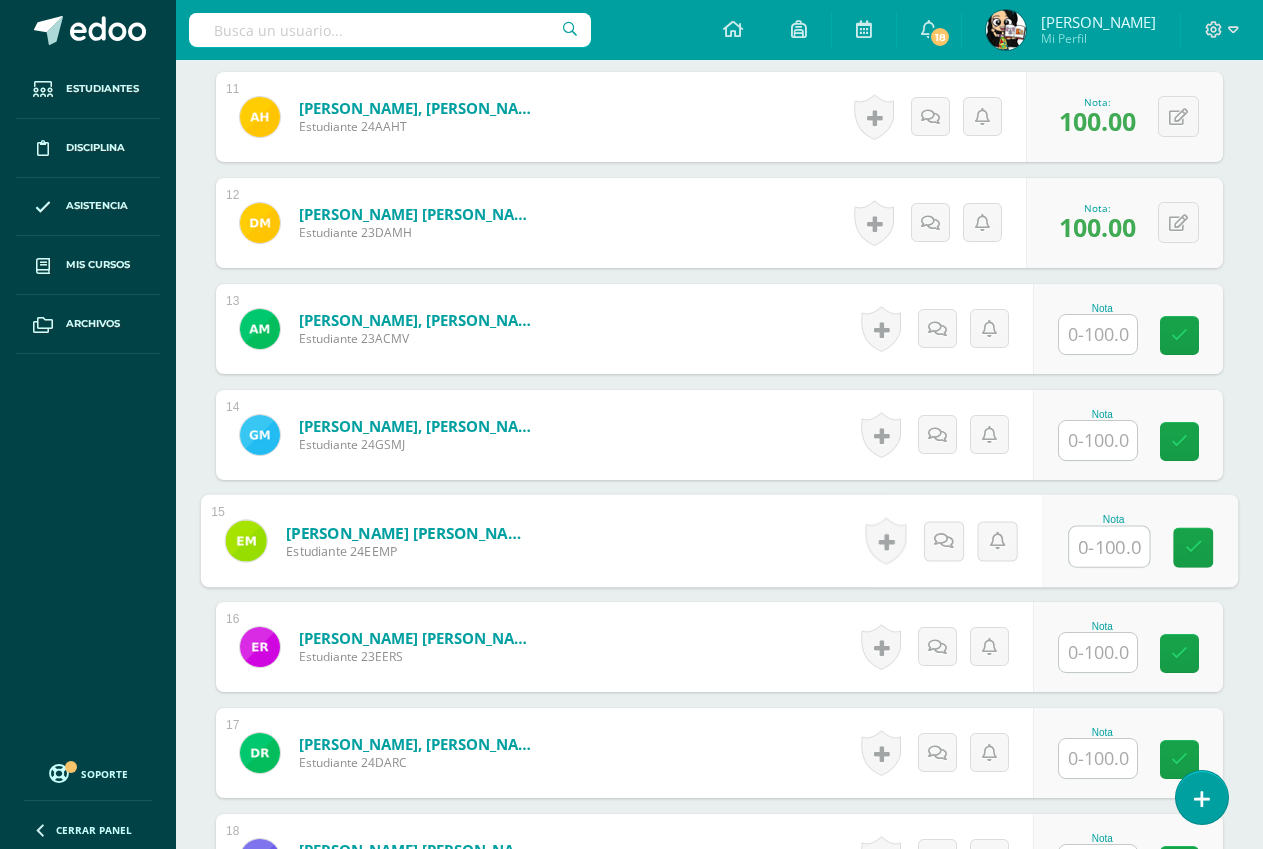 click at bounding box center [1109, 547] 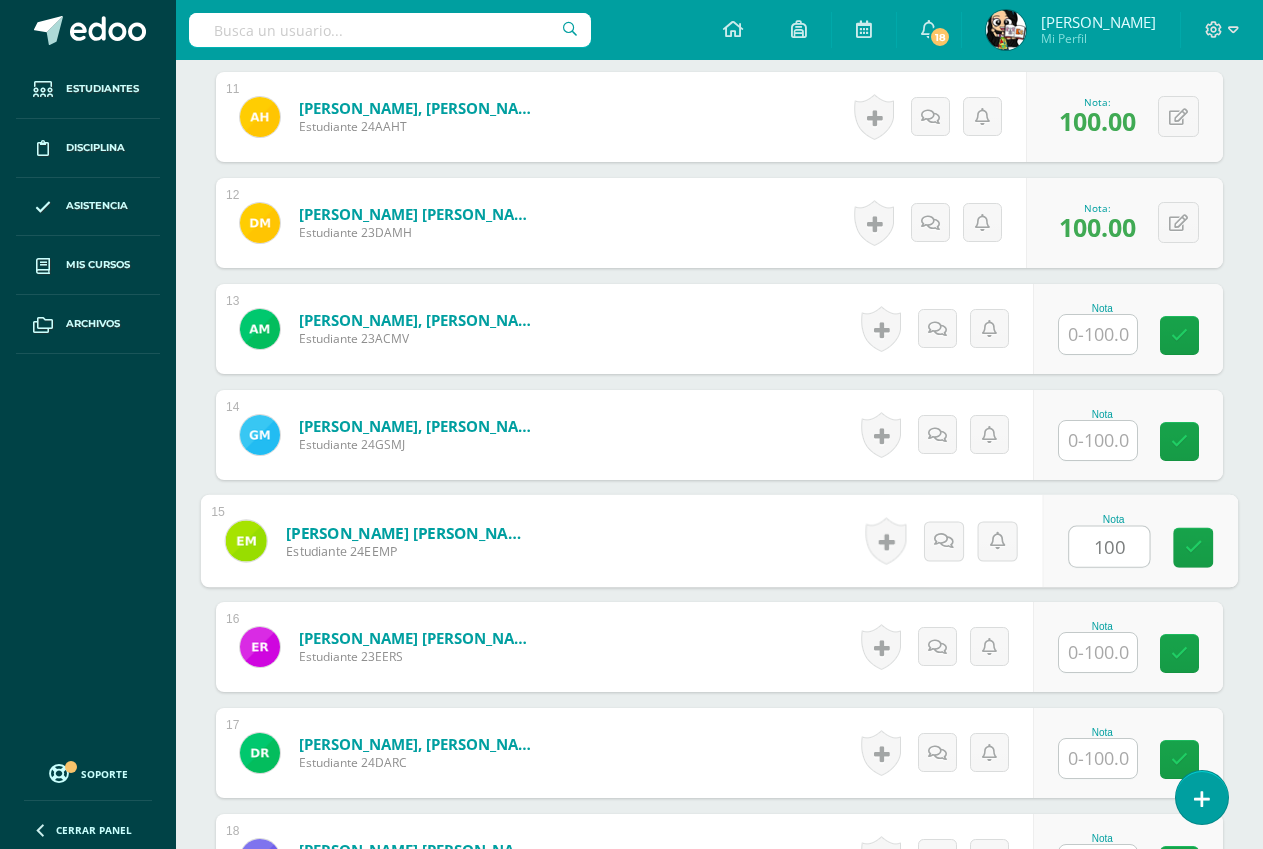 type on "100" 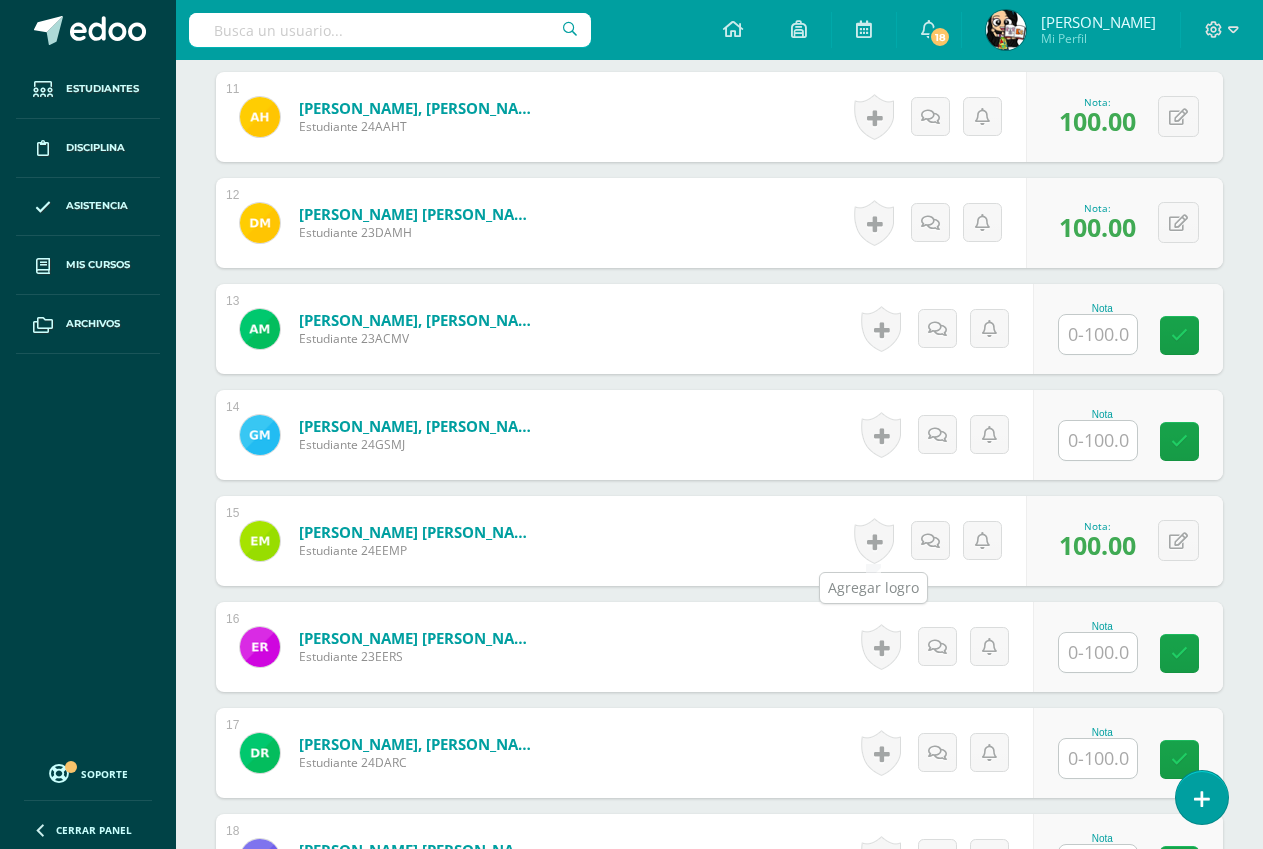 click at bounding box center [874, 541] 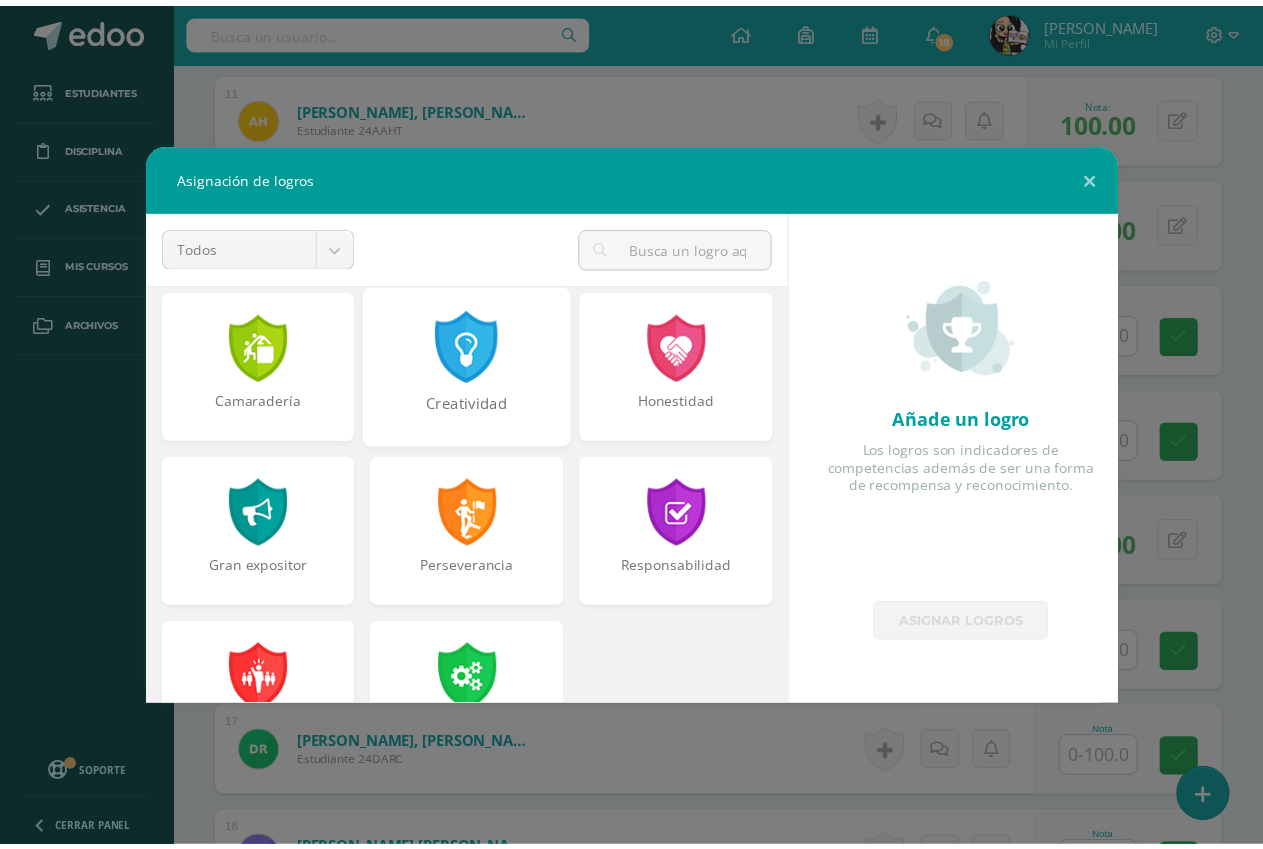 scroll, scrollTop: 758, scrollLeft: 0, axis: vertical 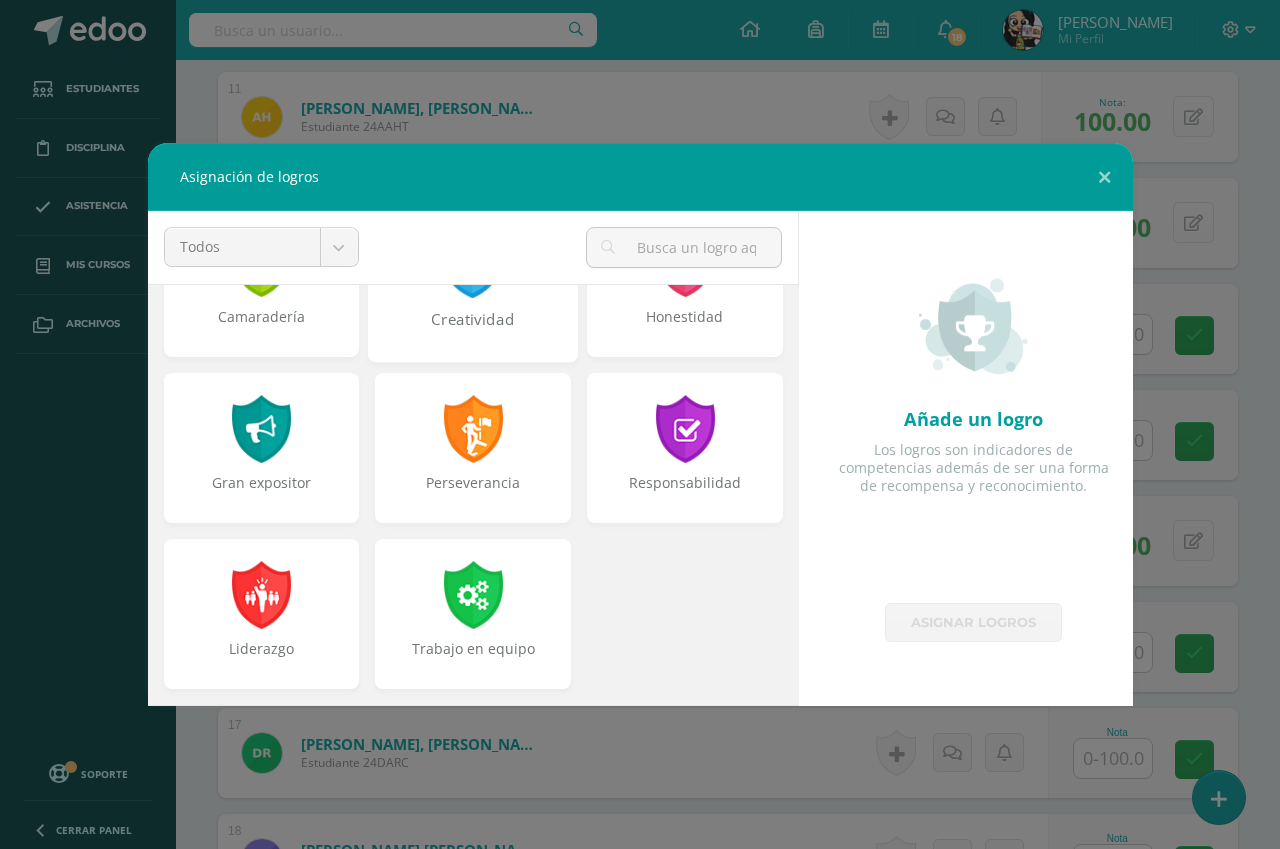 click on "Creatividad" at bounding box center [473, 330] 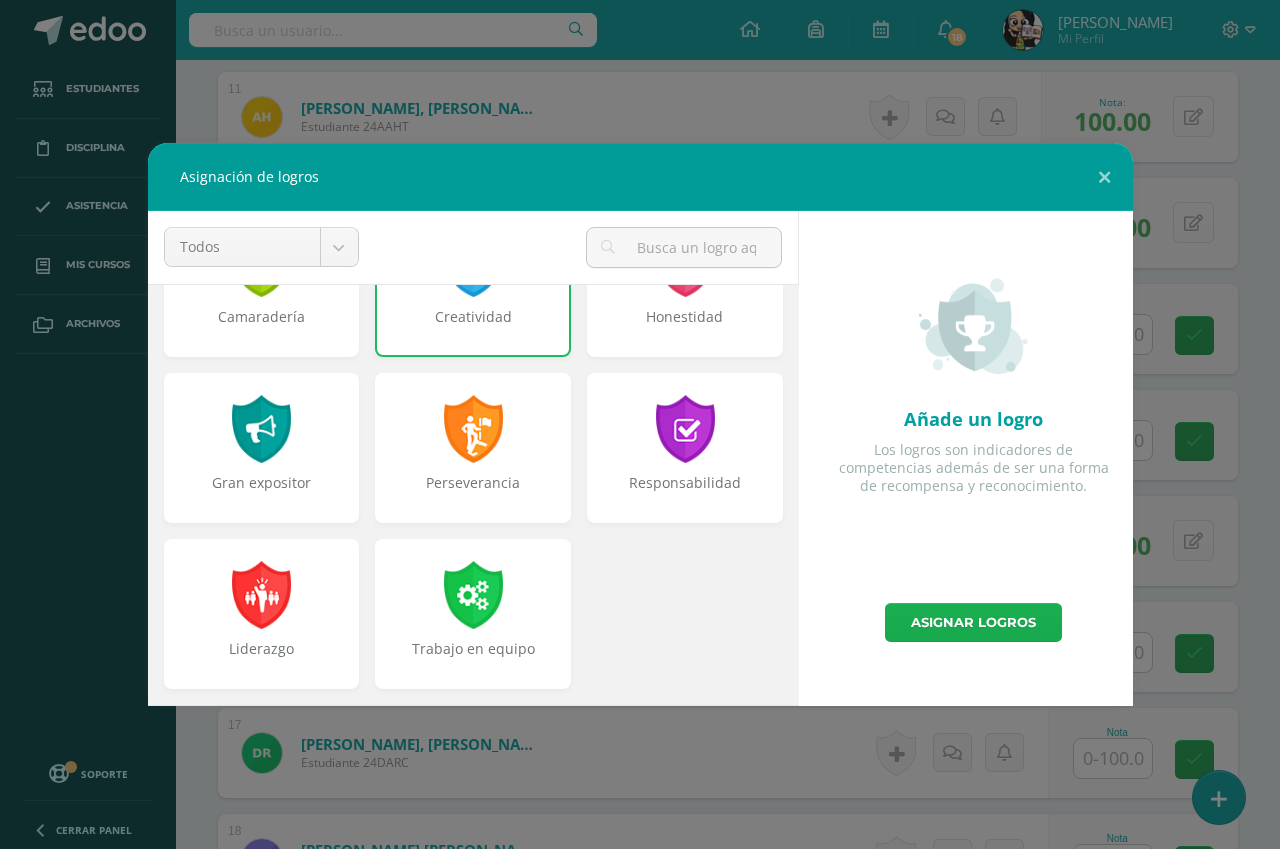 click on "Asignar logros" at bounding box center [973, 622] 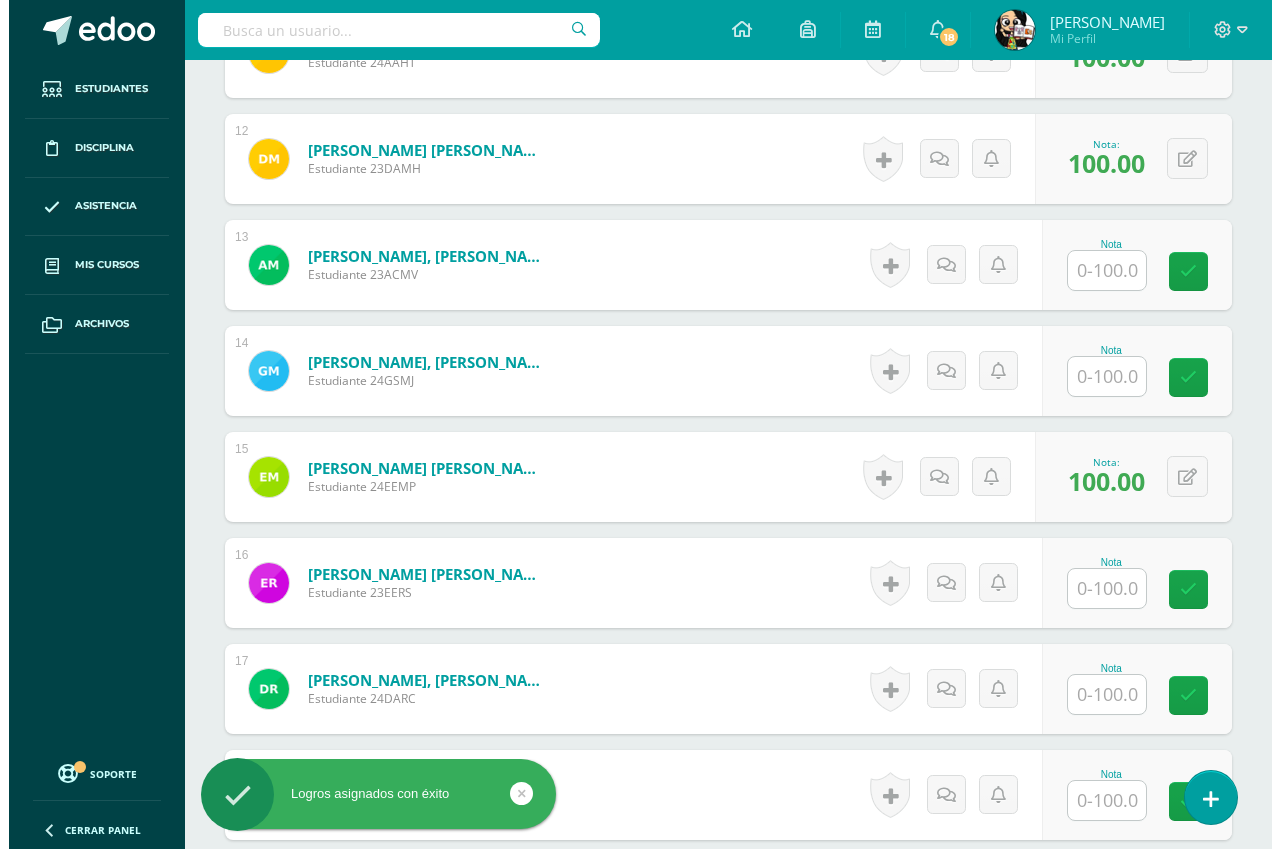 scroll, scrollTop: 1802, scrollLeft: 0, axis: vertical 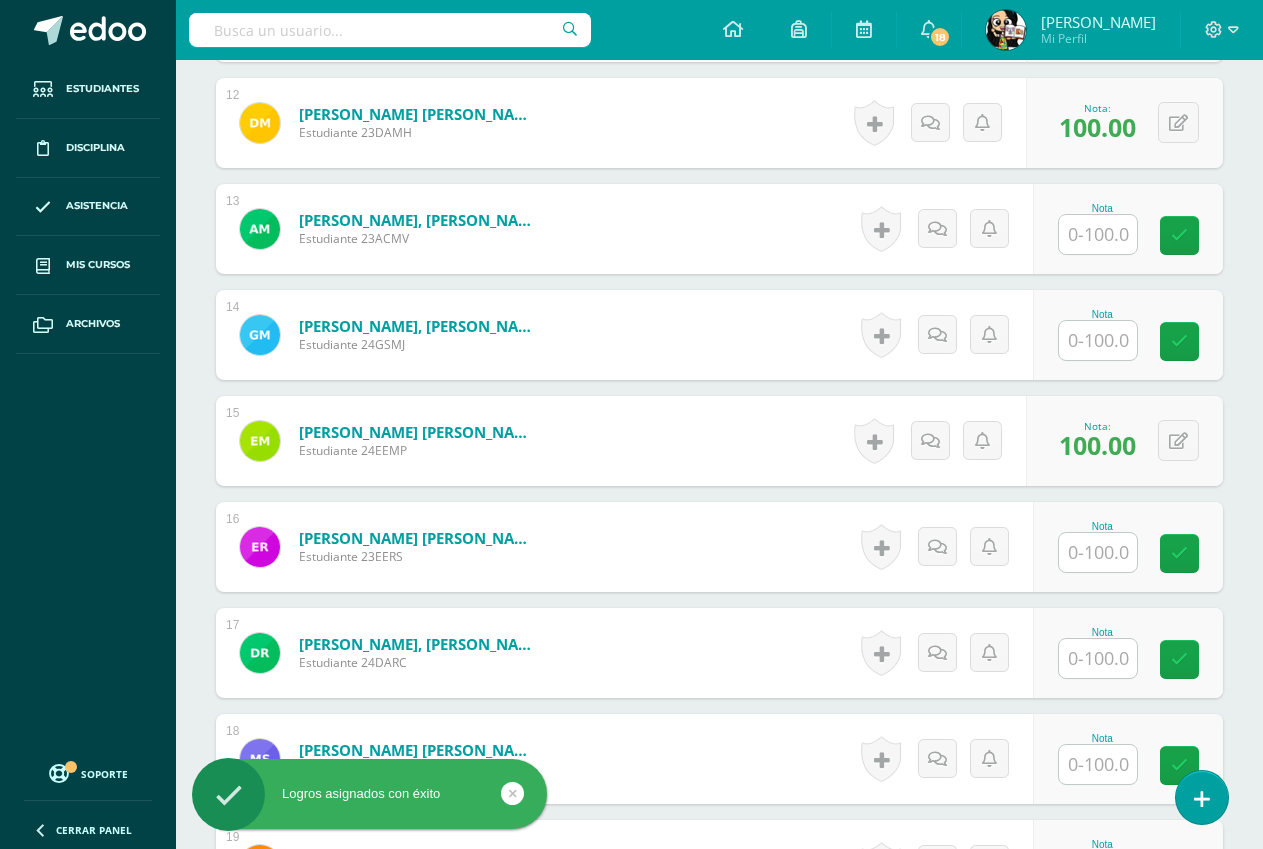 click at bounding box center (1098, 552) 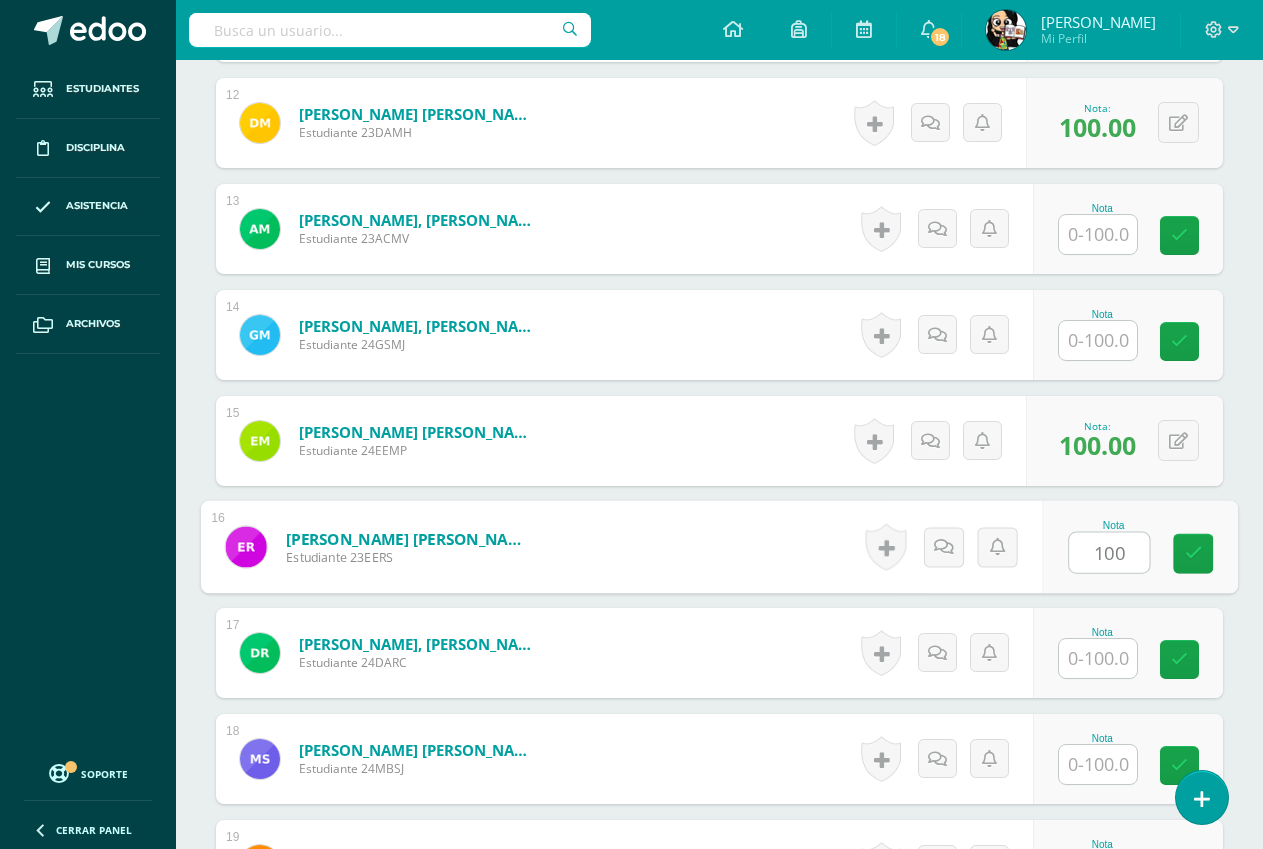 type on "100" 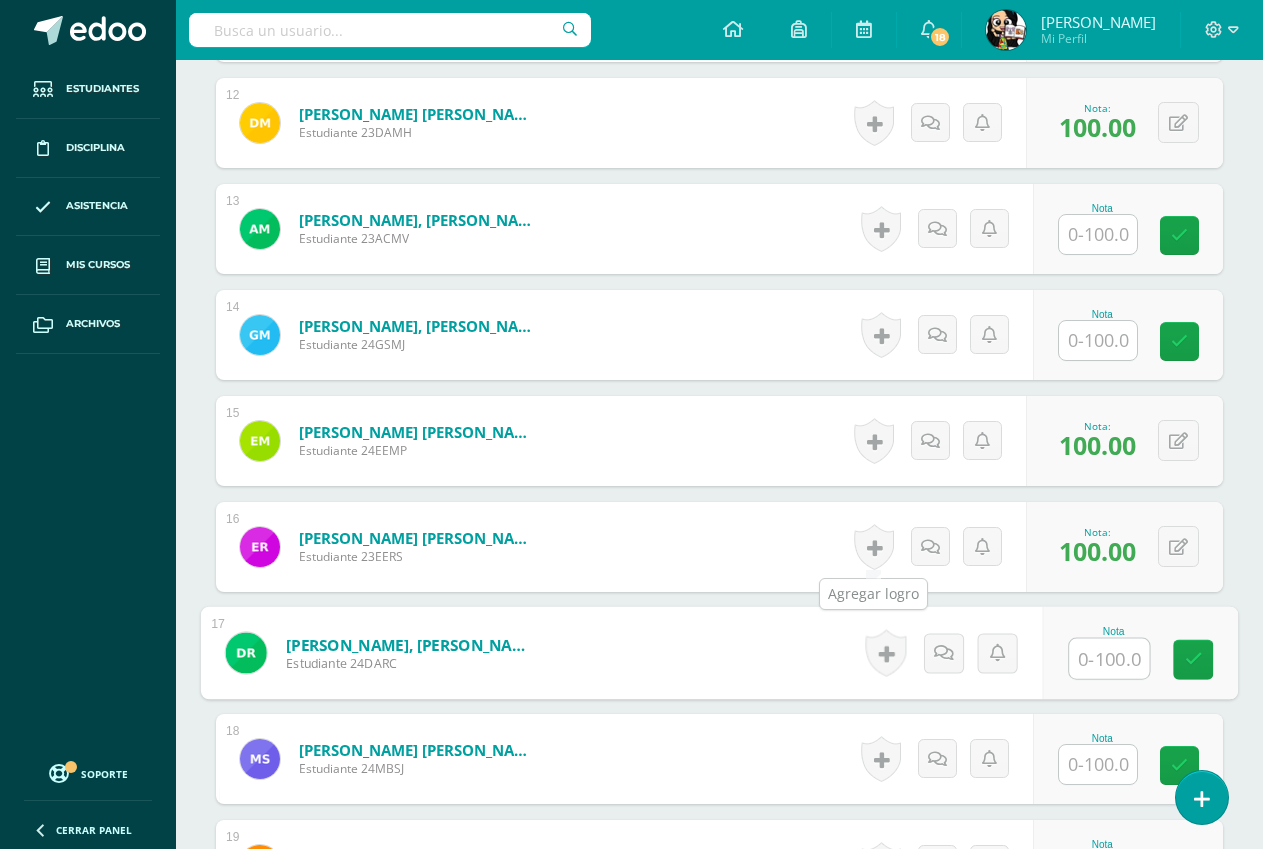 click at bounding box center (874, 547) 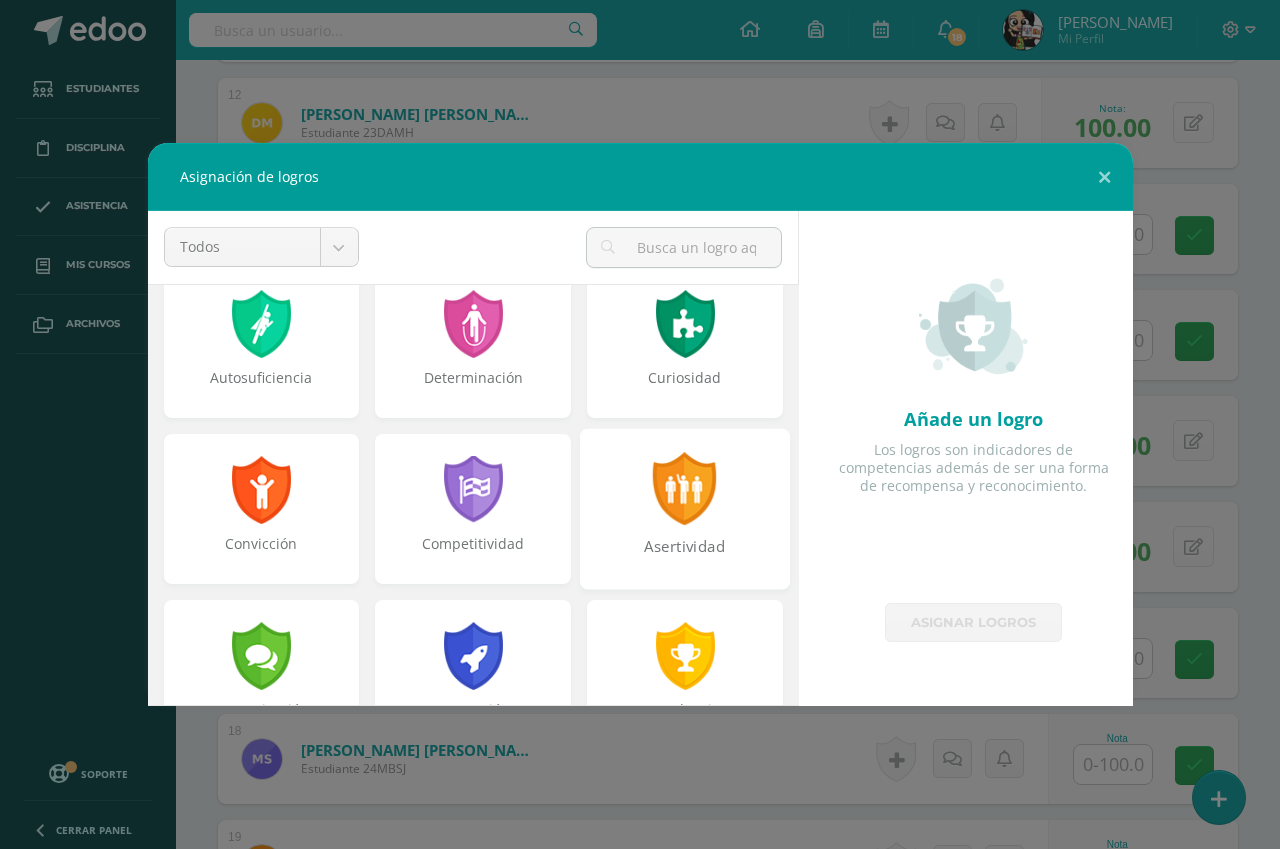 scroll, scrollTop: 400, scrollLeft: 0, axis: vertical 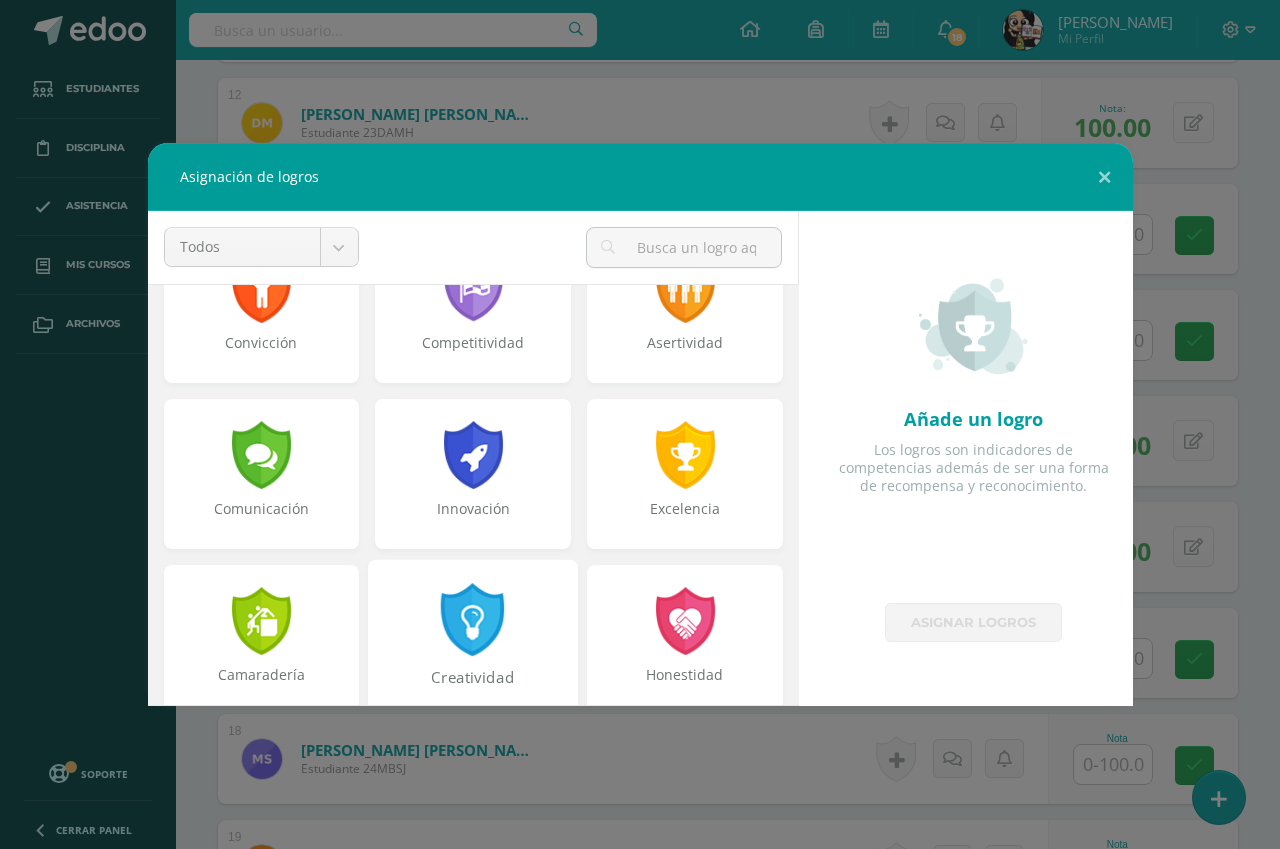 click at bounding box center (473, 619) 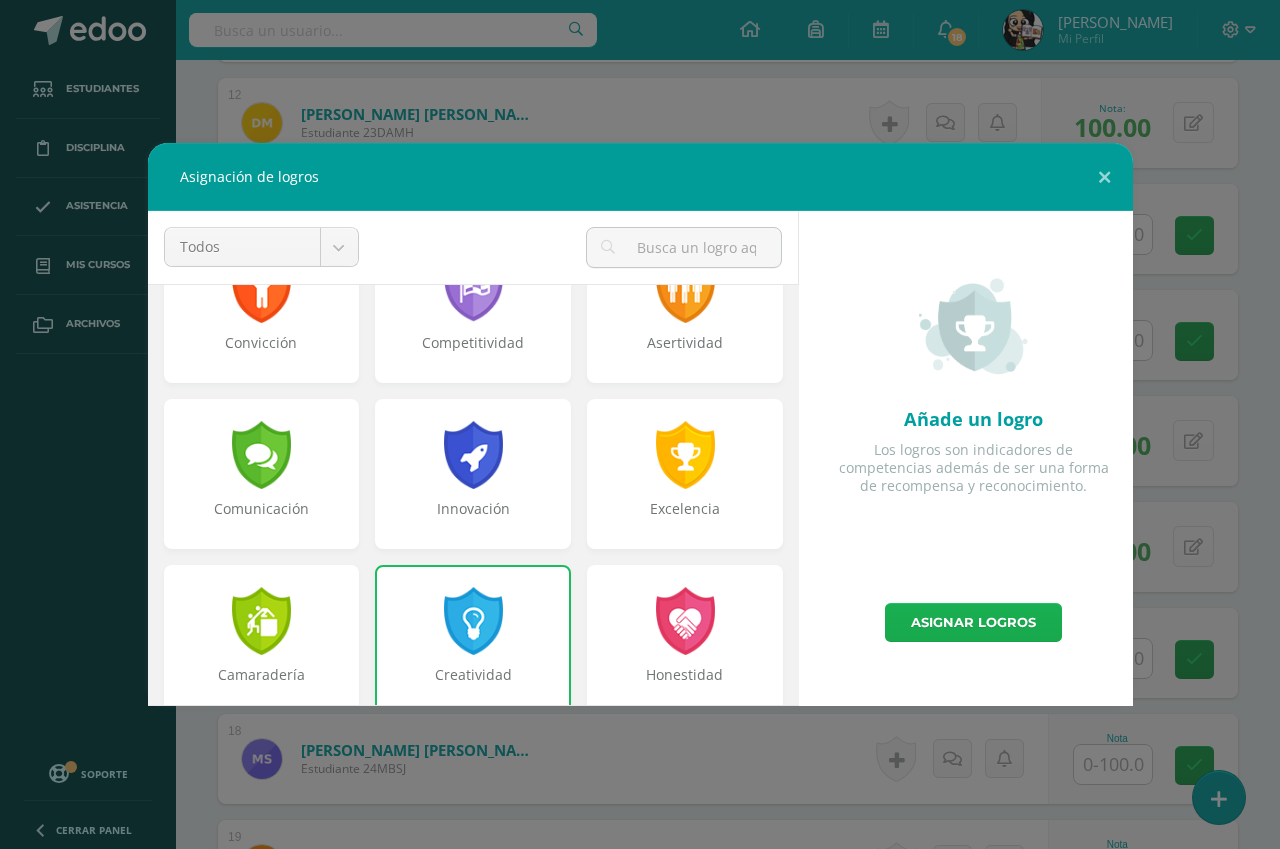 click on "Asignar logros" at bounding box center [973, 622] 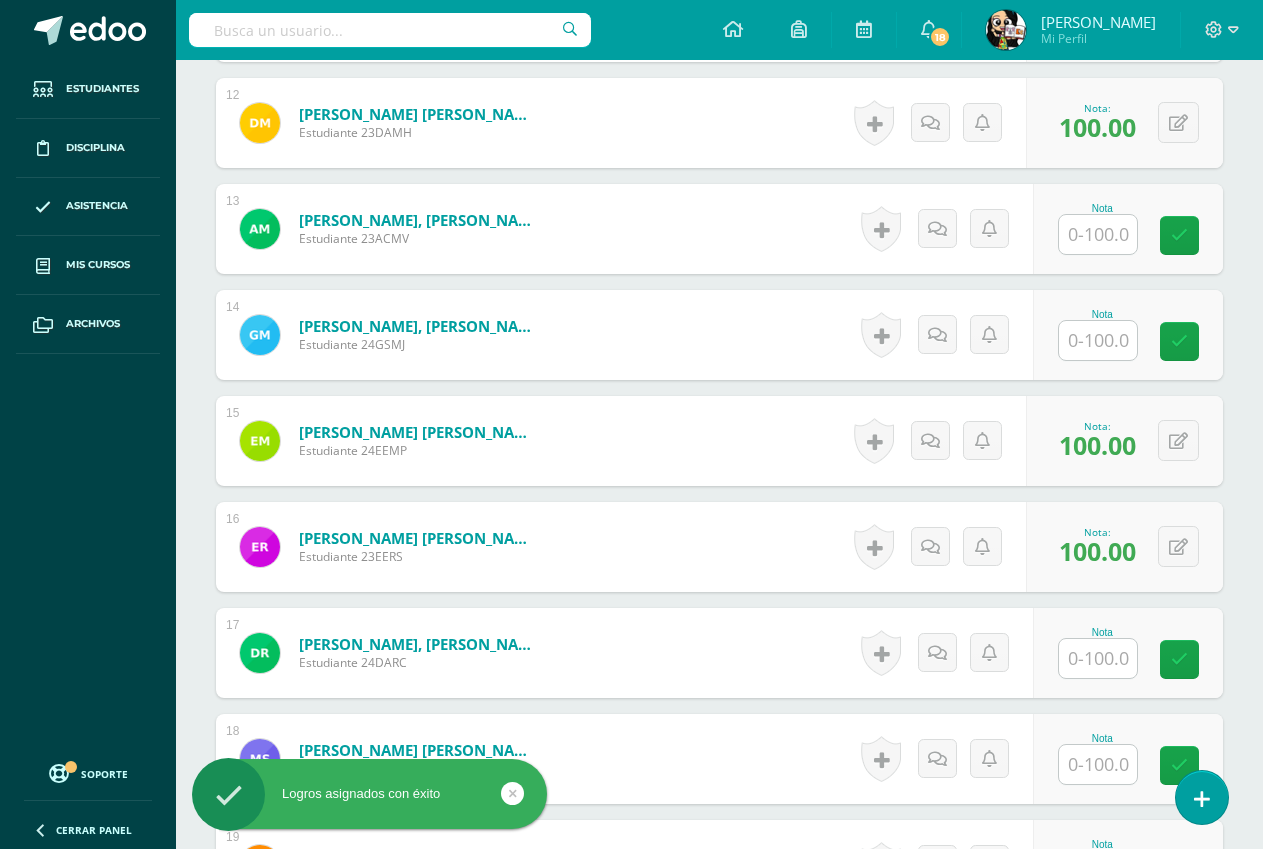 click on "Nota" at bounding box center (1128, 653) 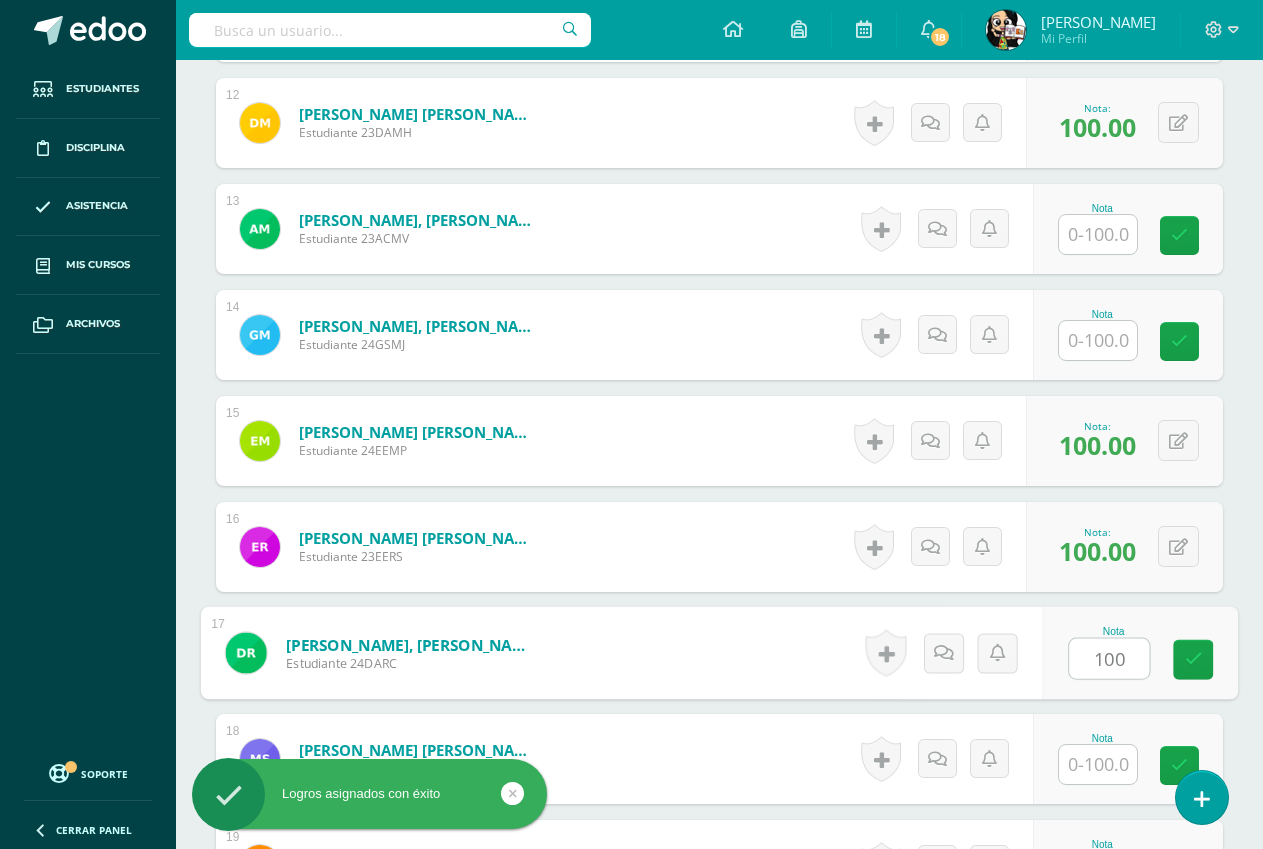 type on "100" 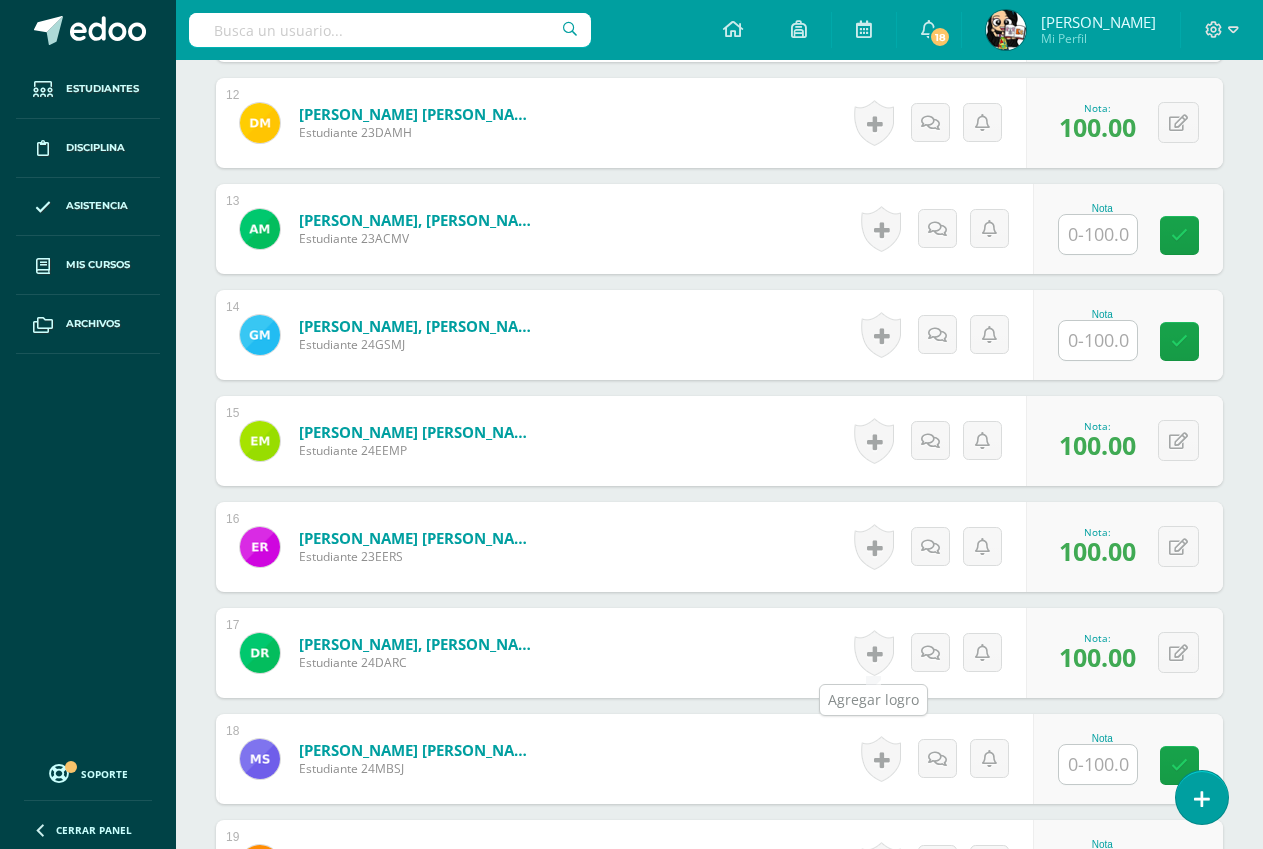 click at bounding box center (874, 653) 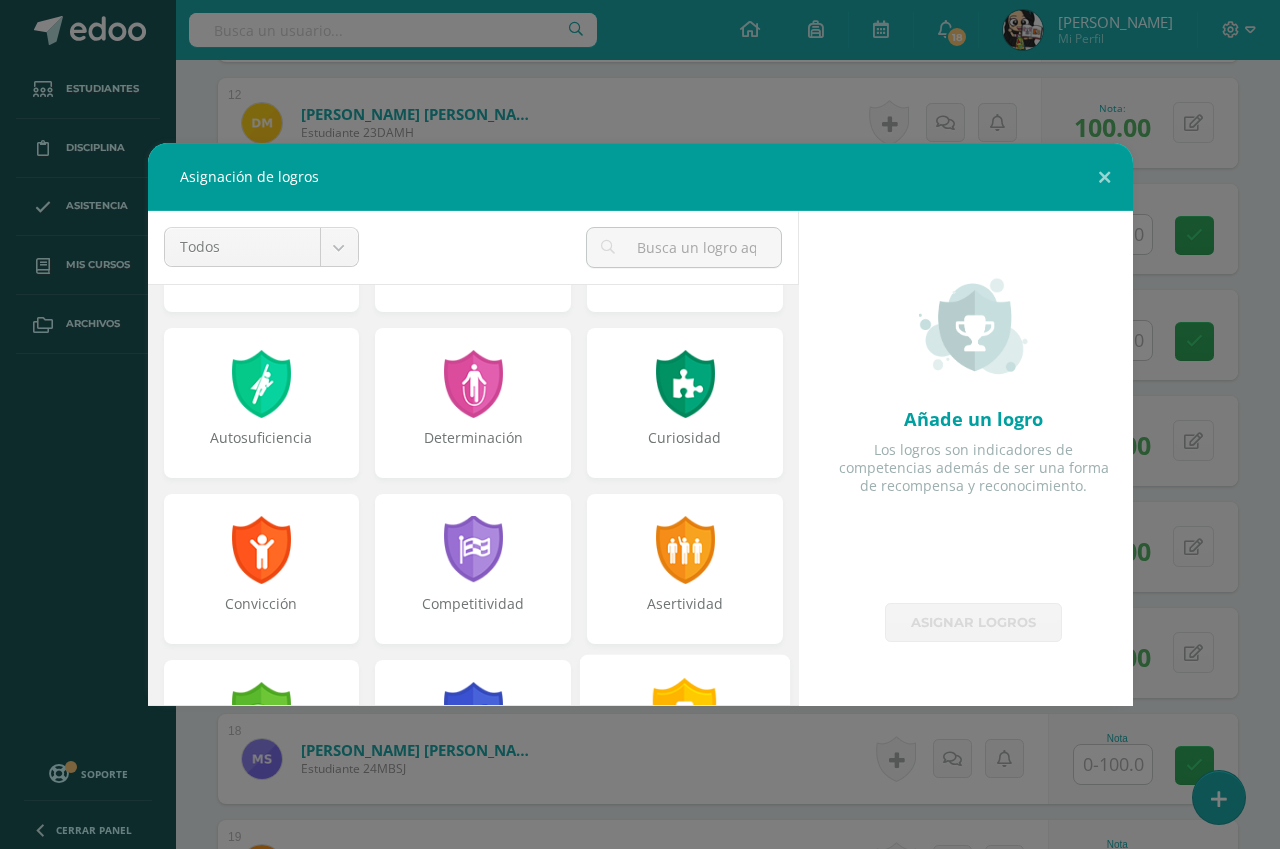 scroll, scrollTop: 0, scrollLeft: 0, axis: both 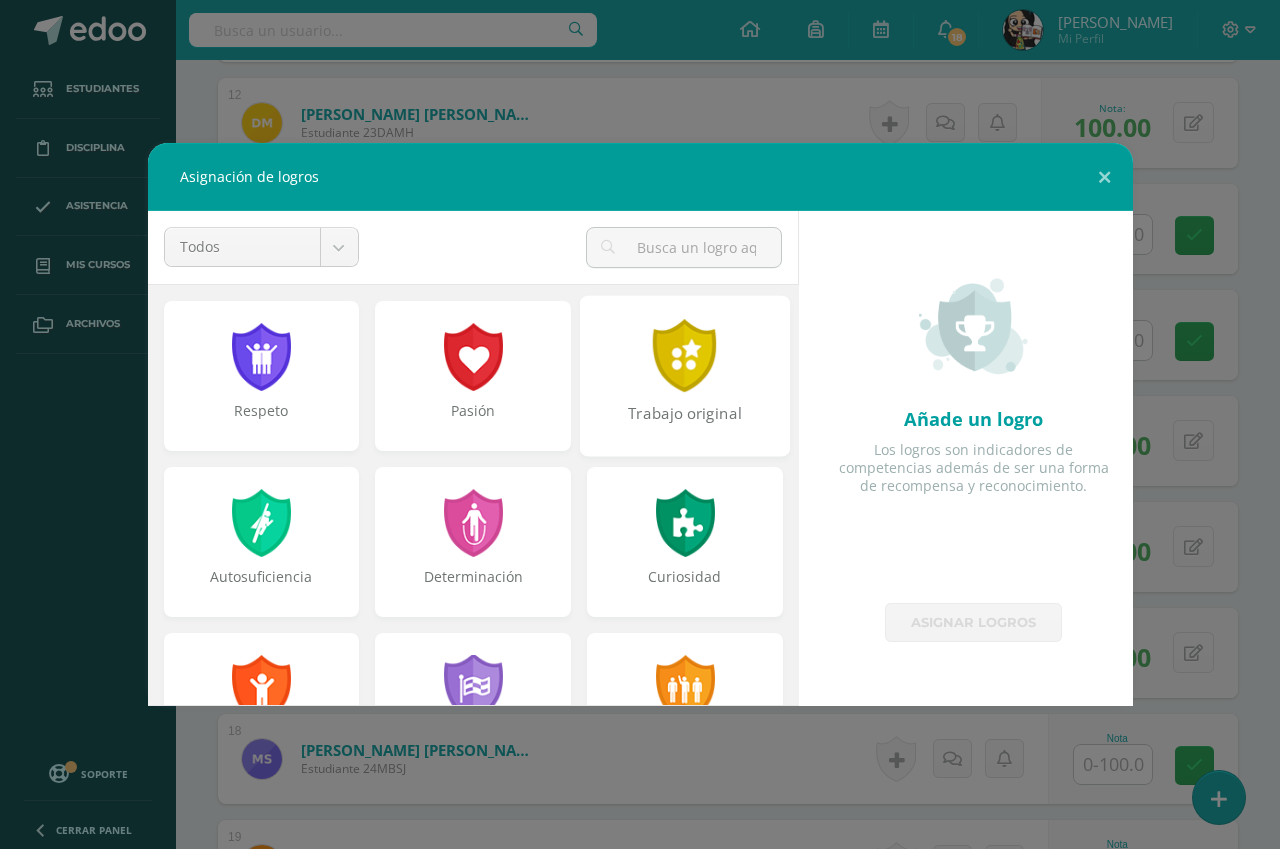 click at bounding box center (685, 355) 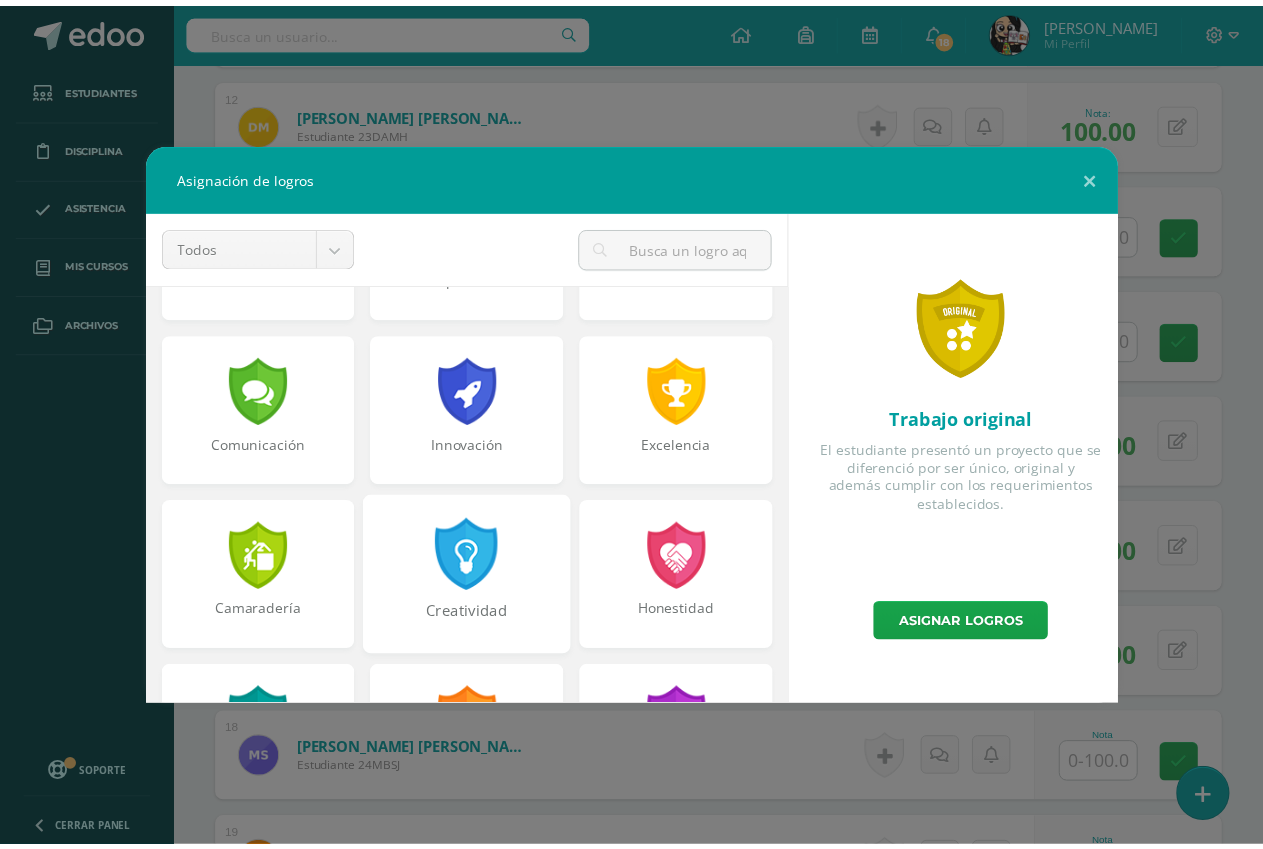 scroll, scrollTop: 500, scrollLeft: 0, axis: vertical 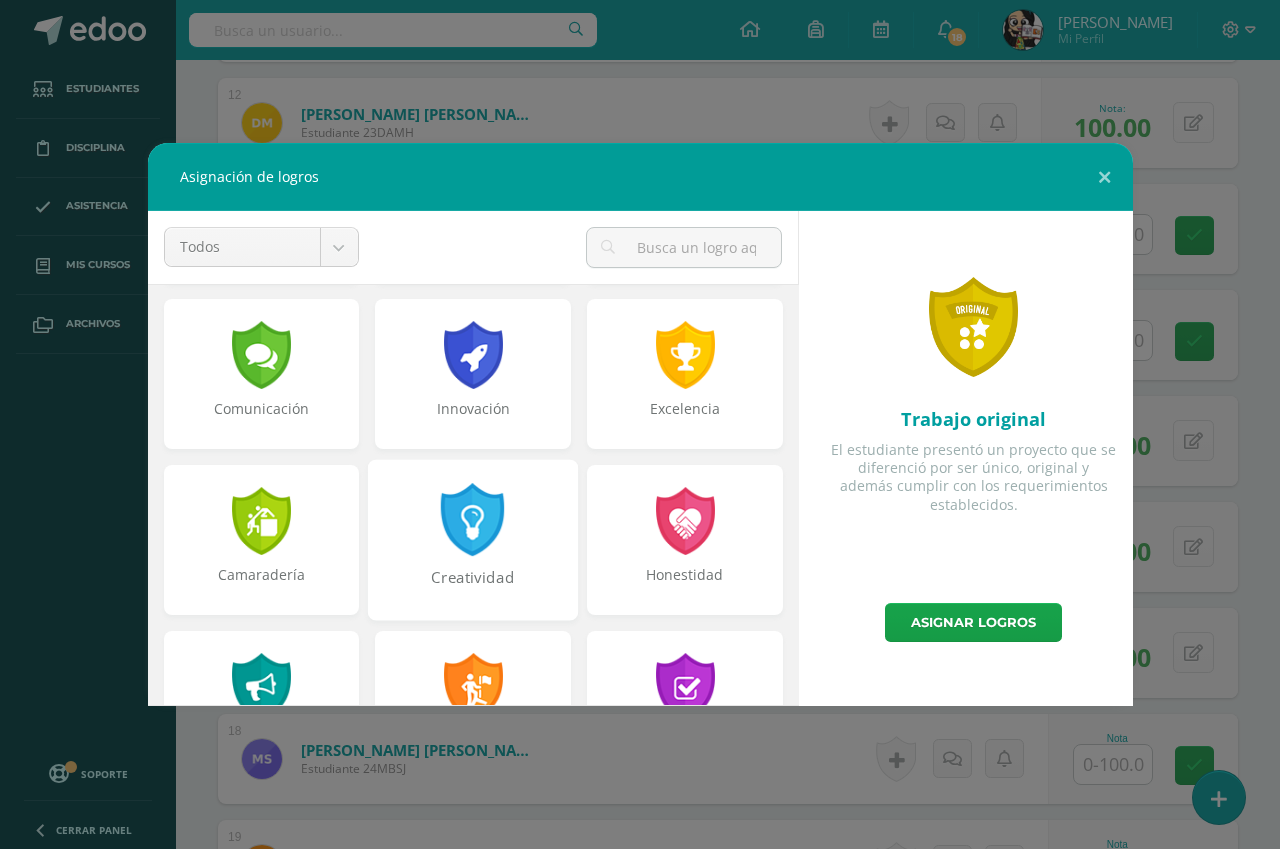 click at bounding box center [473, 519] 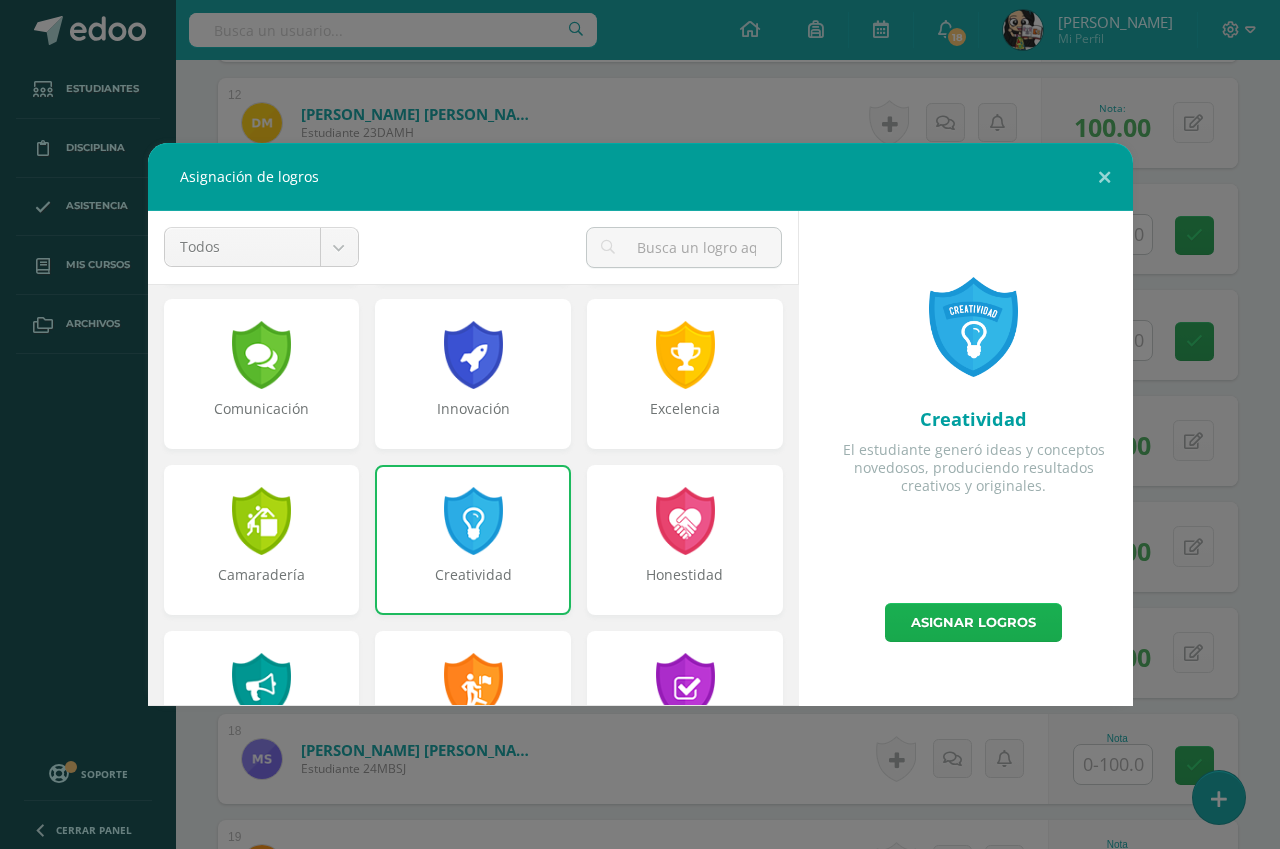 click on "Asignar logros" at bounding box center [973, 622] 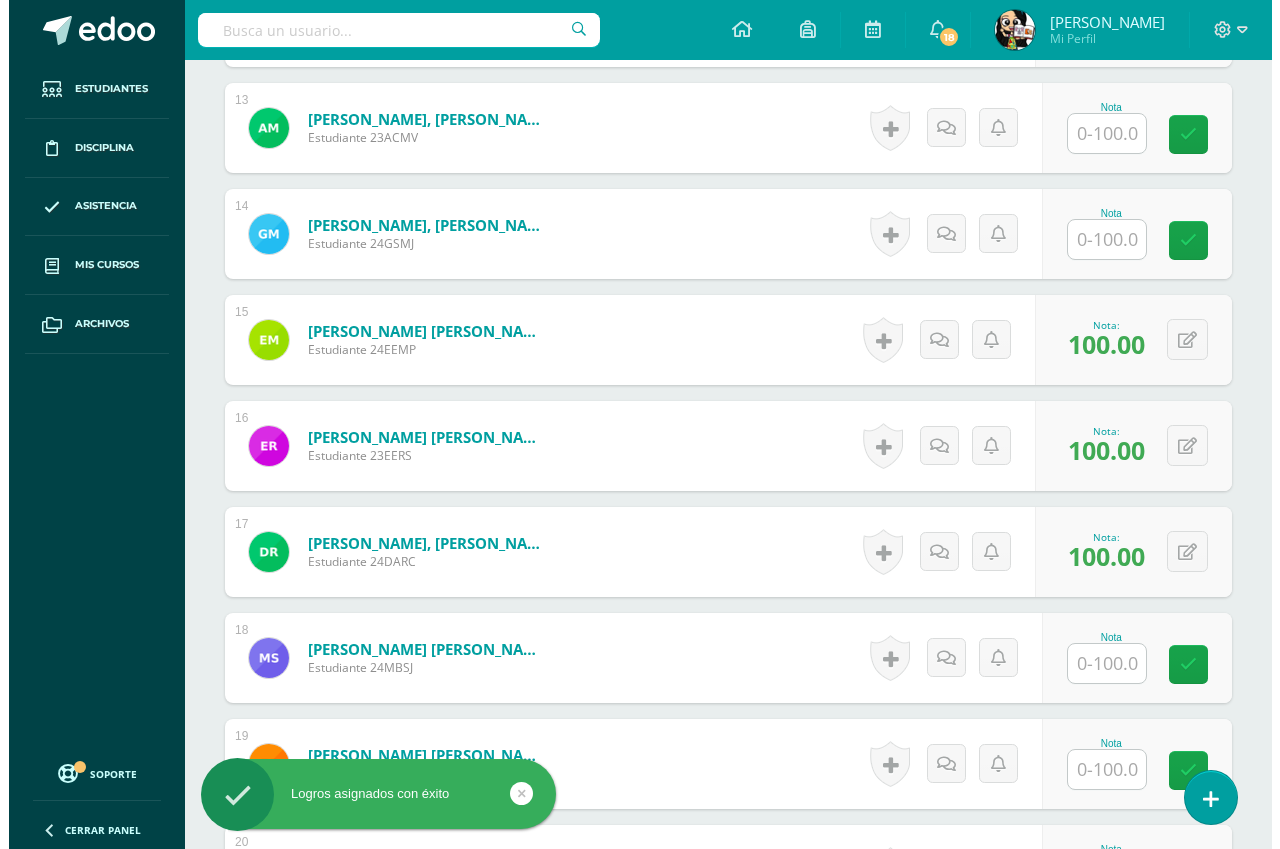 scroll, scrollTop: 2002, scrollLeft: 0, axis: vertical 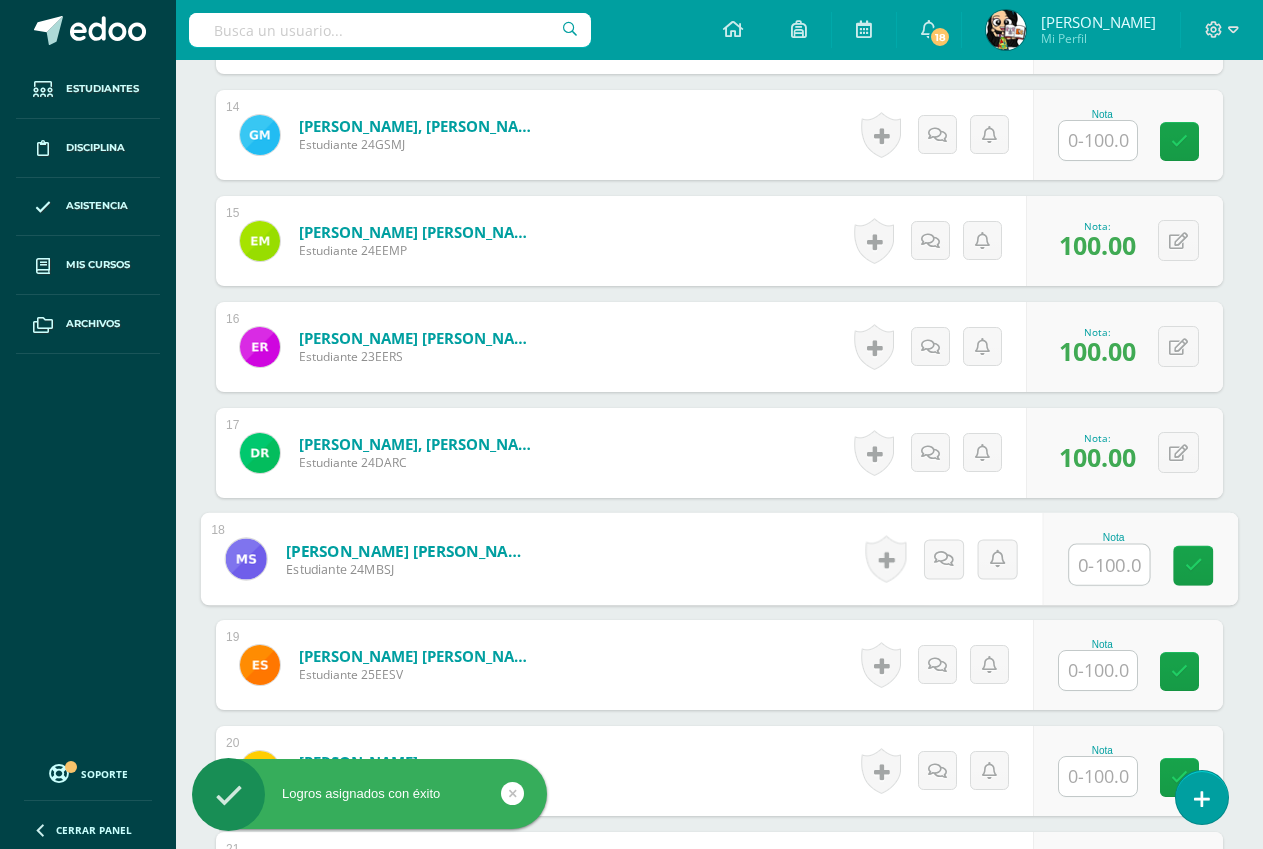 click at bounding box center (1109, 565) 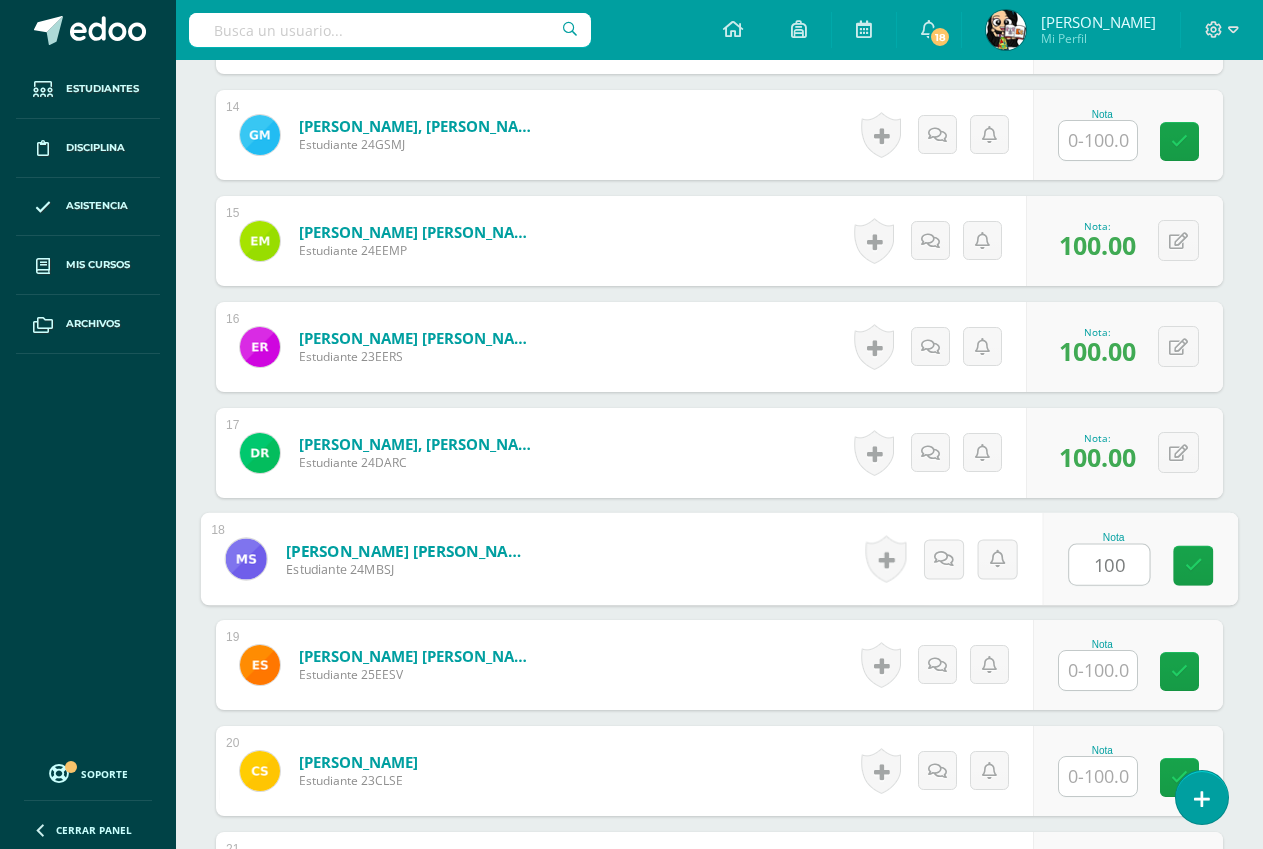 type on "100" 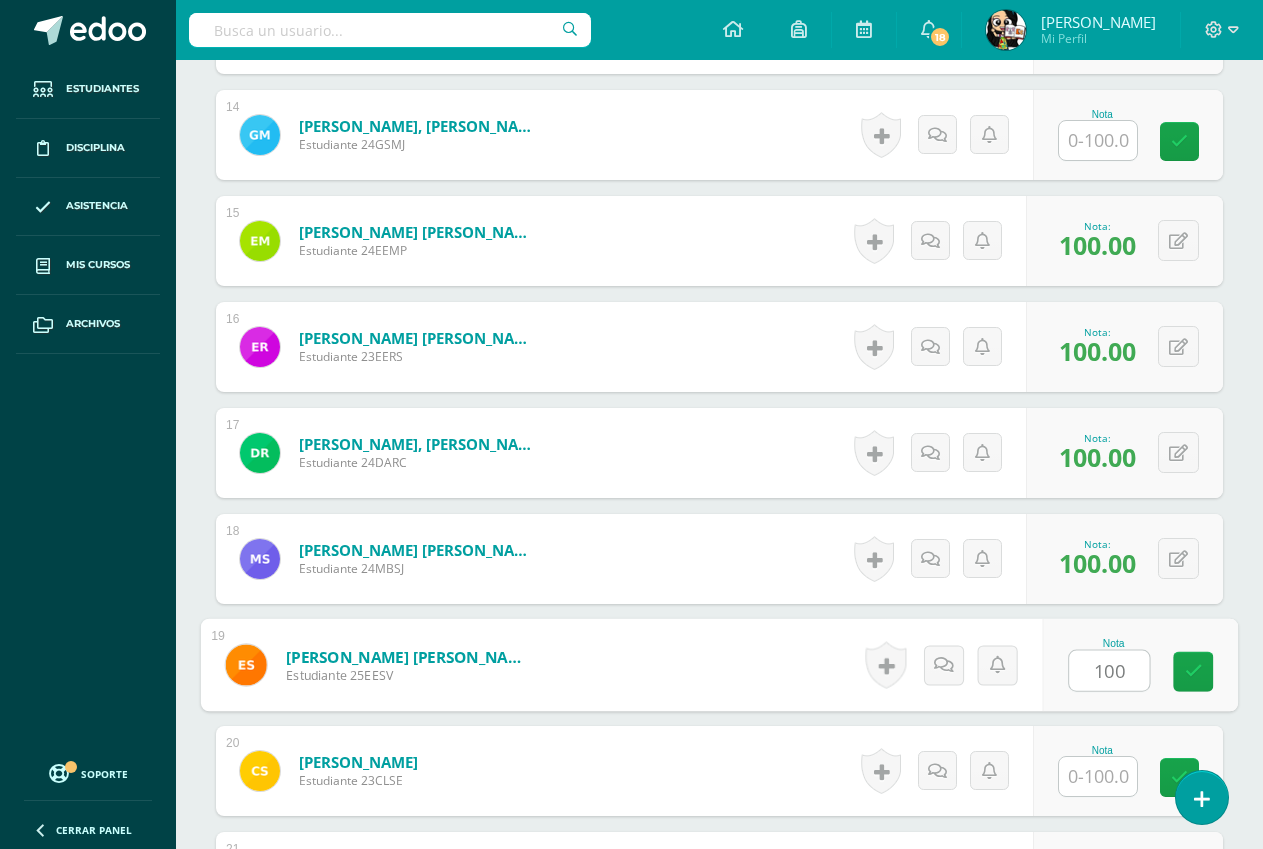 type on "100" 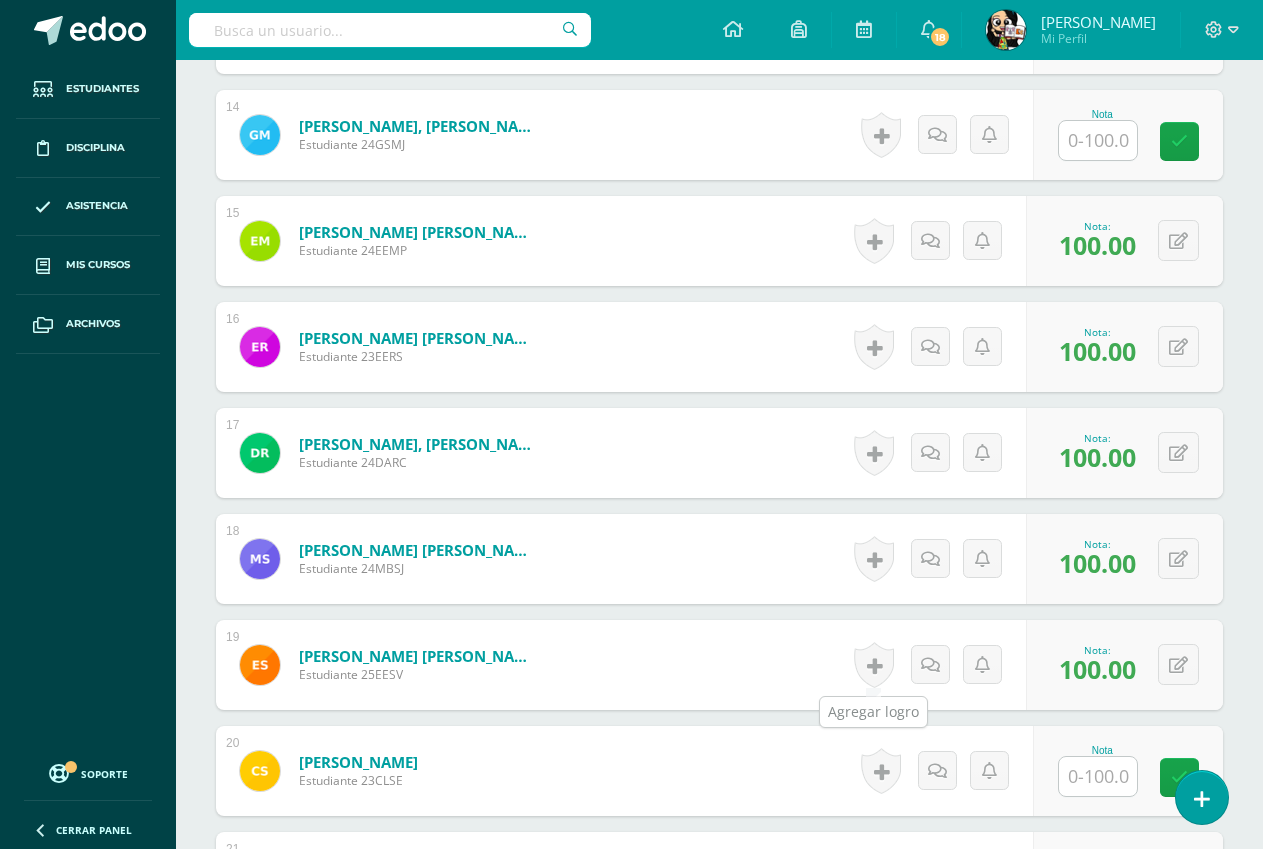 click at bounding box center [874, 665] 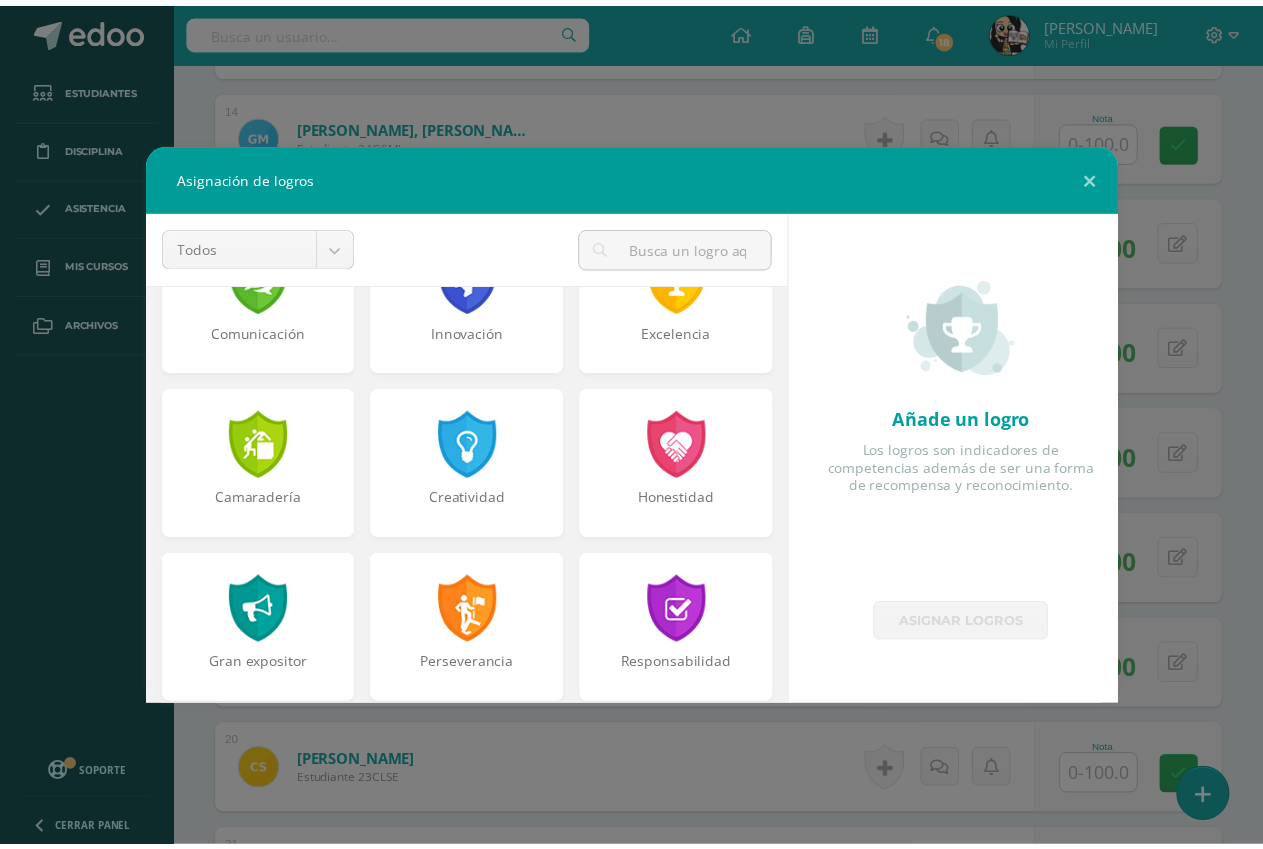 scroll, scrollTop: 600, scrollLeft: 0, axis: vertical 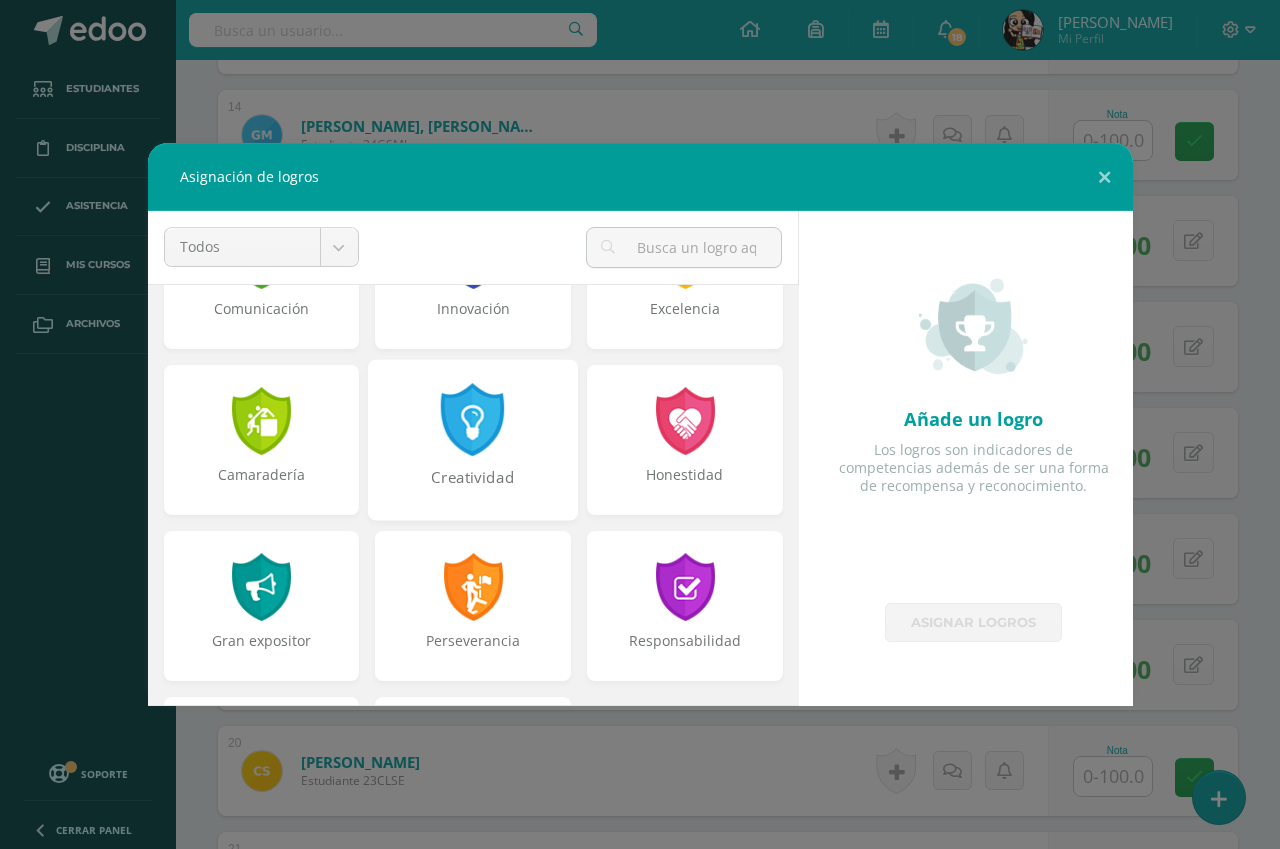 click at bounding box center (473, 419) 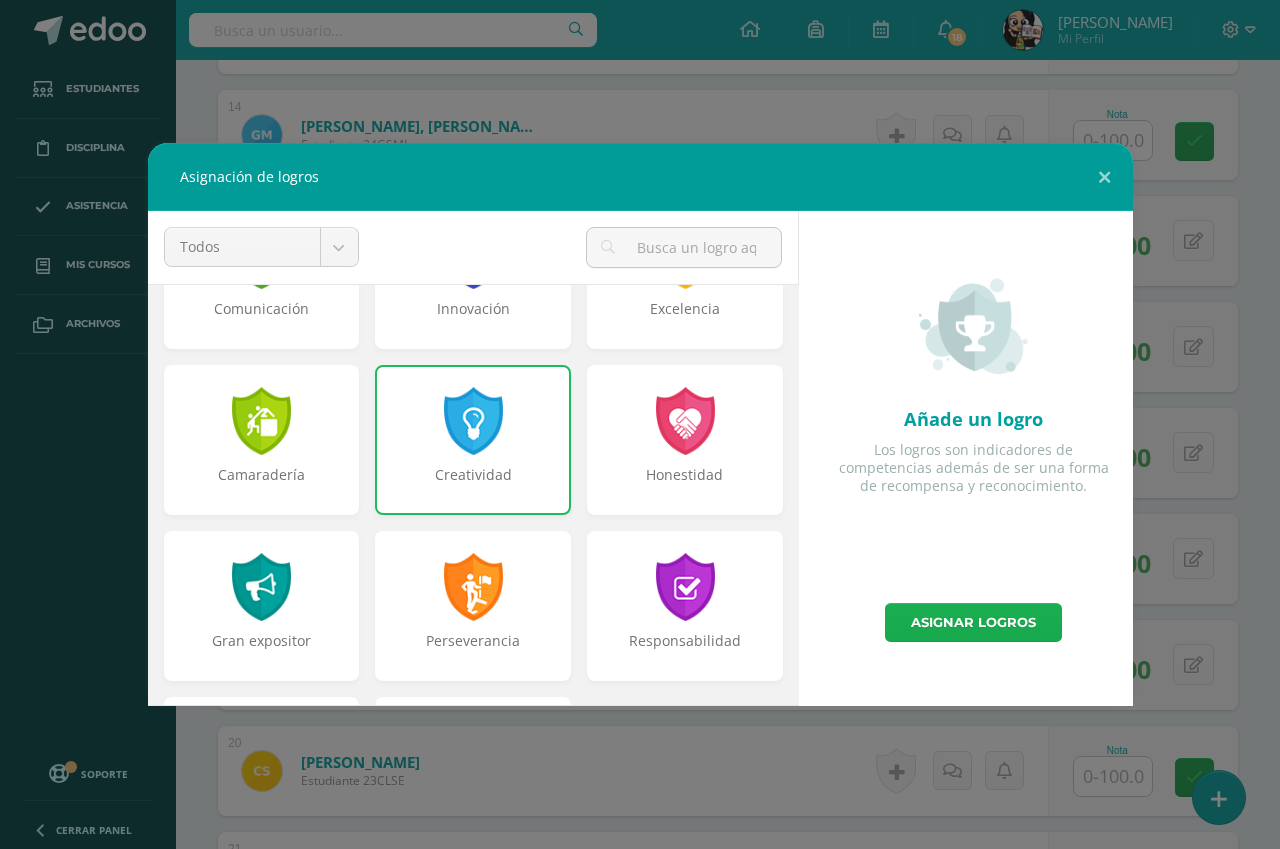 click on "Asignar logros" at bounding box center (973, 622) 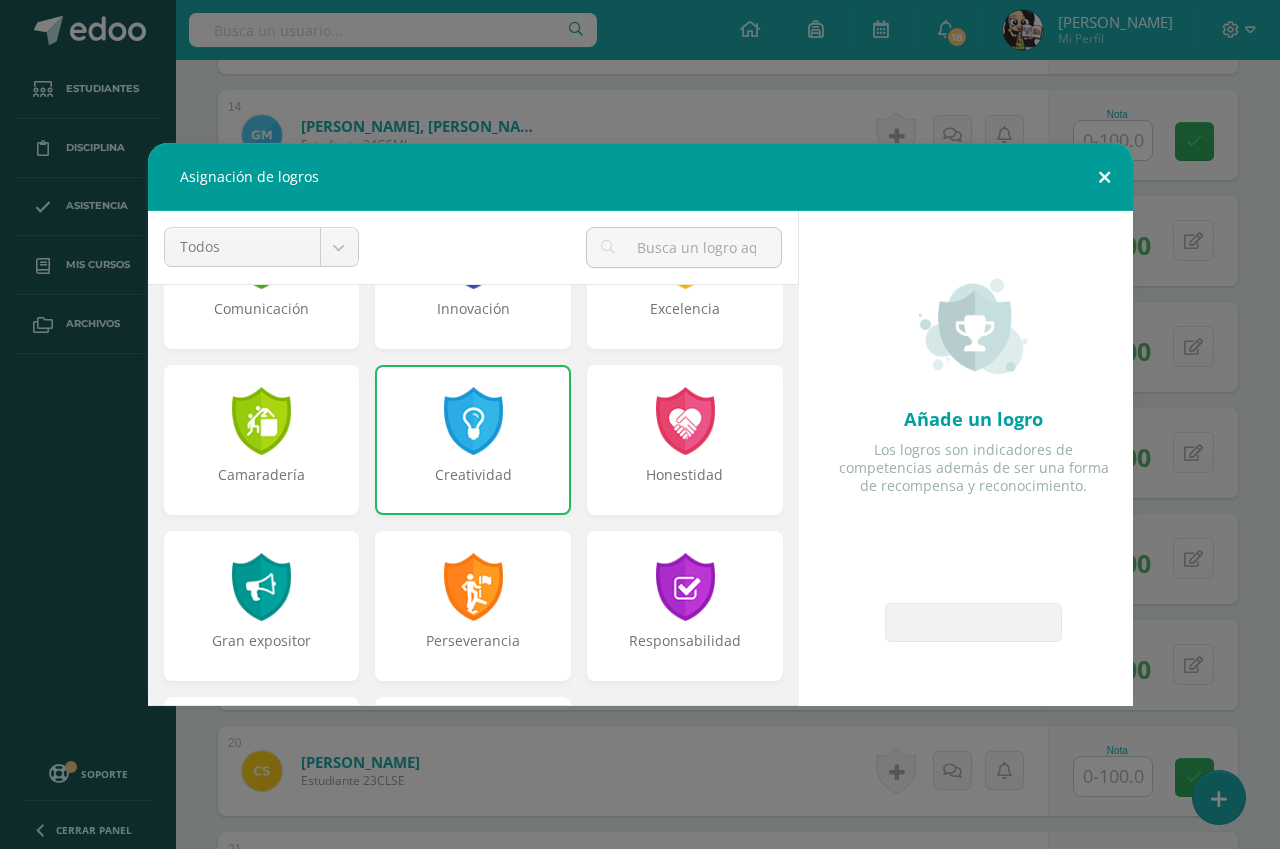 click at bounding box center (1104, 177) 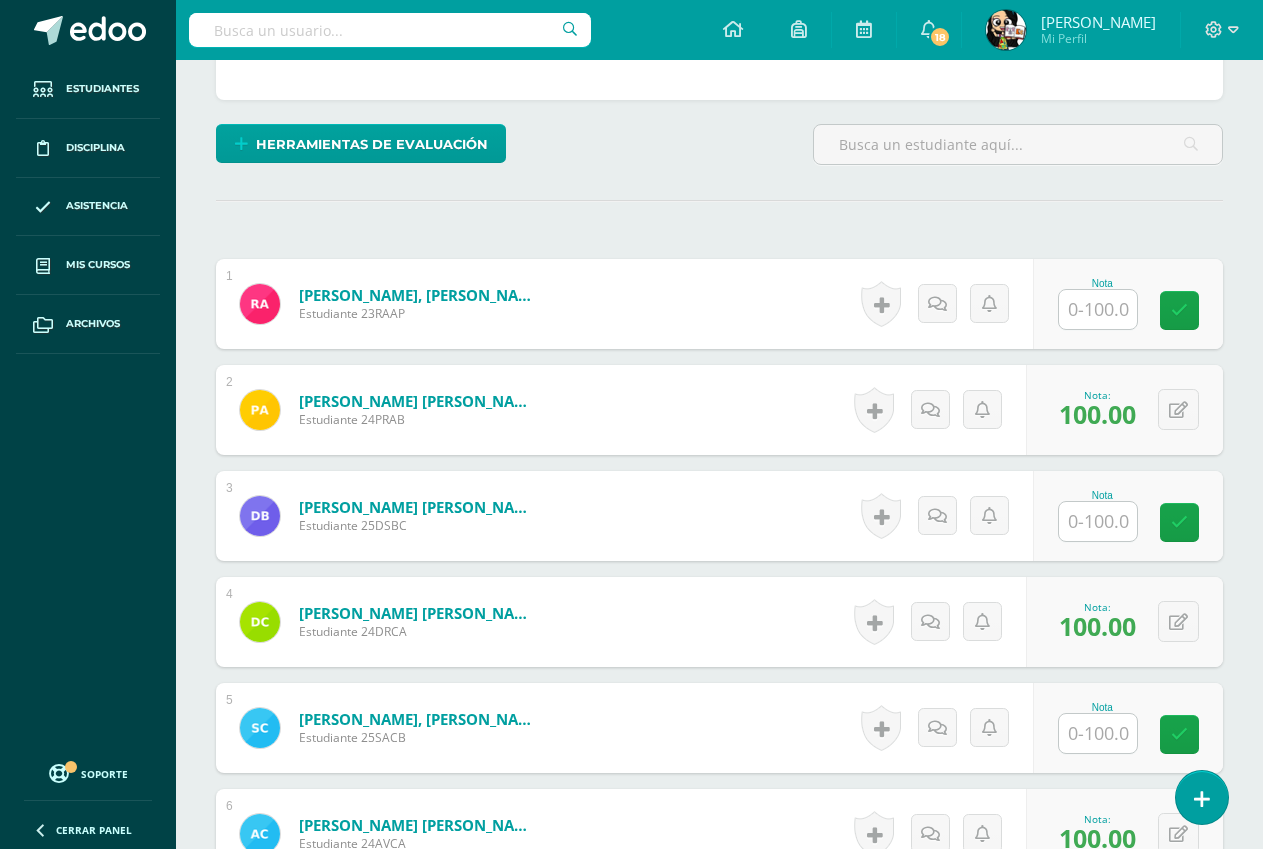 scroll, scrollTop: 116, scrollLeft: 0, axis: vertical 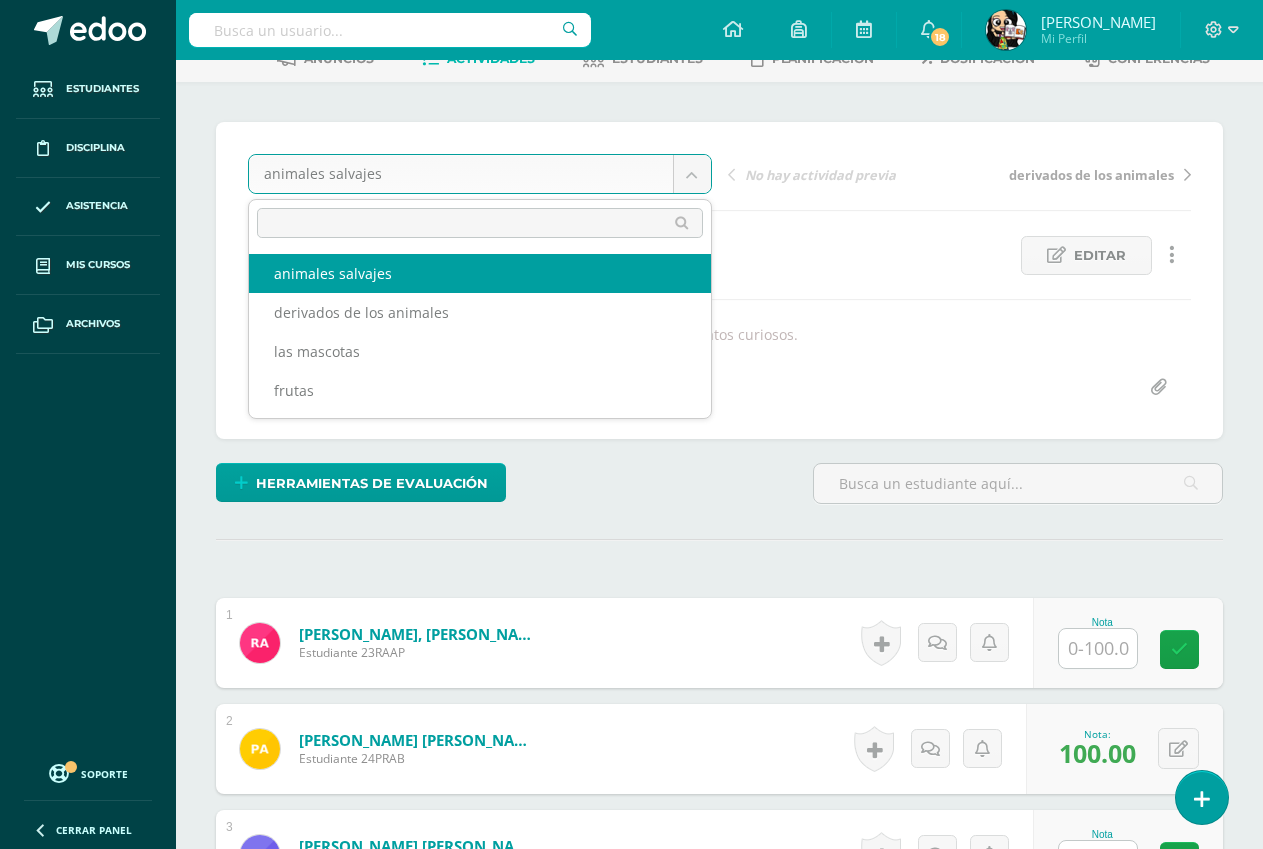 click on "Logros asignados con éxito         Logros asignados con éxito         Logros asignados con éxito         Logros asignados con éxito         Logros asignados con éxito         Logros asignados con éxito         Logros asignados con éxito         Logros asignados con éxito         Logros asignados con éxito         Logros asignados con éxito         Estudiantes Disciplina Asistencia Mis cursos Archivos Soporte
Centro de ayuda
Últimas actualizaciones
10+ Cerrar panel
Destrezas de Aprendizaje Matemático
Preparatoria
Preprimaria
"A"
Actividades Estudiantes Planificación Dosificación
Destrezas de Comunicación y Lenguaje
Actividades Estudiantes Planificación Dosificación Actividades 18 1" at bounding box center (631, 1566) 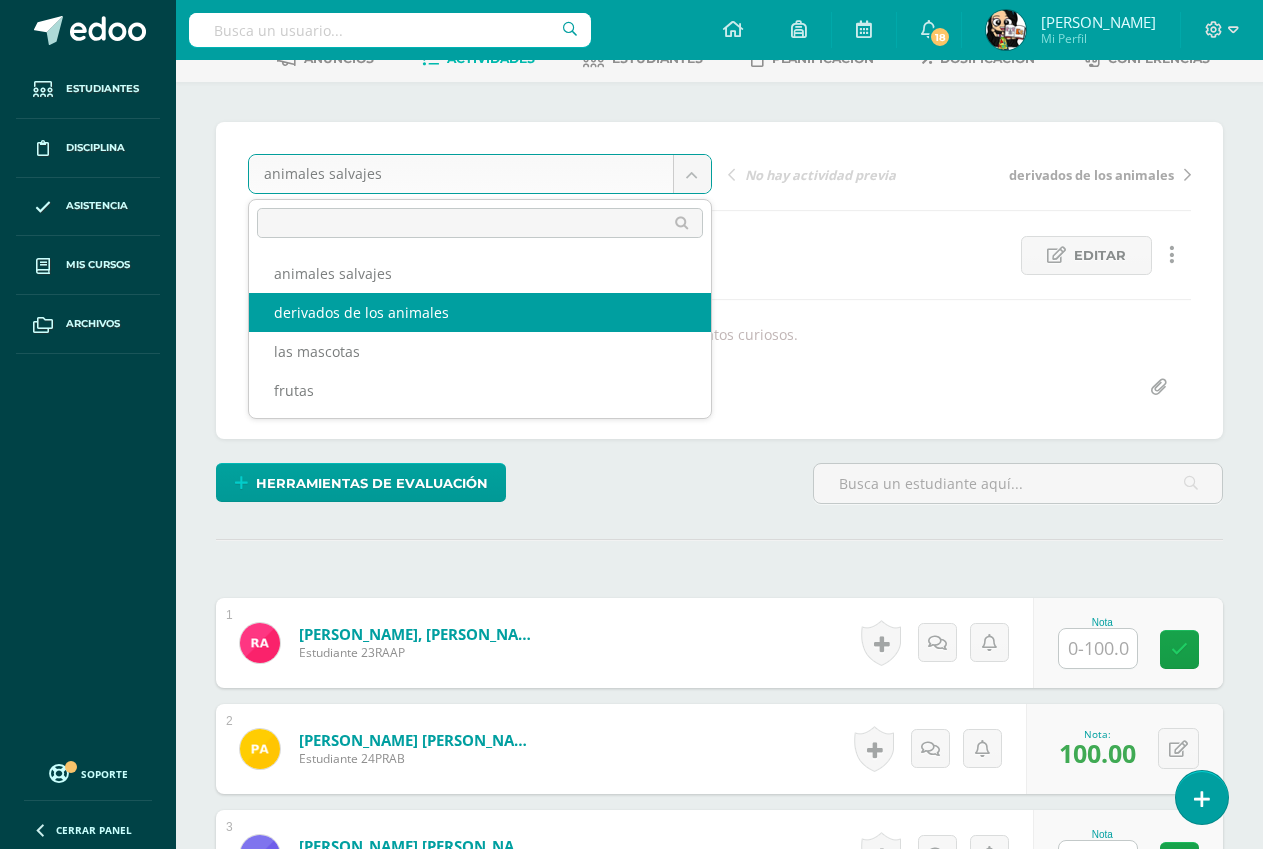 select on "/dashboard/teacher/grade-activity/188264/" 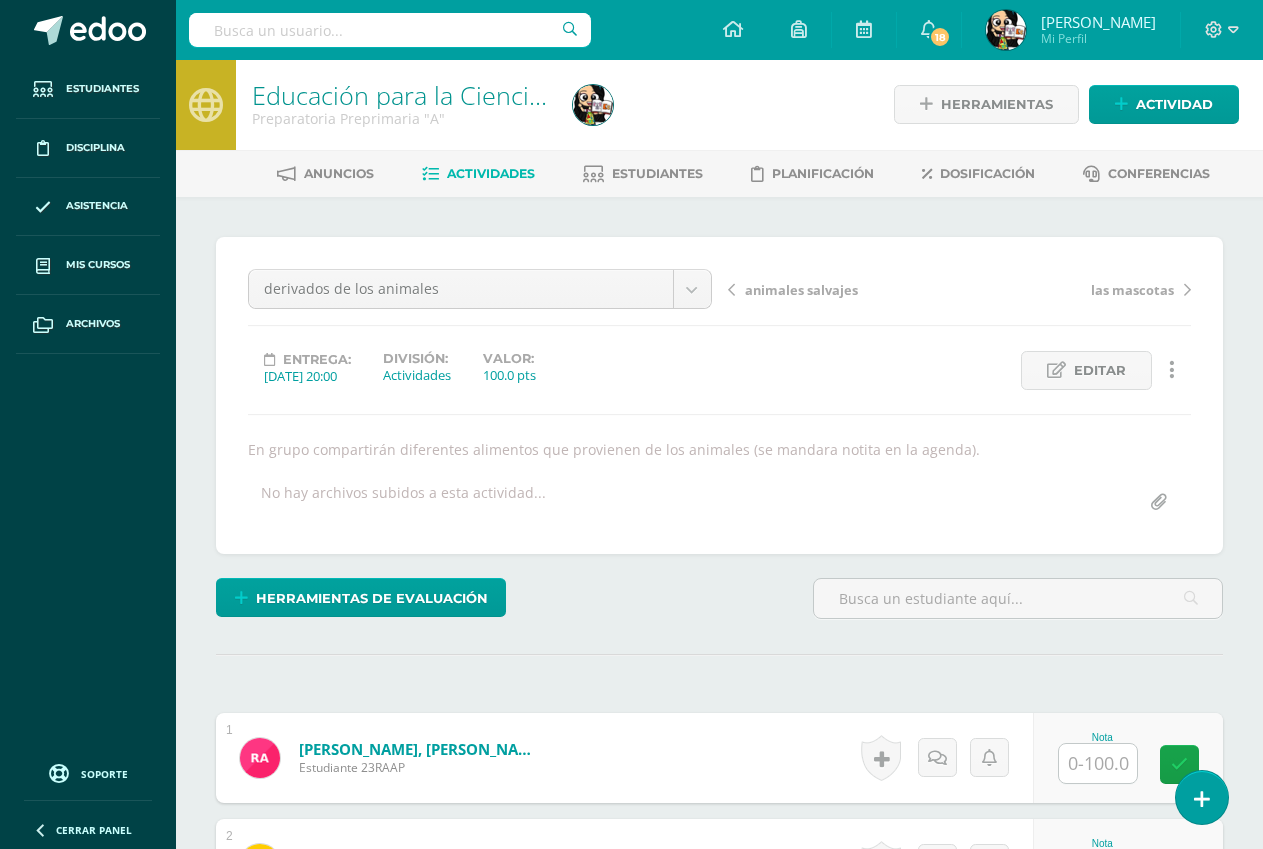 scroll, scrollTop: 401, scrollLeft: 0, axis: vertical 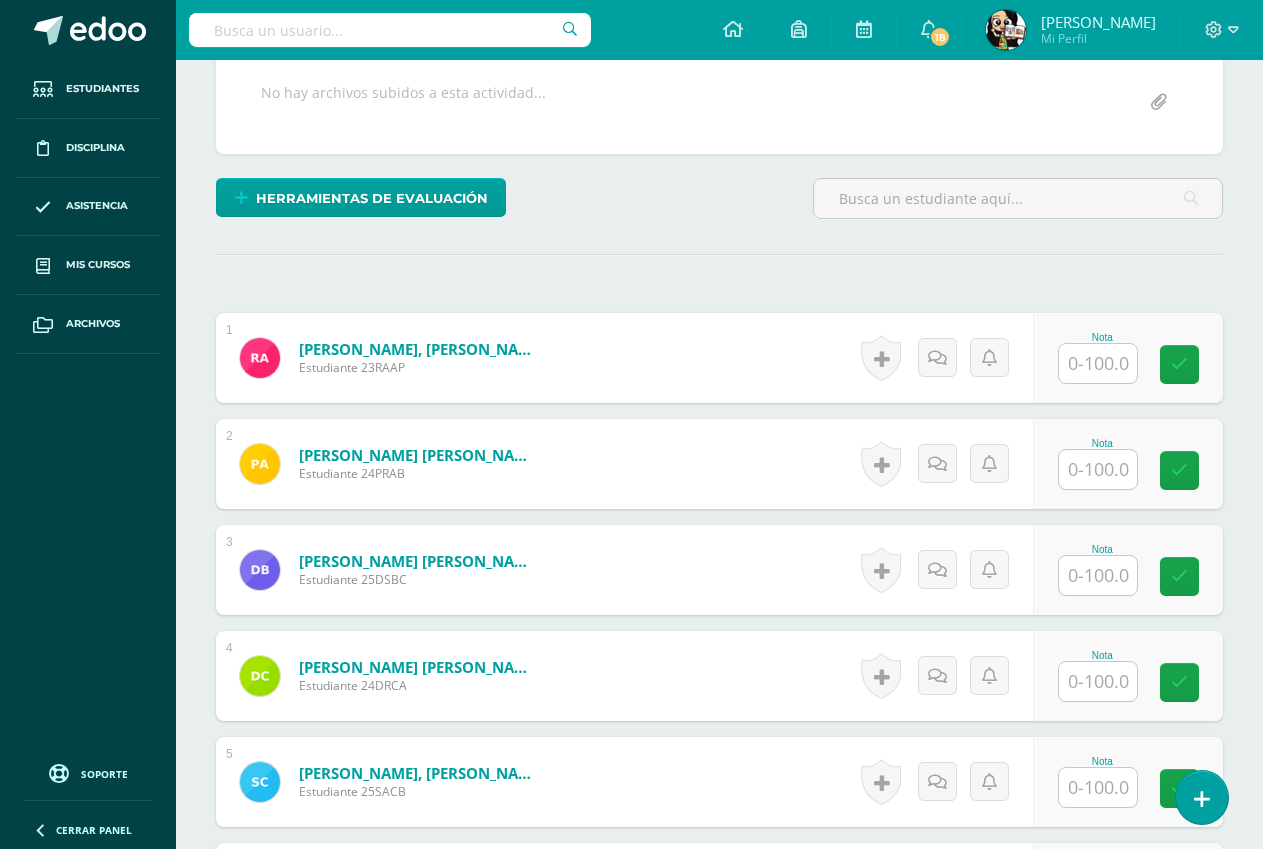 click at bounding box center [1098, 363] 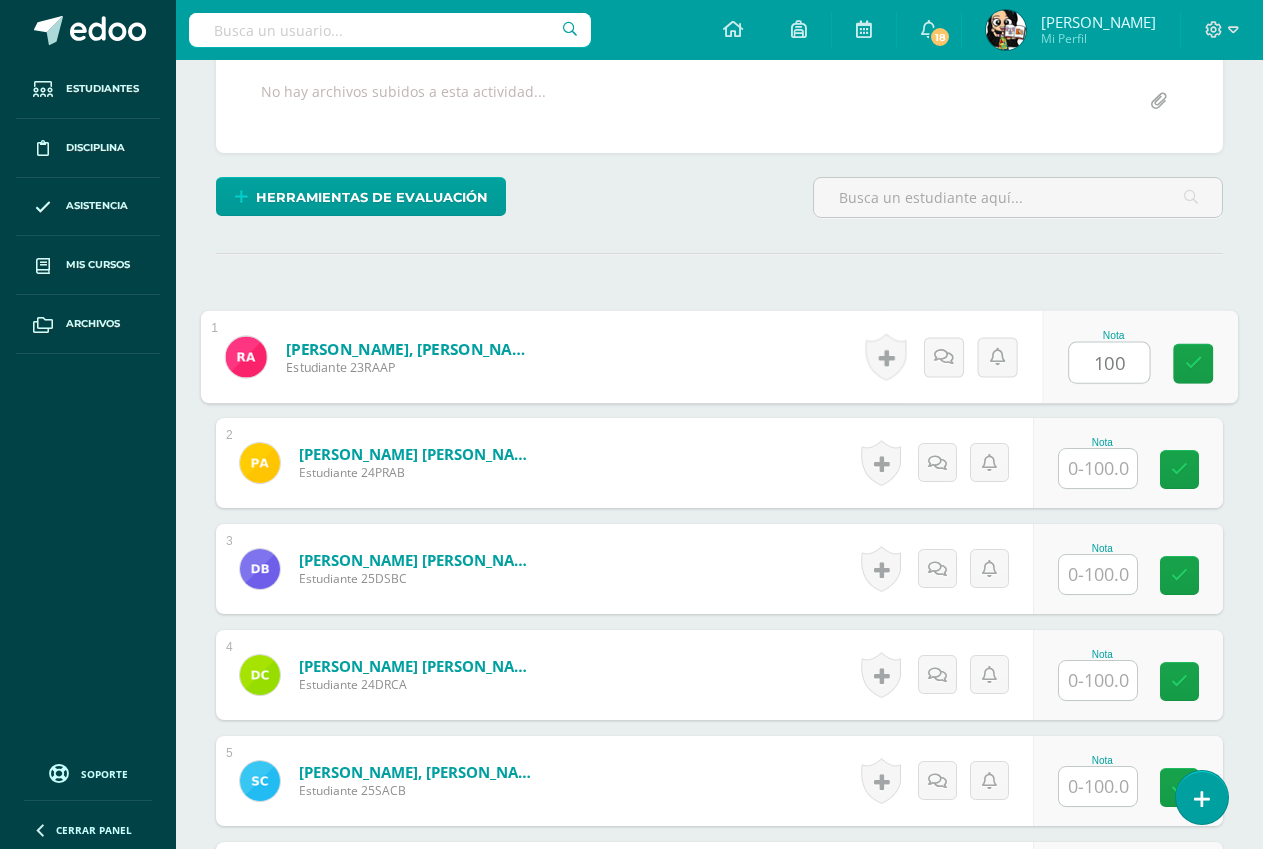 scroll, scrollTop: 403, scrollLeft: 0, axis: vertical 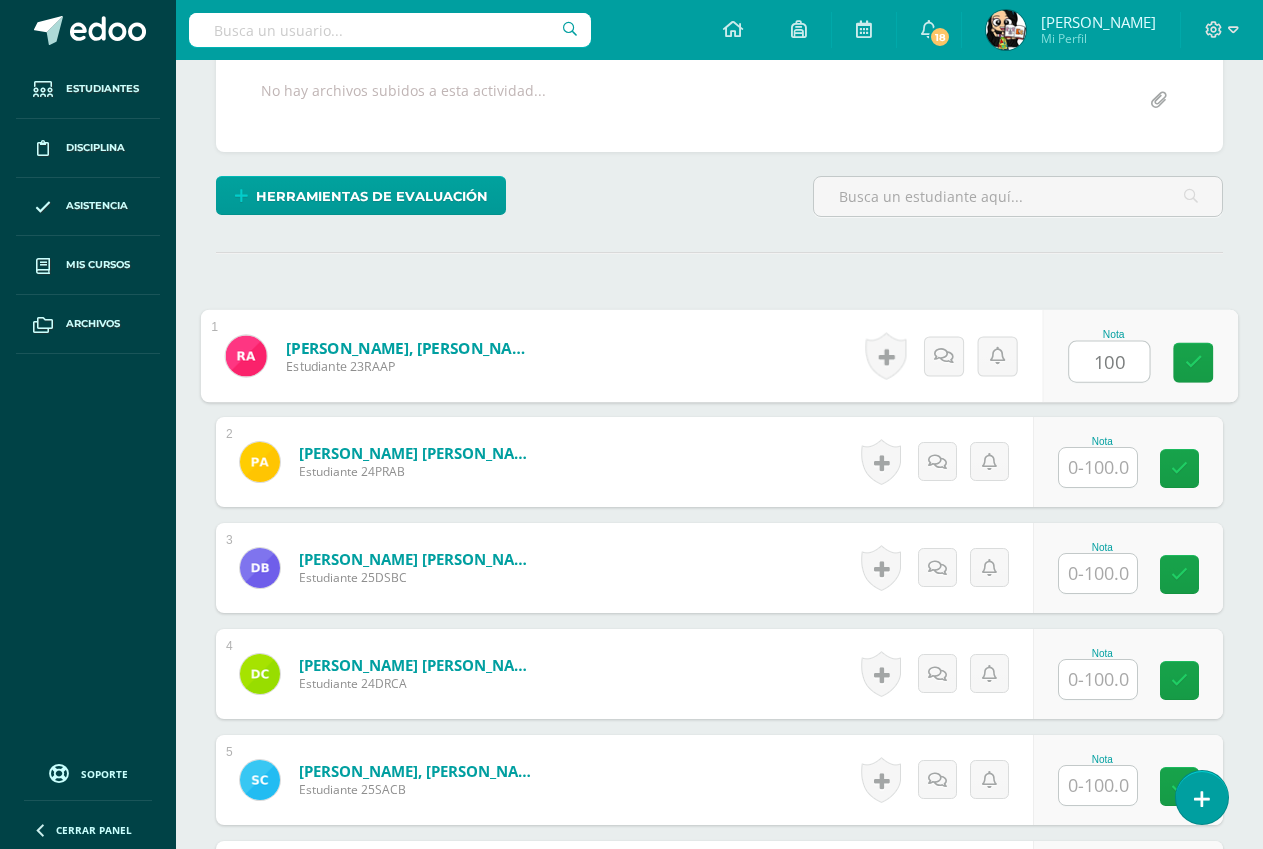 type on "100" 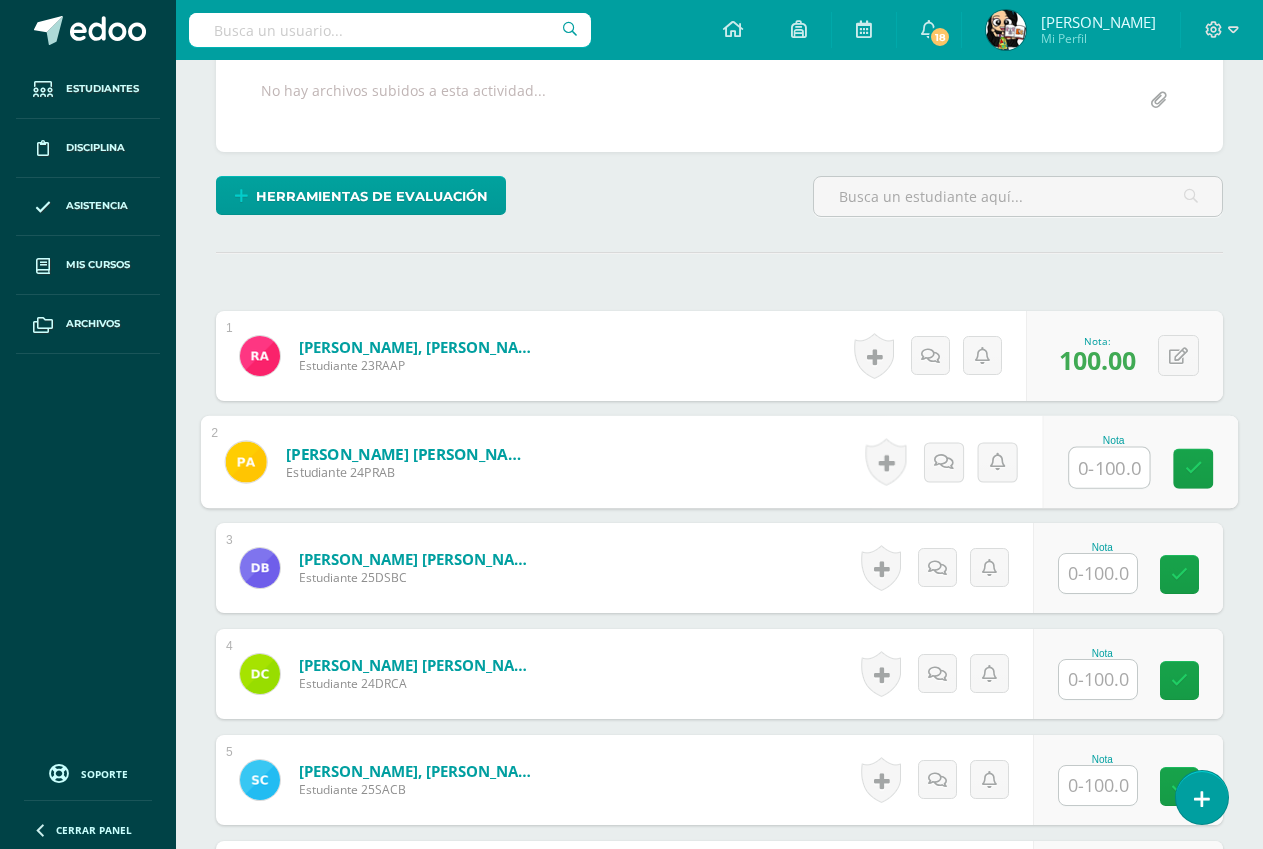 click at bounding box center [1098, 573] 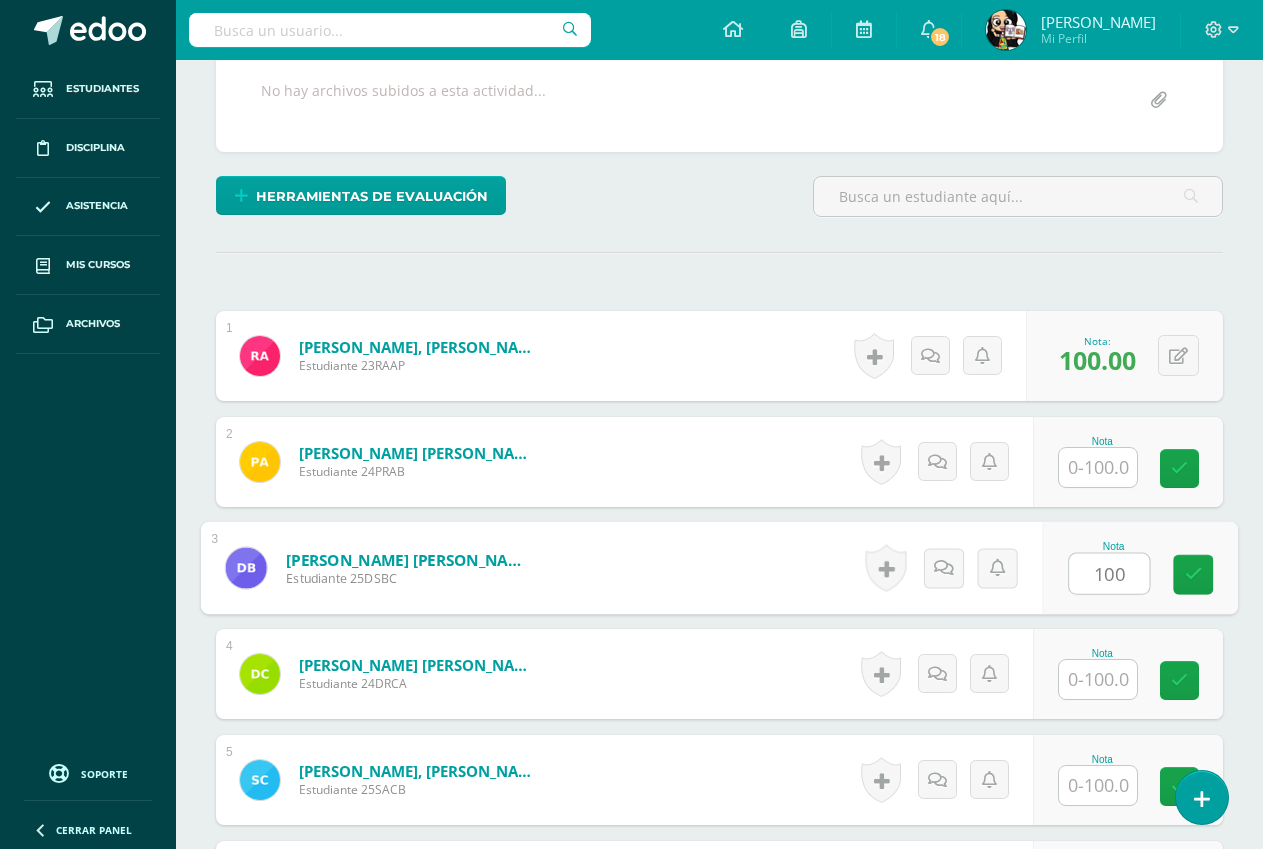 type on "100" 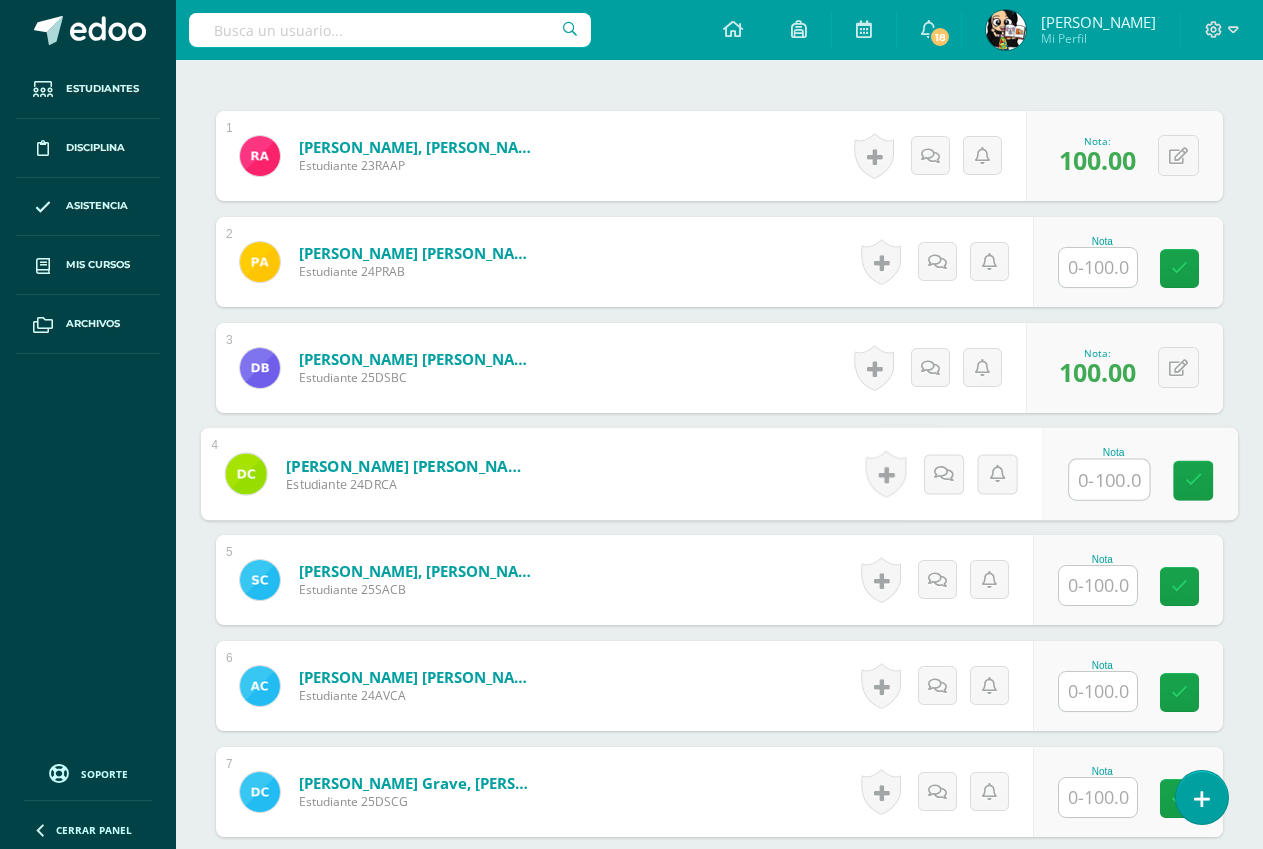 scroll, scrollTop: 703, scrollLeft: 0, axis: vertical 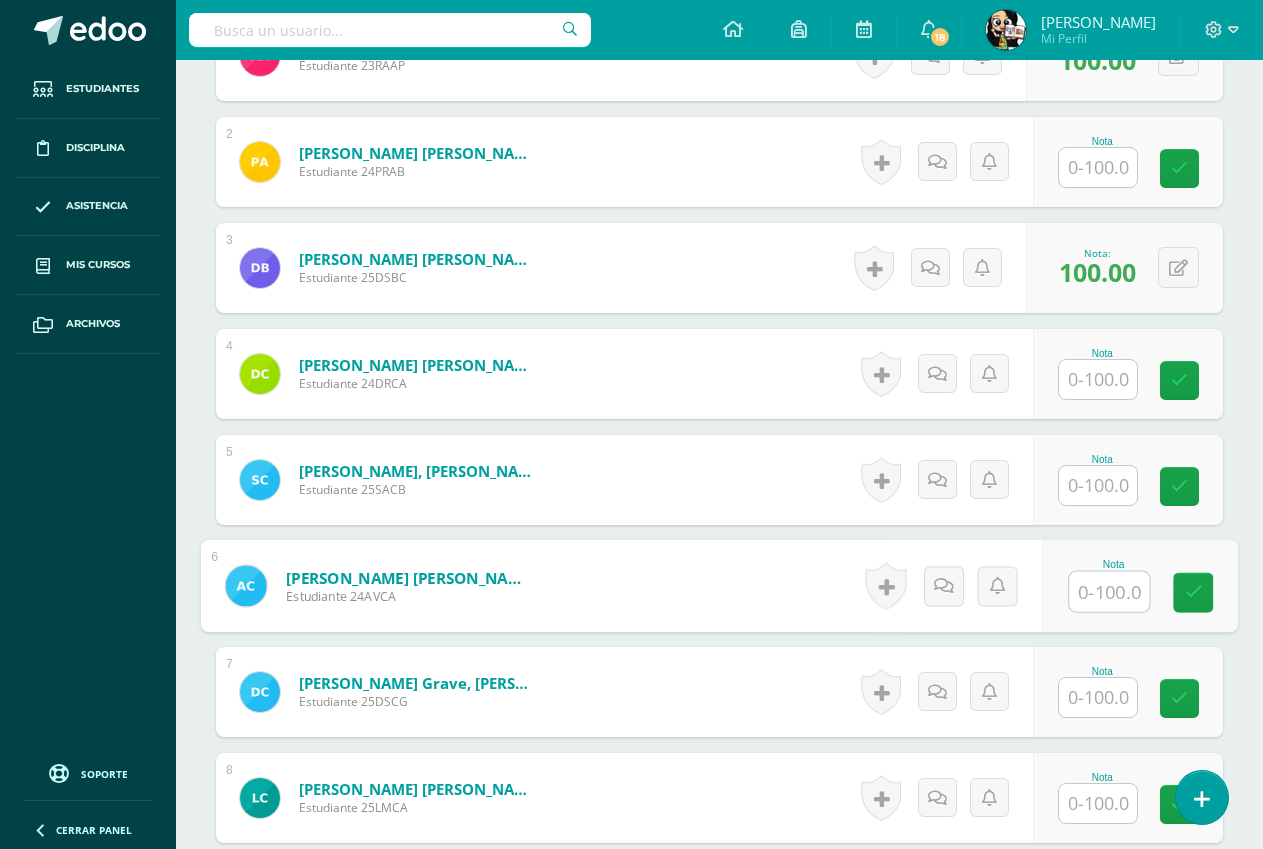 click at bounding box center [1109, 592] 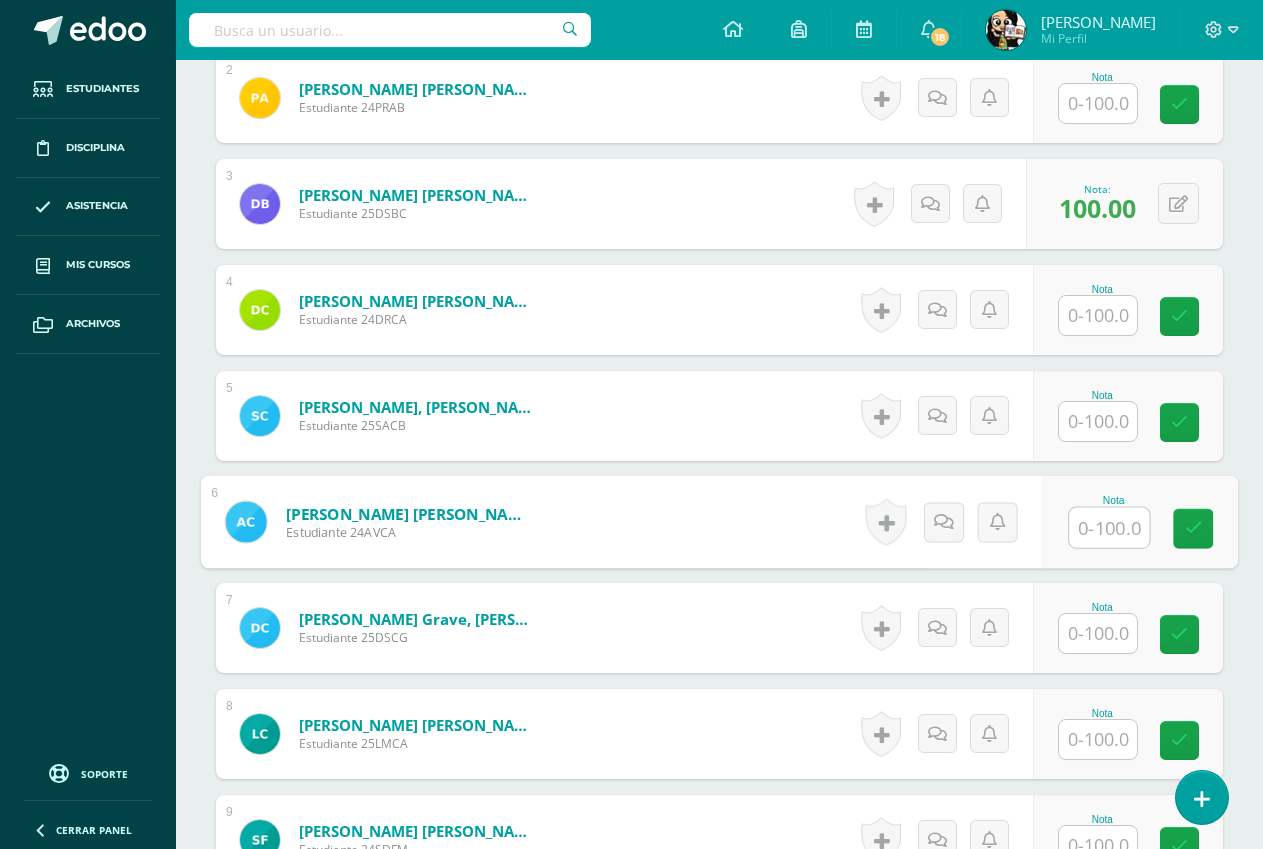 scroll, scrollTop: 803, scrollLeft: 0, axis: vertical 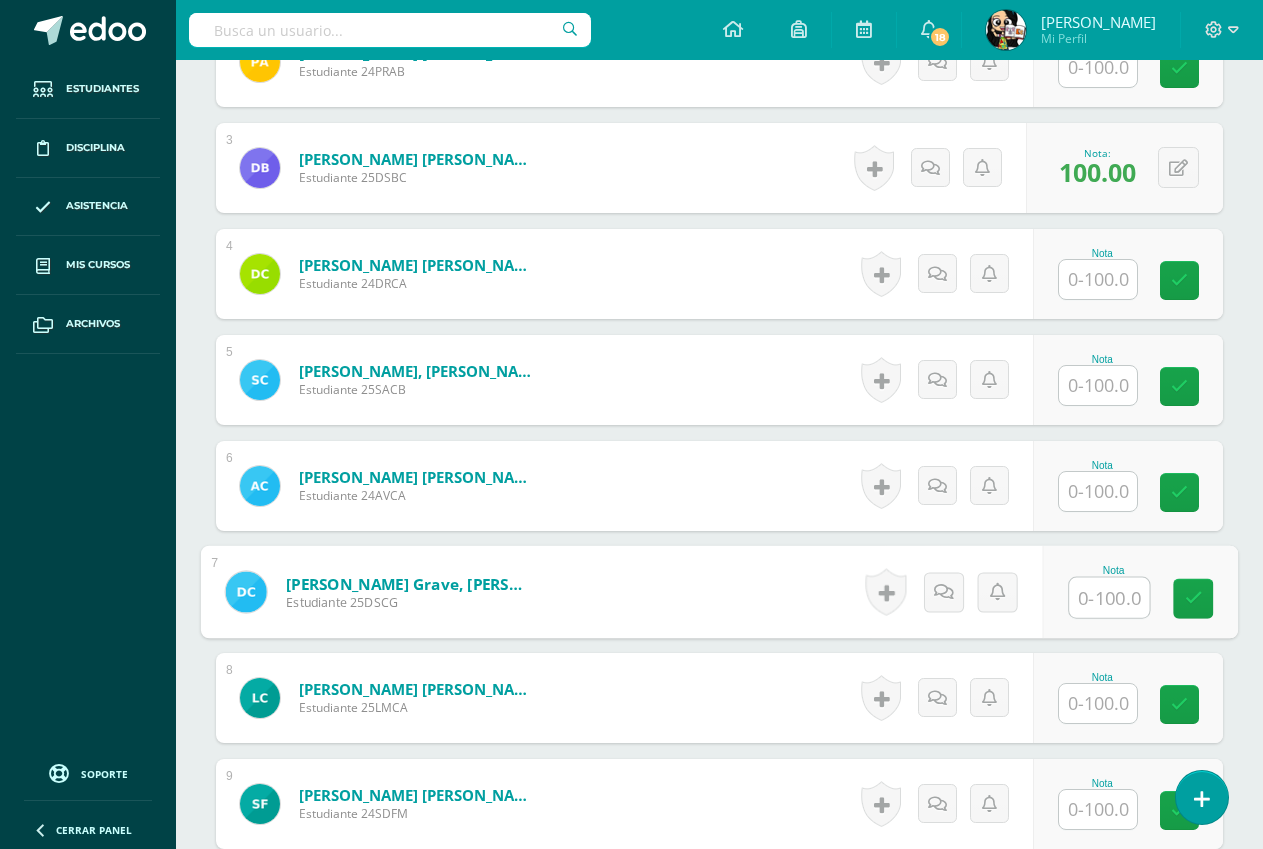 click at bounding box center (1109, 598) 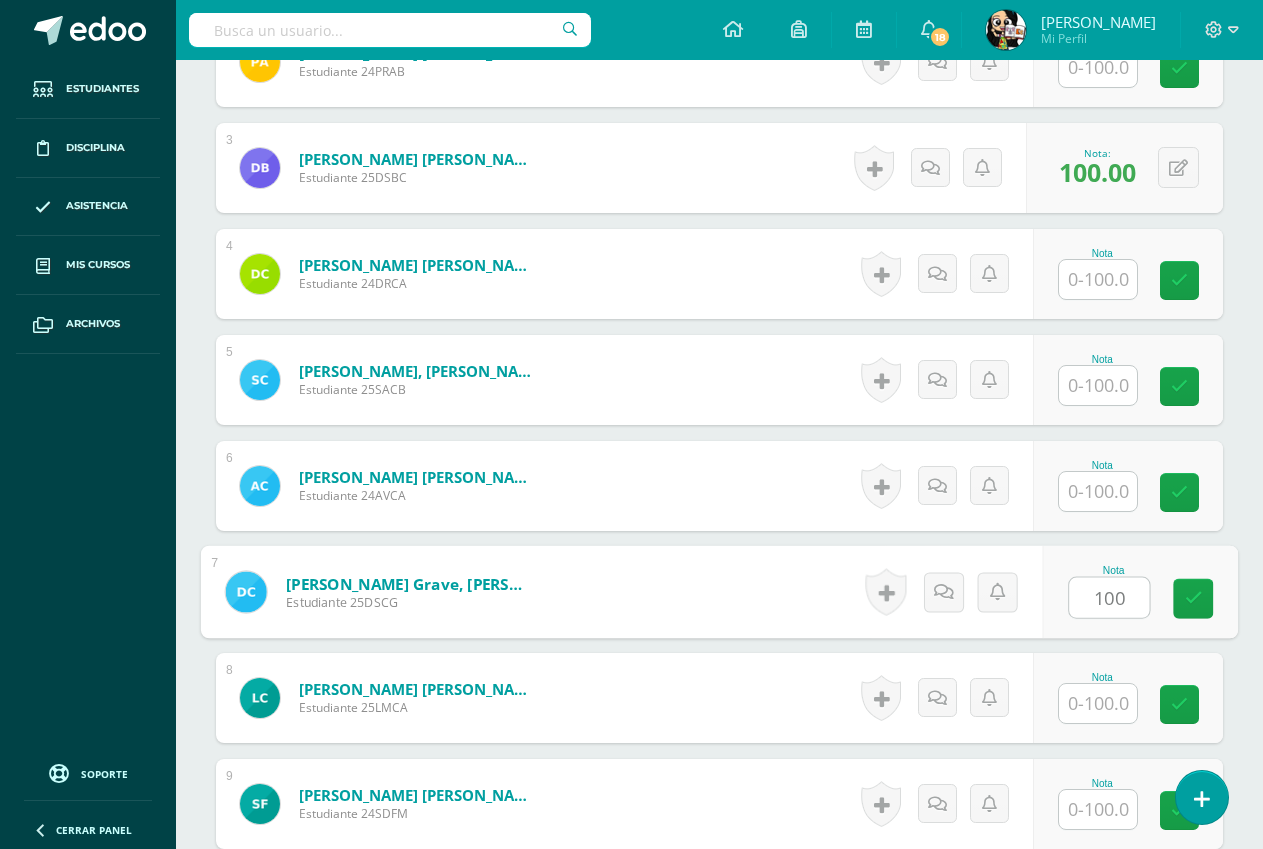 type on "100" 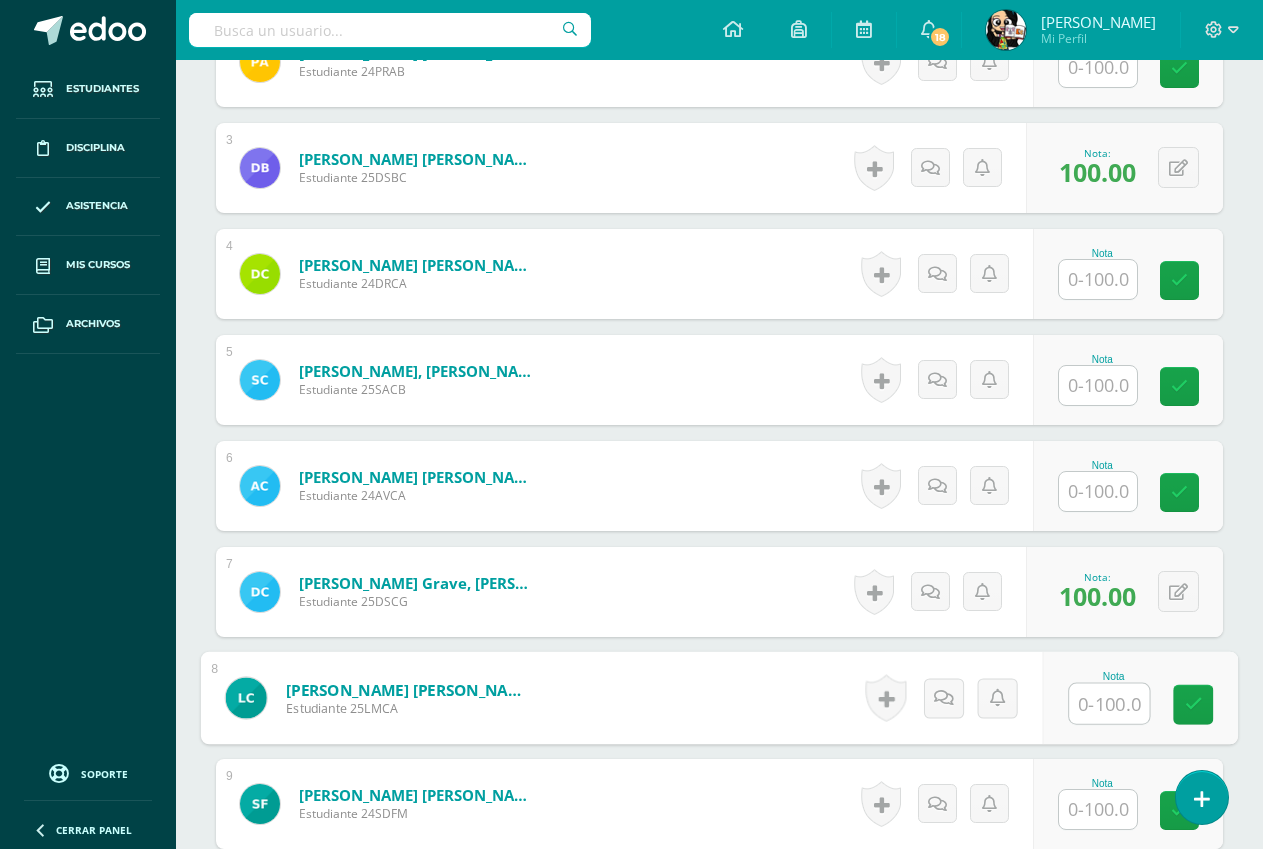 click at bounding box center [1109, 704] 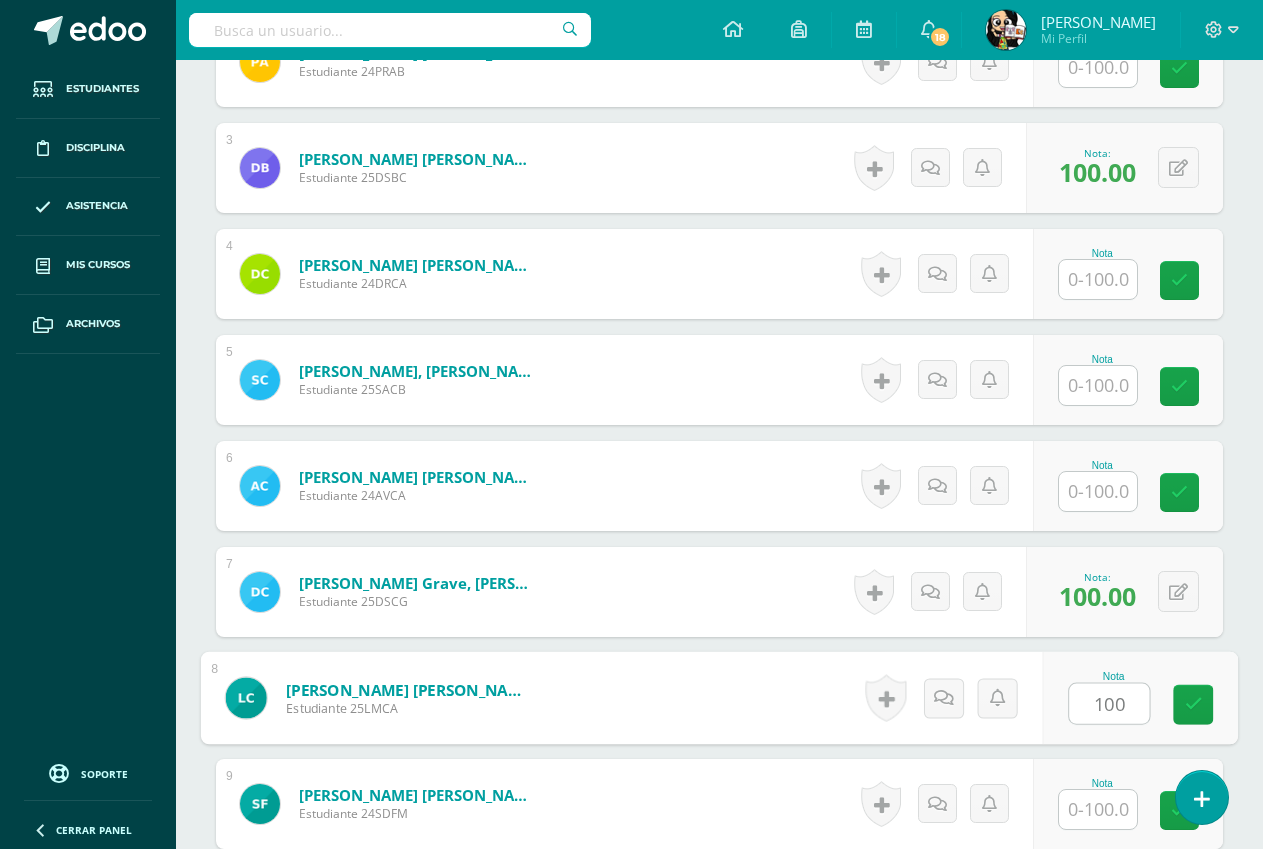 type on "100" 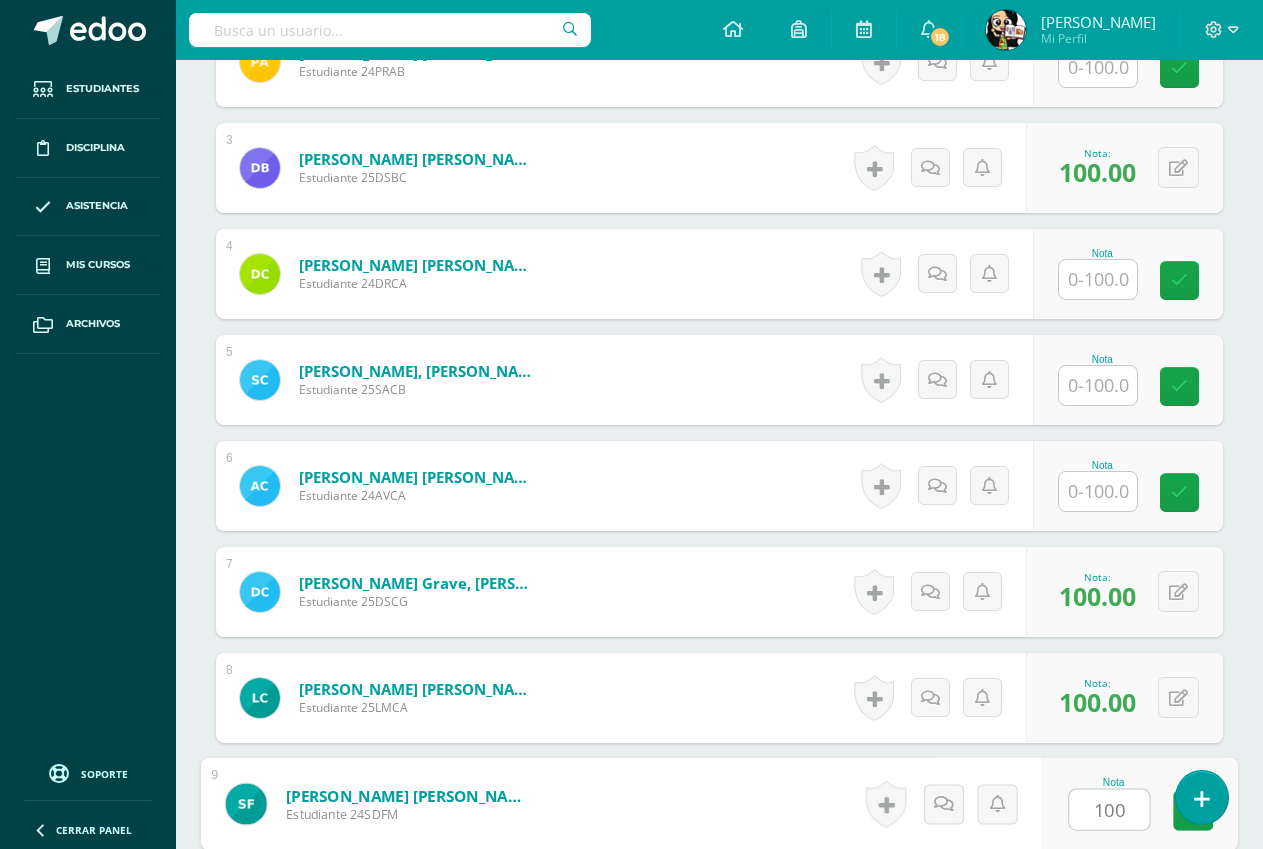 type on "100" 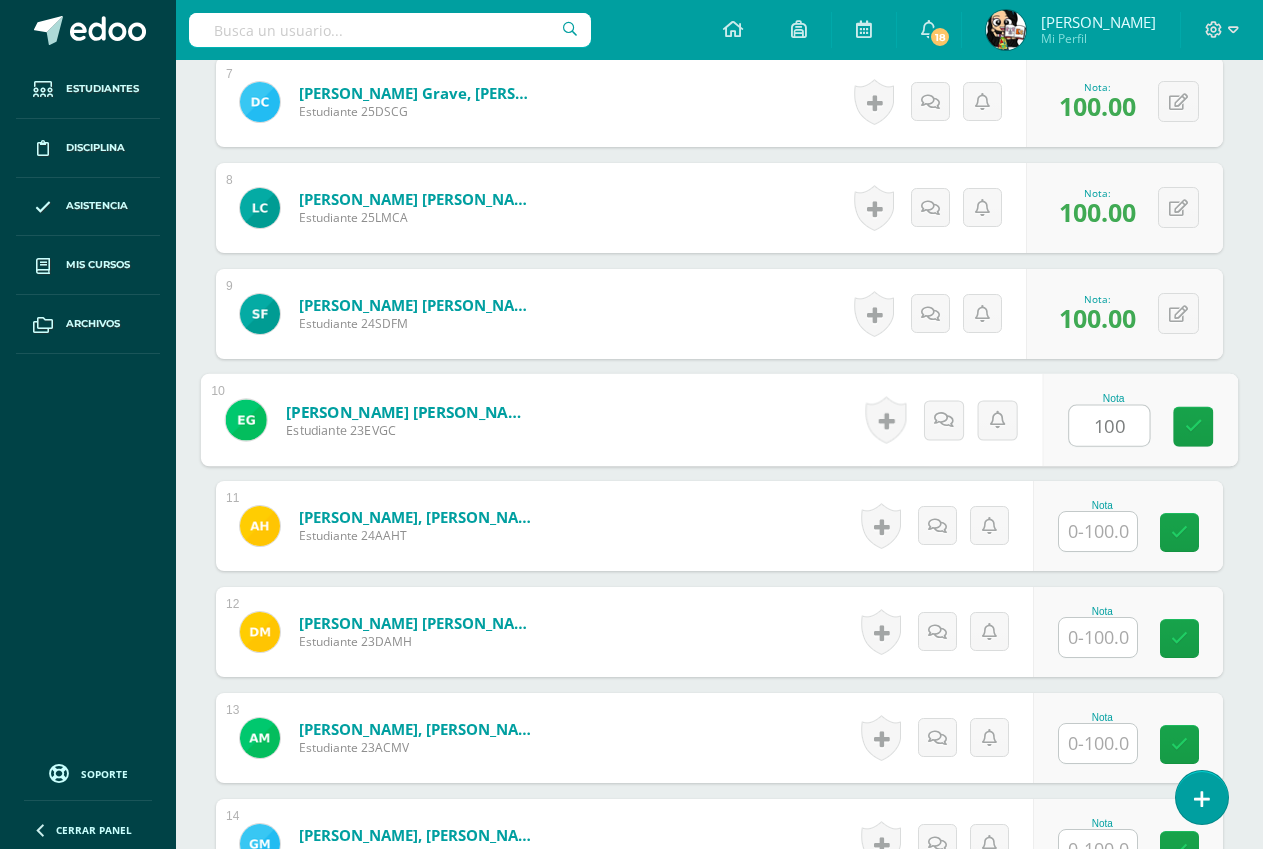 type on "100" 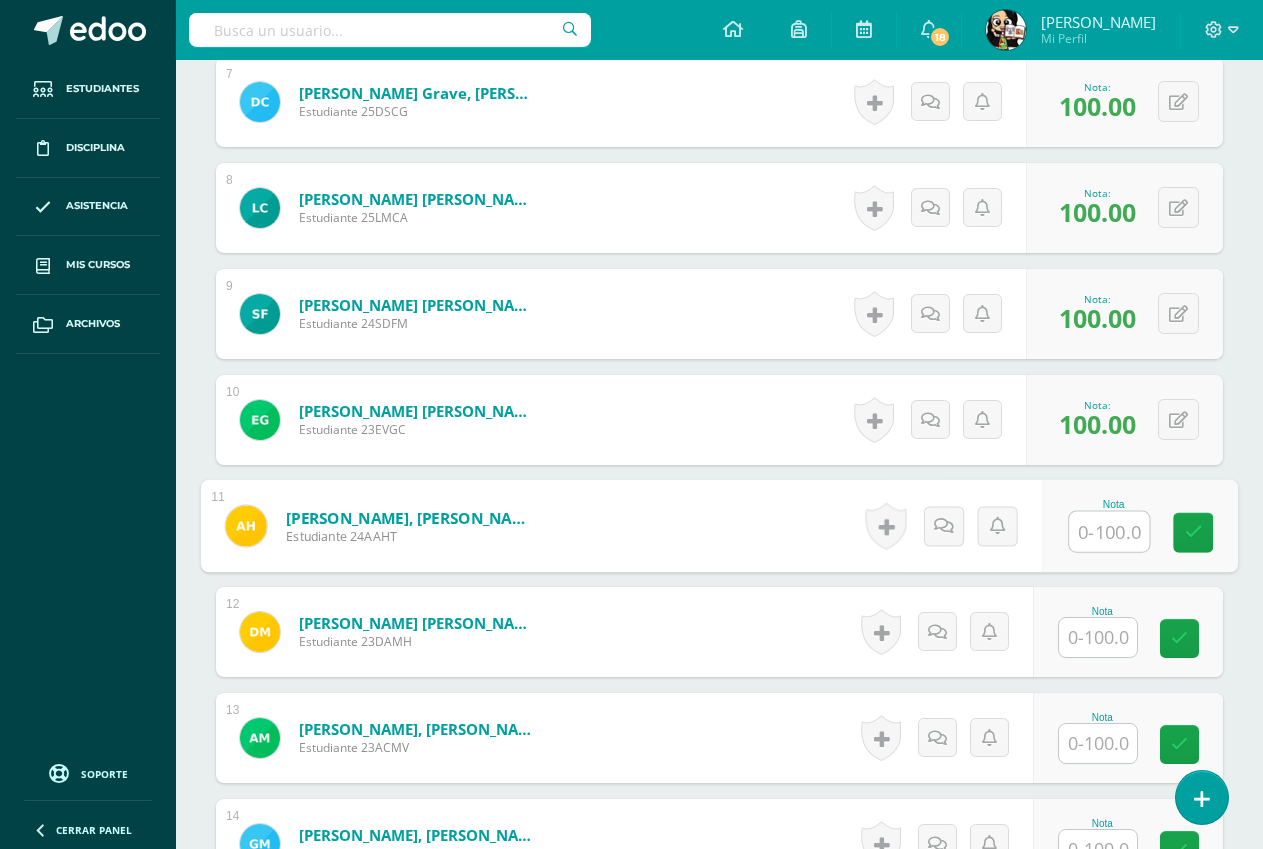 click at bounding box center [1098, 637] 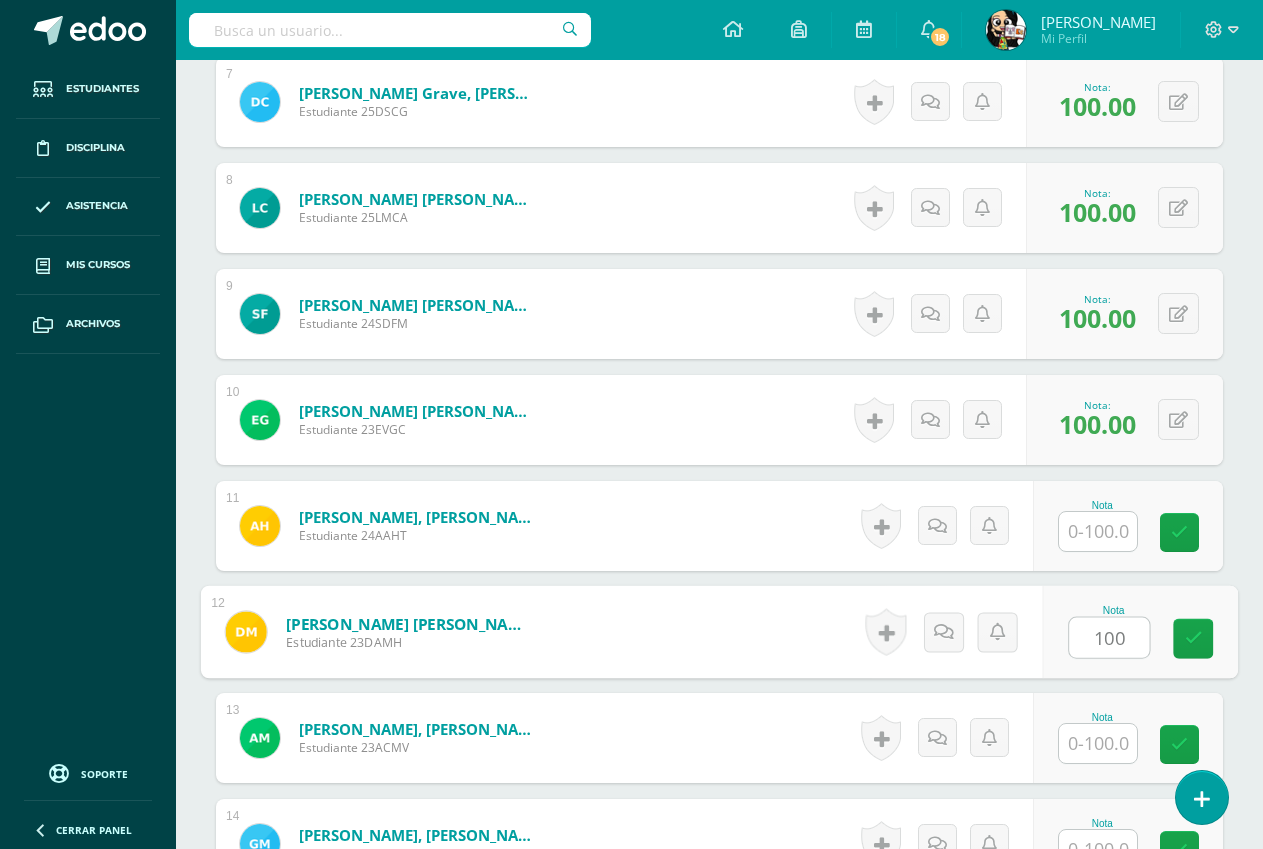 type on "100" 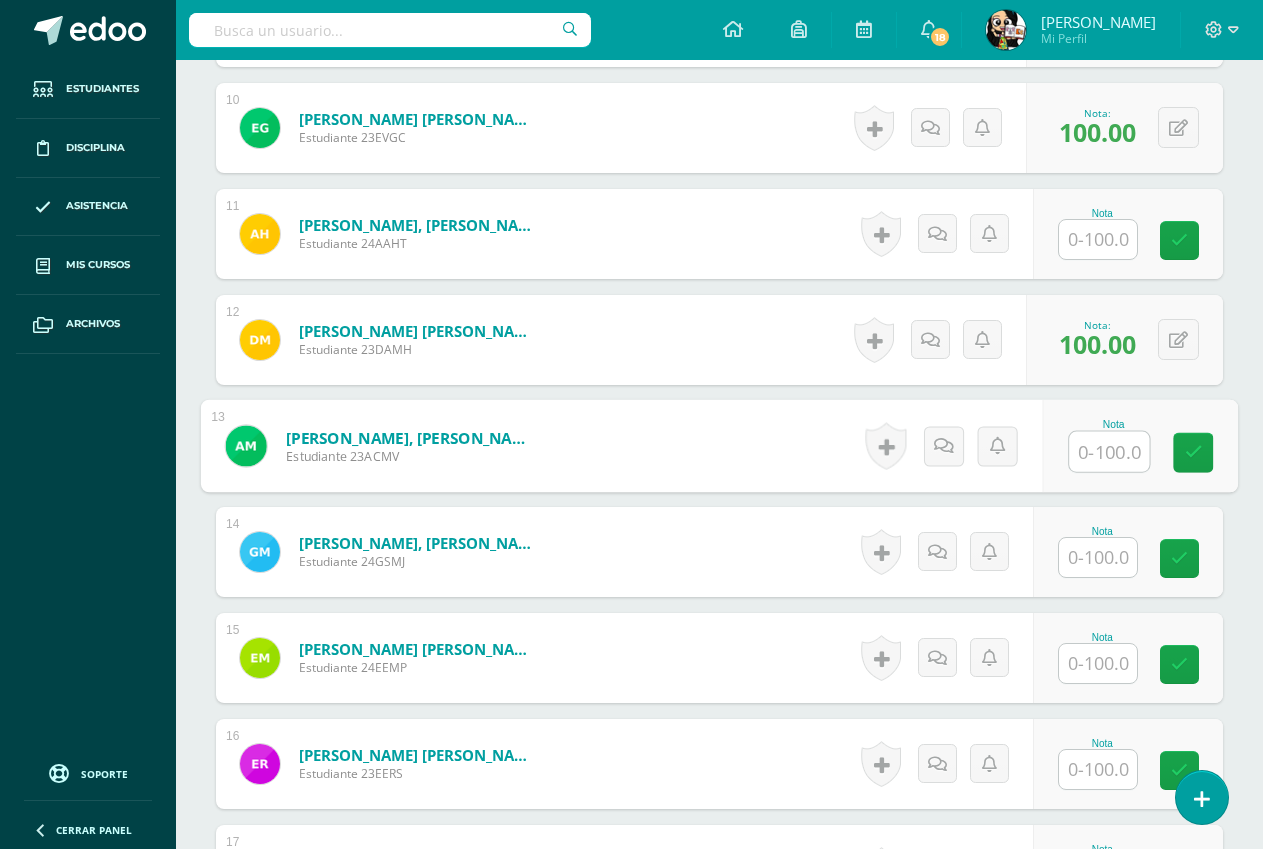 scroll, scrollTop: 1593, scrollLeft: 0, axis: vertical 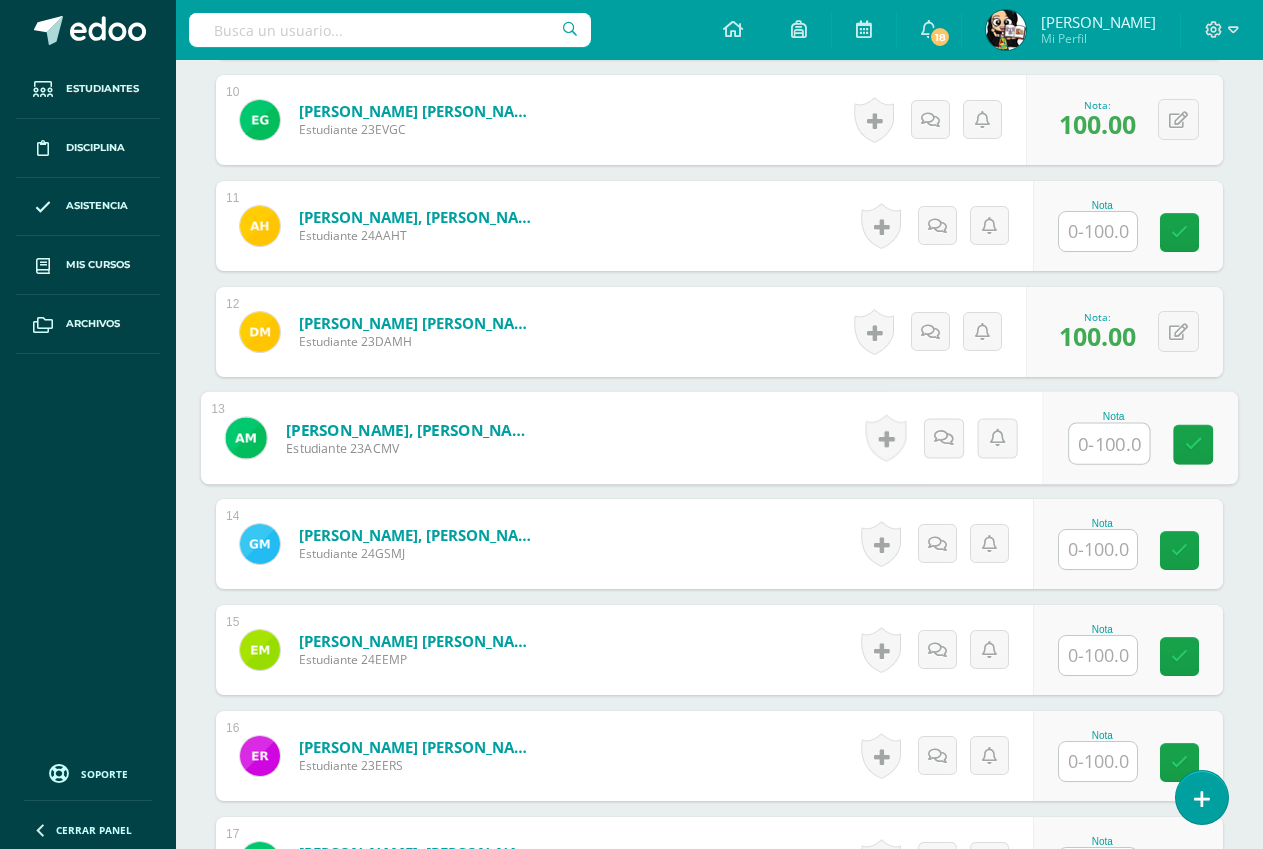 click at bounding box center (1098, 655) 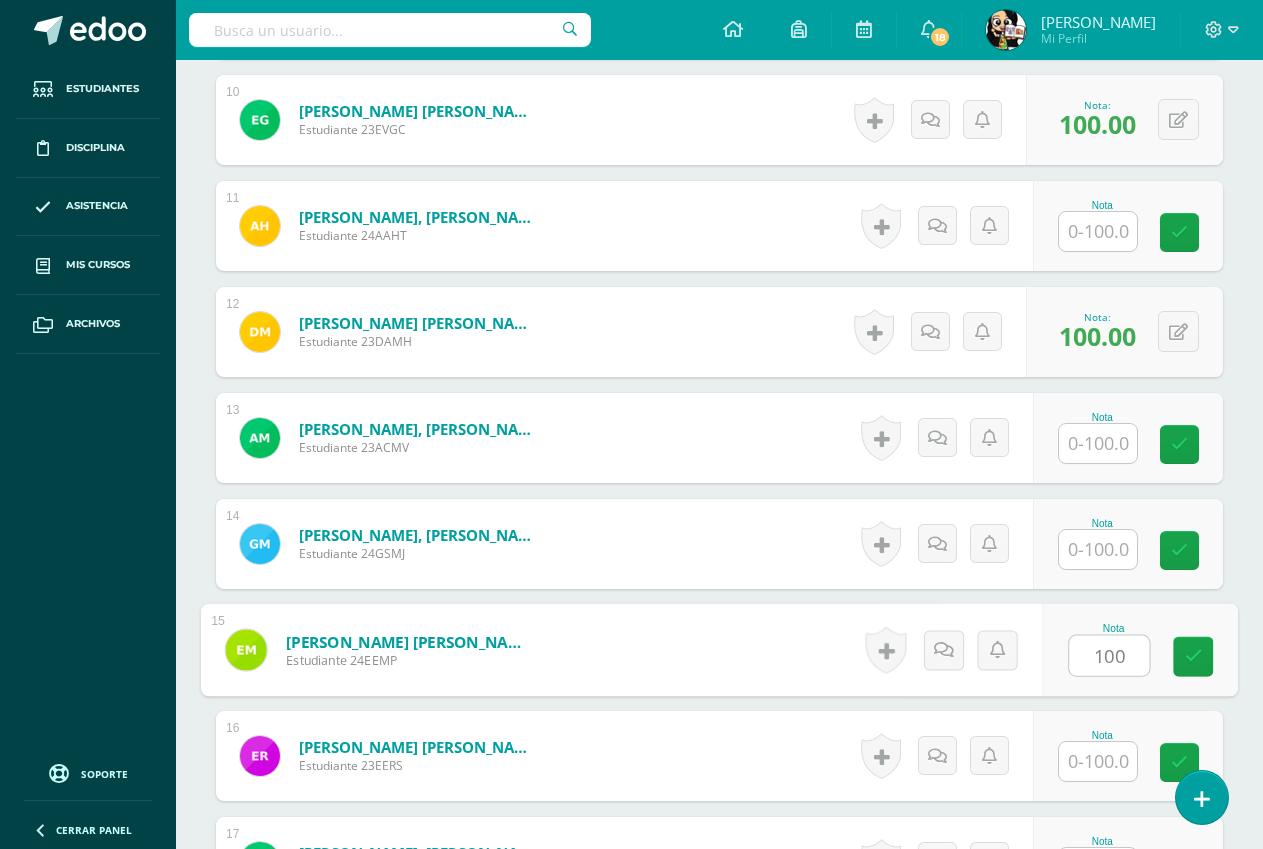 type on "100" 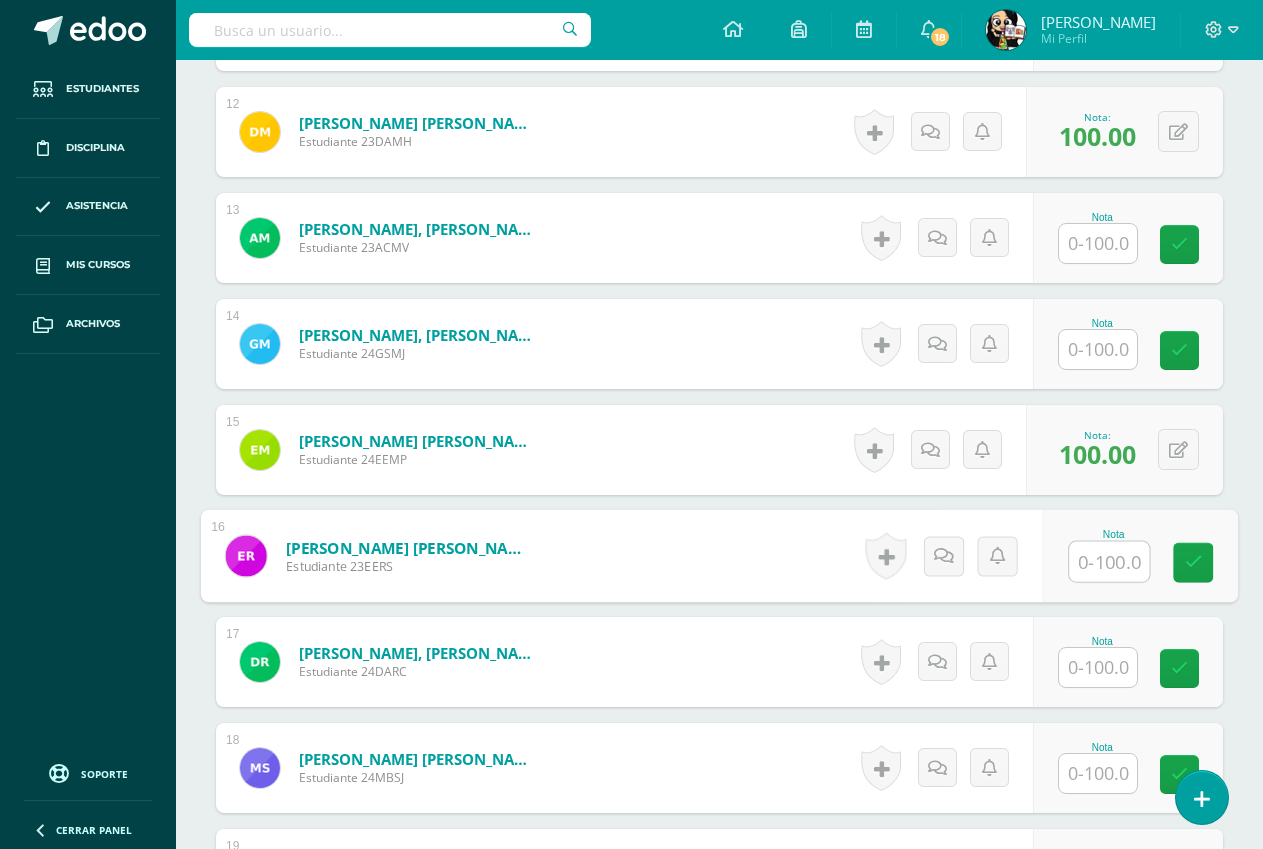 scroll, scrollTop: 1893, scrollLeft: 0, axis: vertical 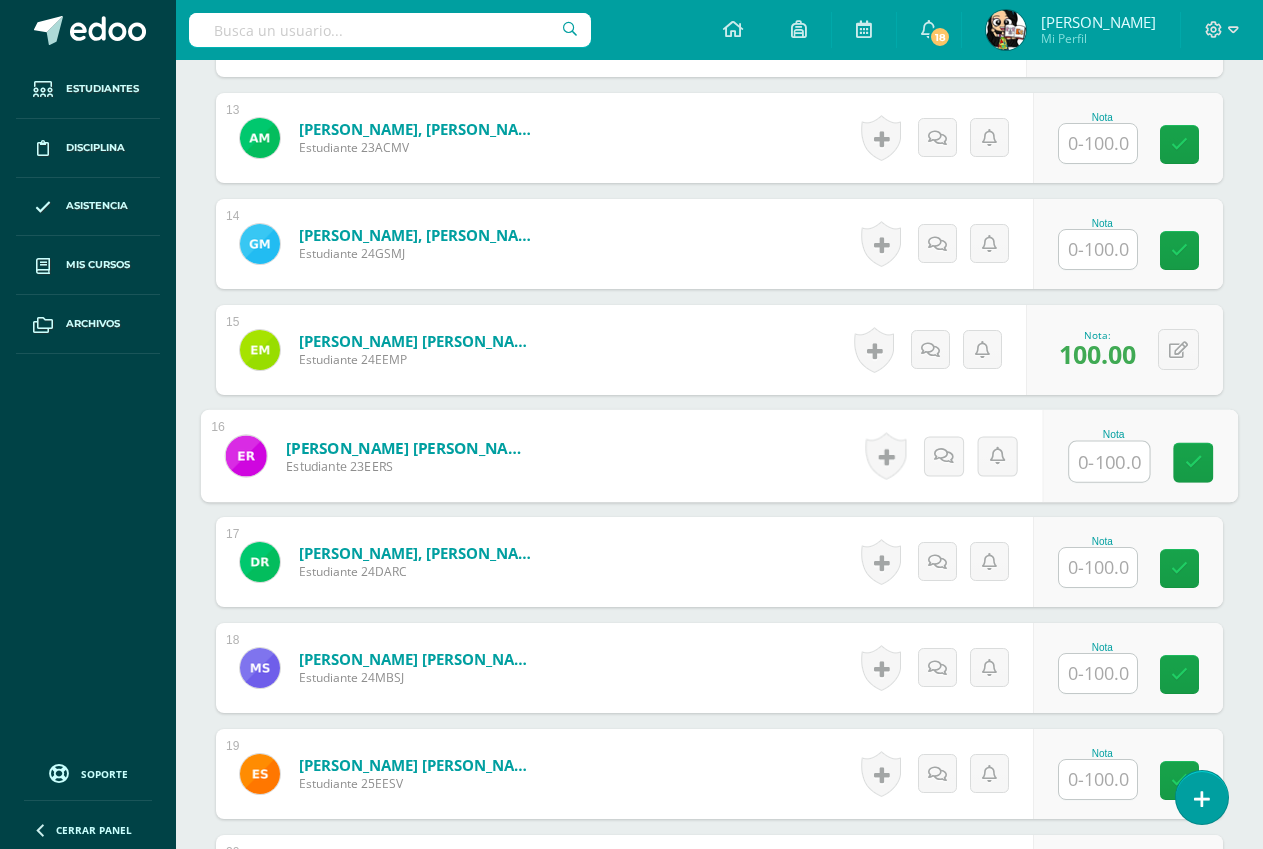 click at bounding box center (1098, 567) 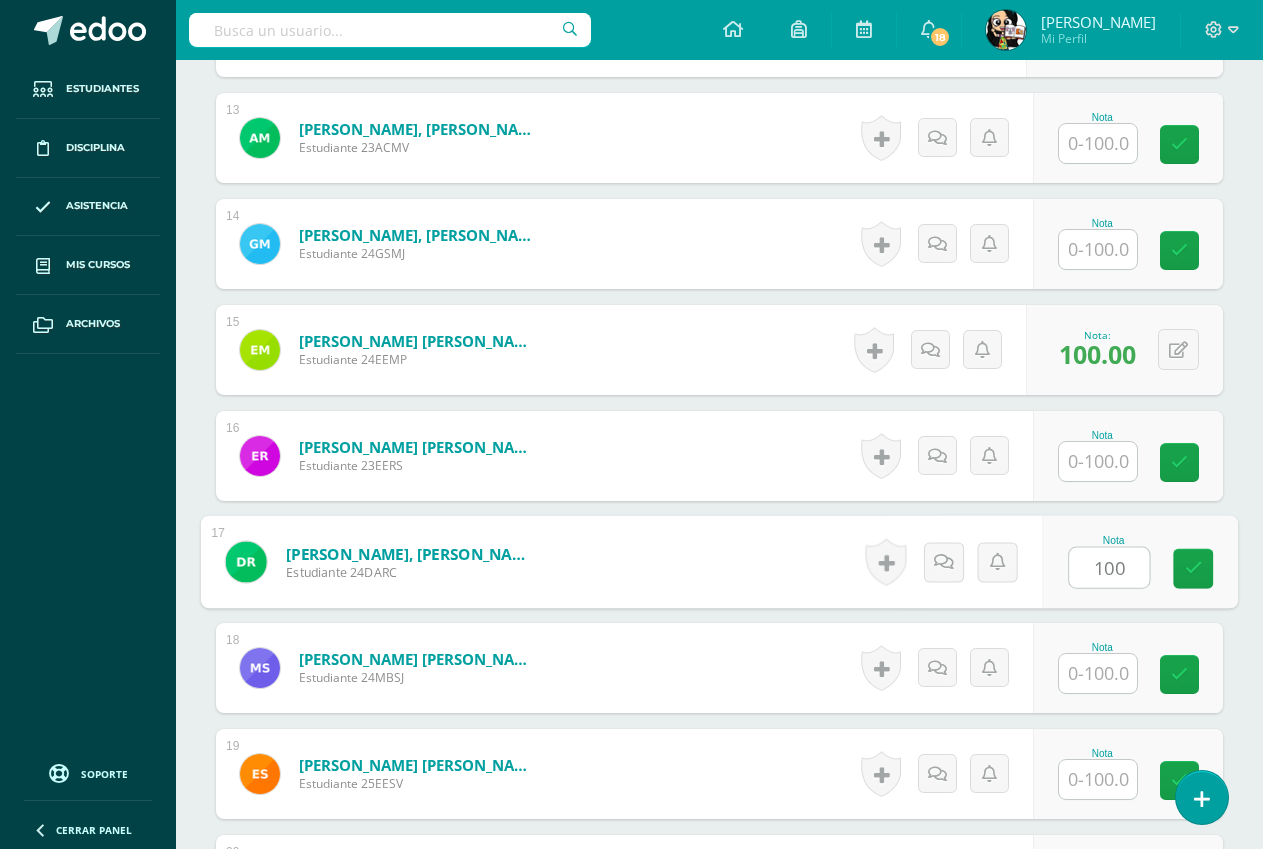 type on "100" 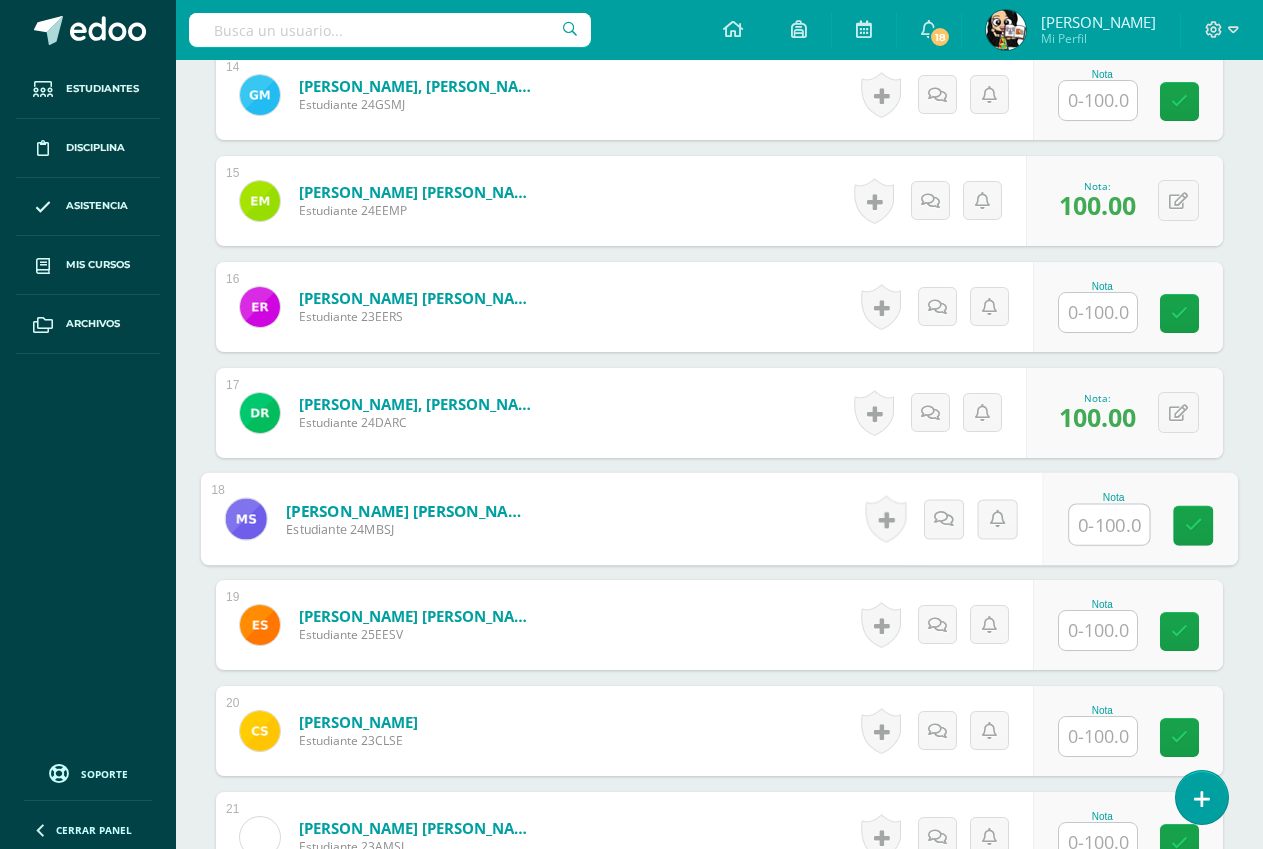 scroll, scrollTop: 2093, scrollLeft: 0, axis: vertical 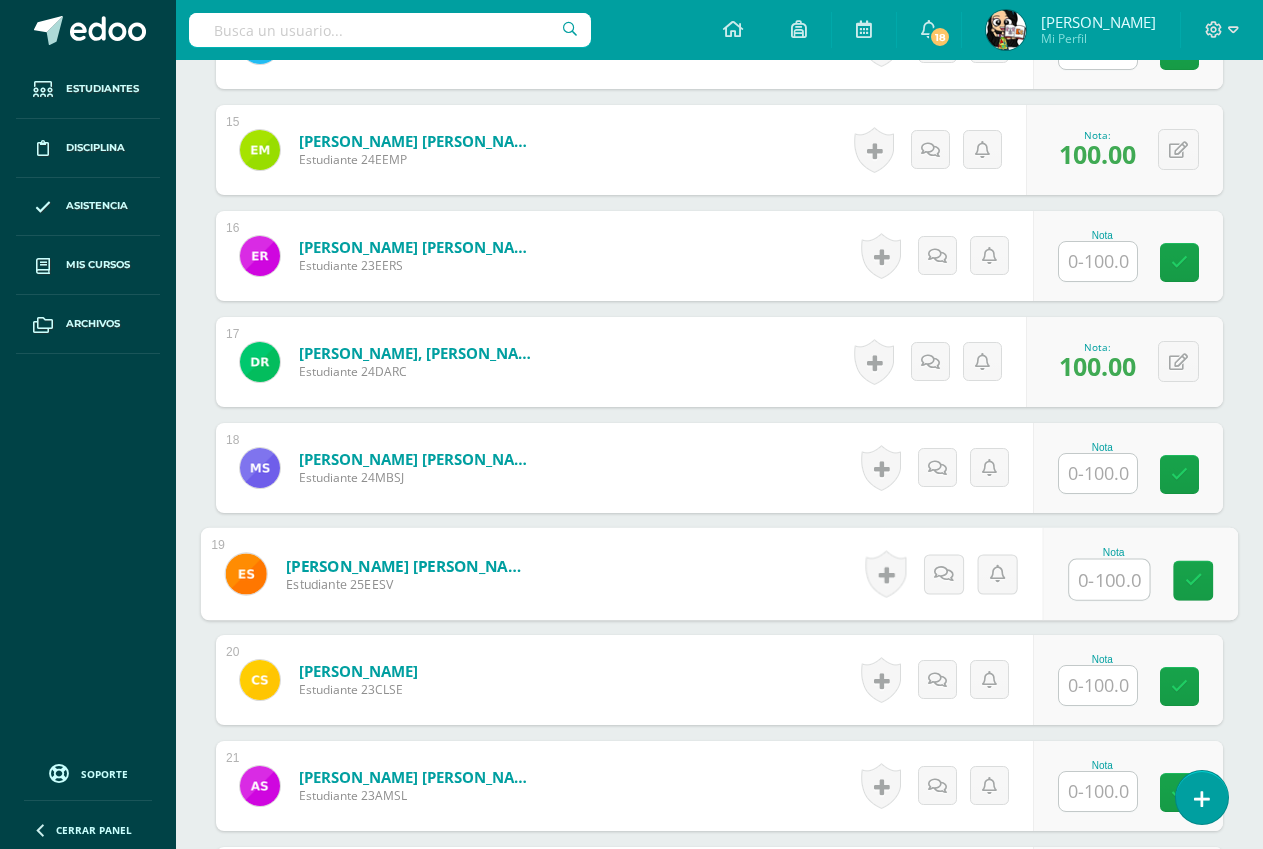 click at bounding box center [1109, 580] 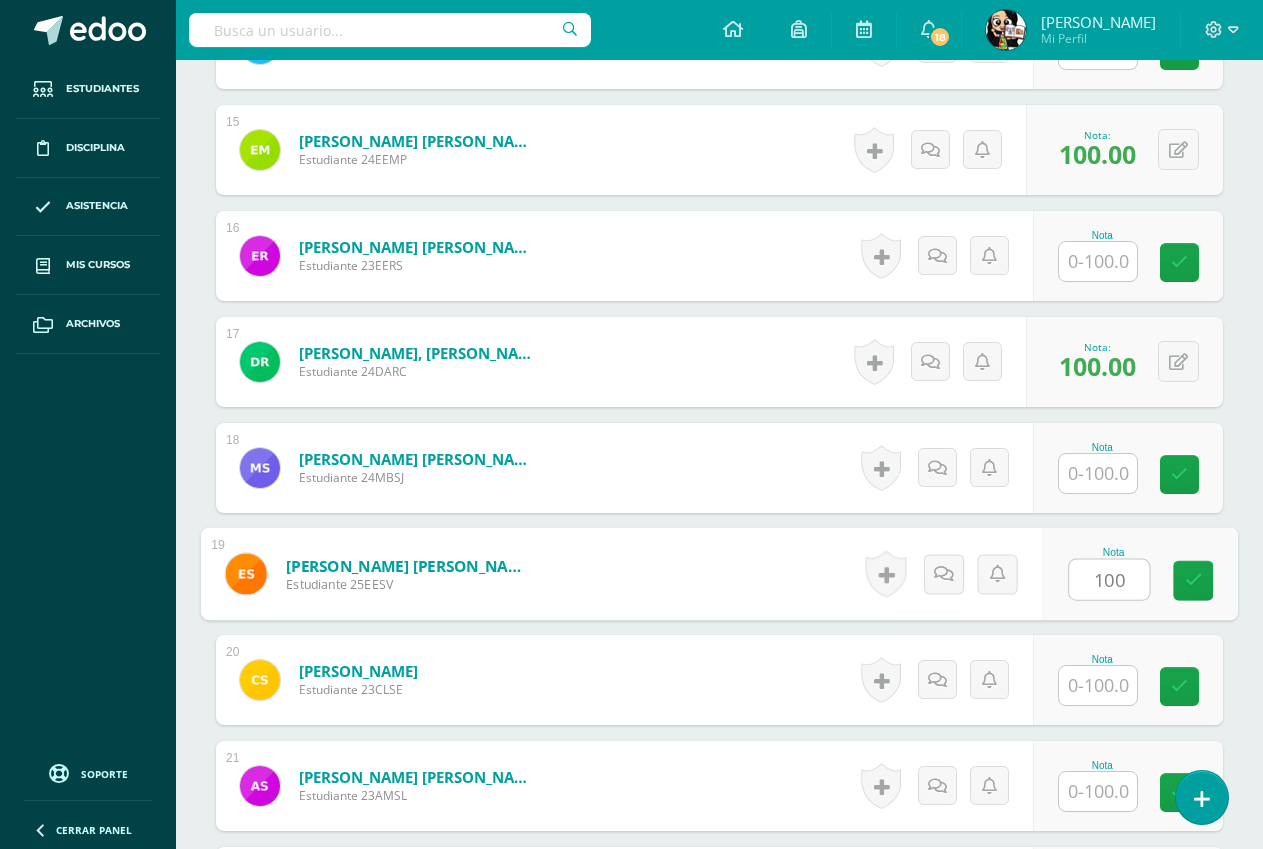 type on "100" 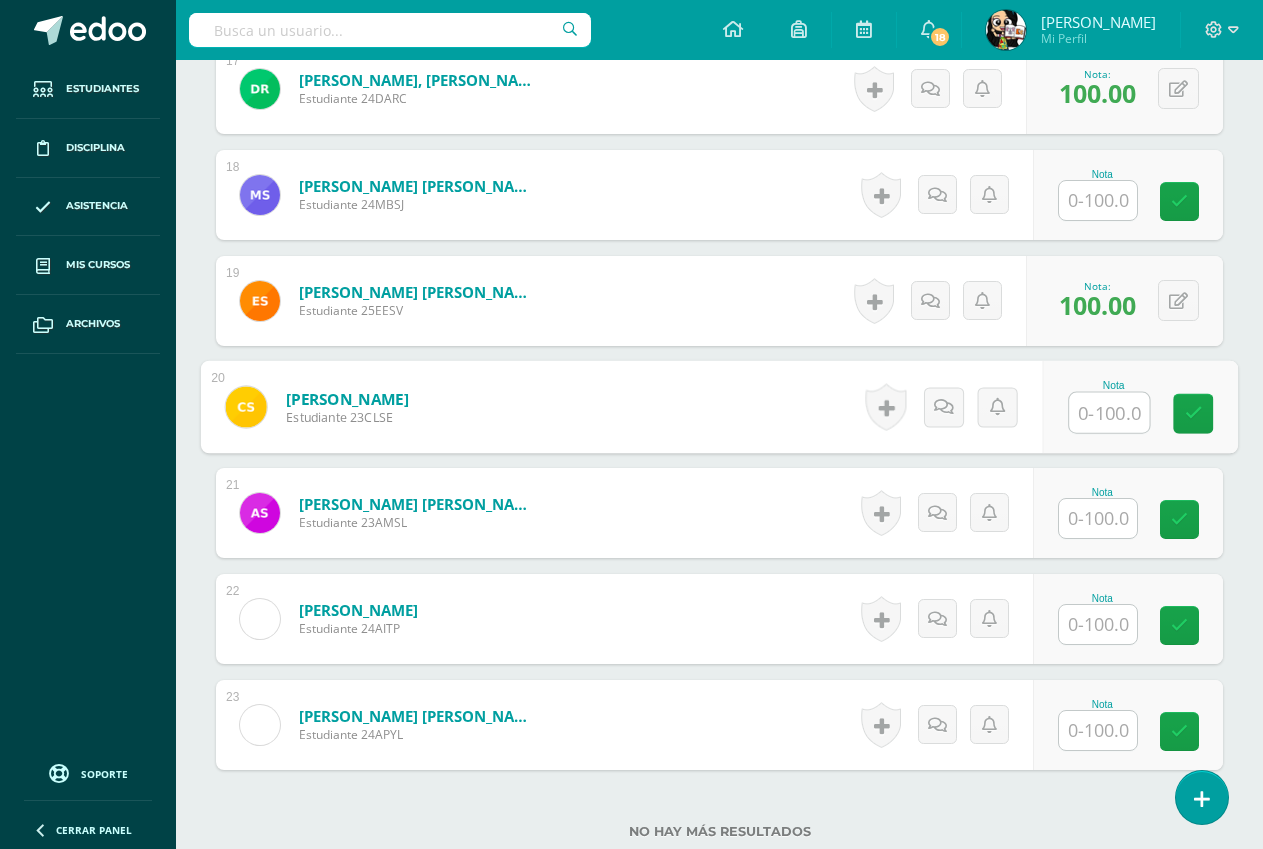 scroll, scrollTop: 2393, scrollLeft: 0, axis: vertical 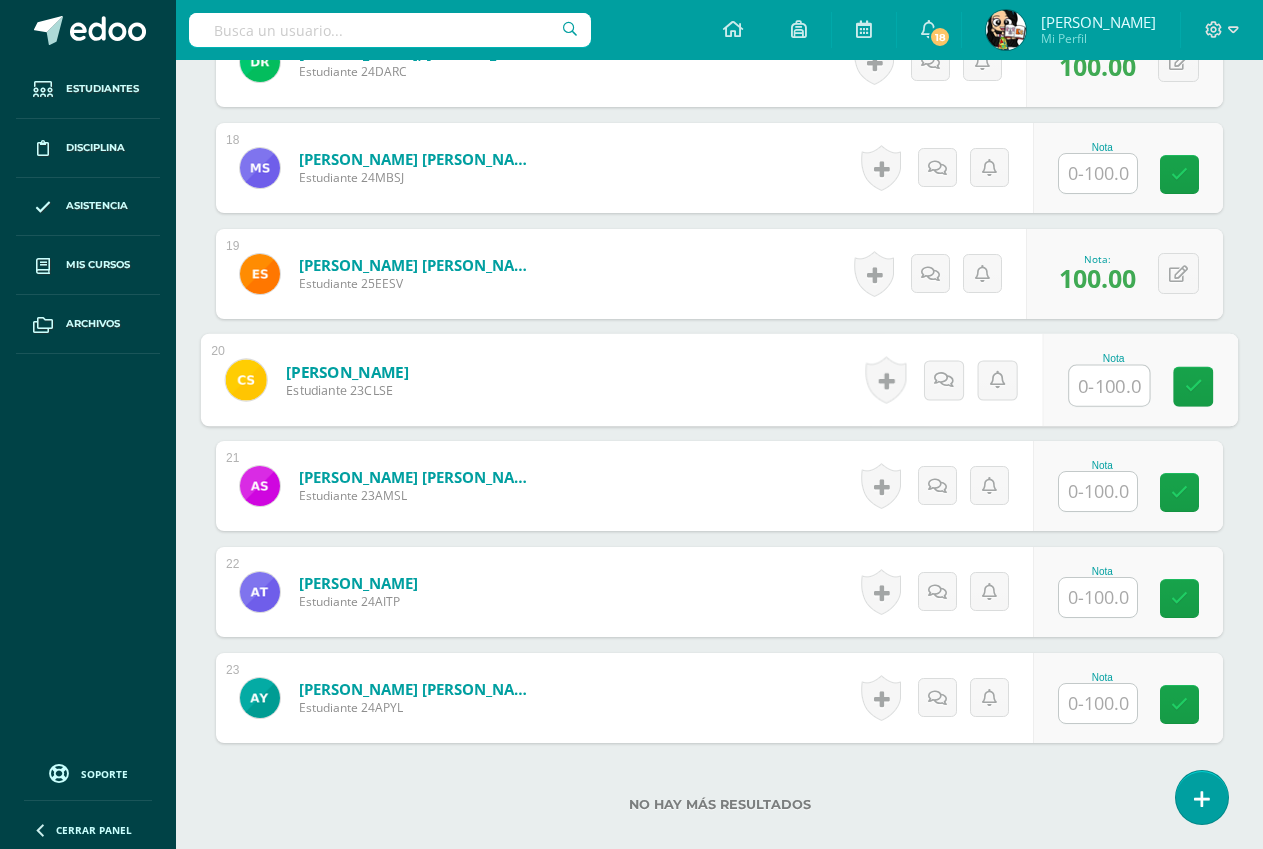 click at bounding box center (1098, 703) 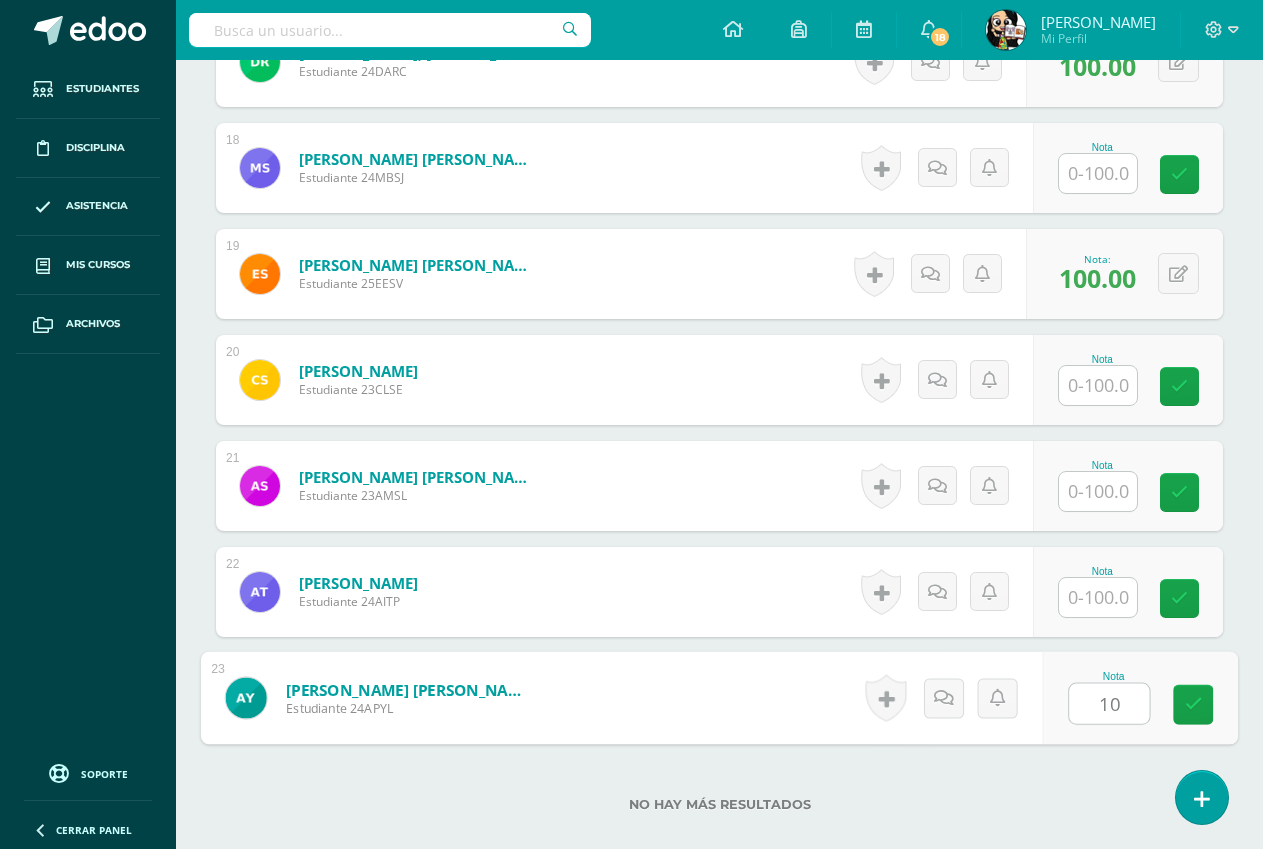 type on "100" 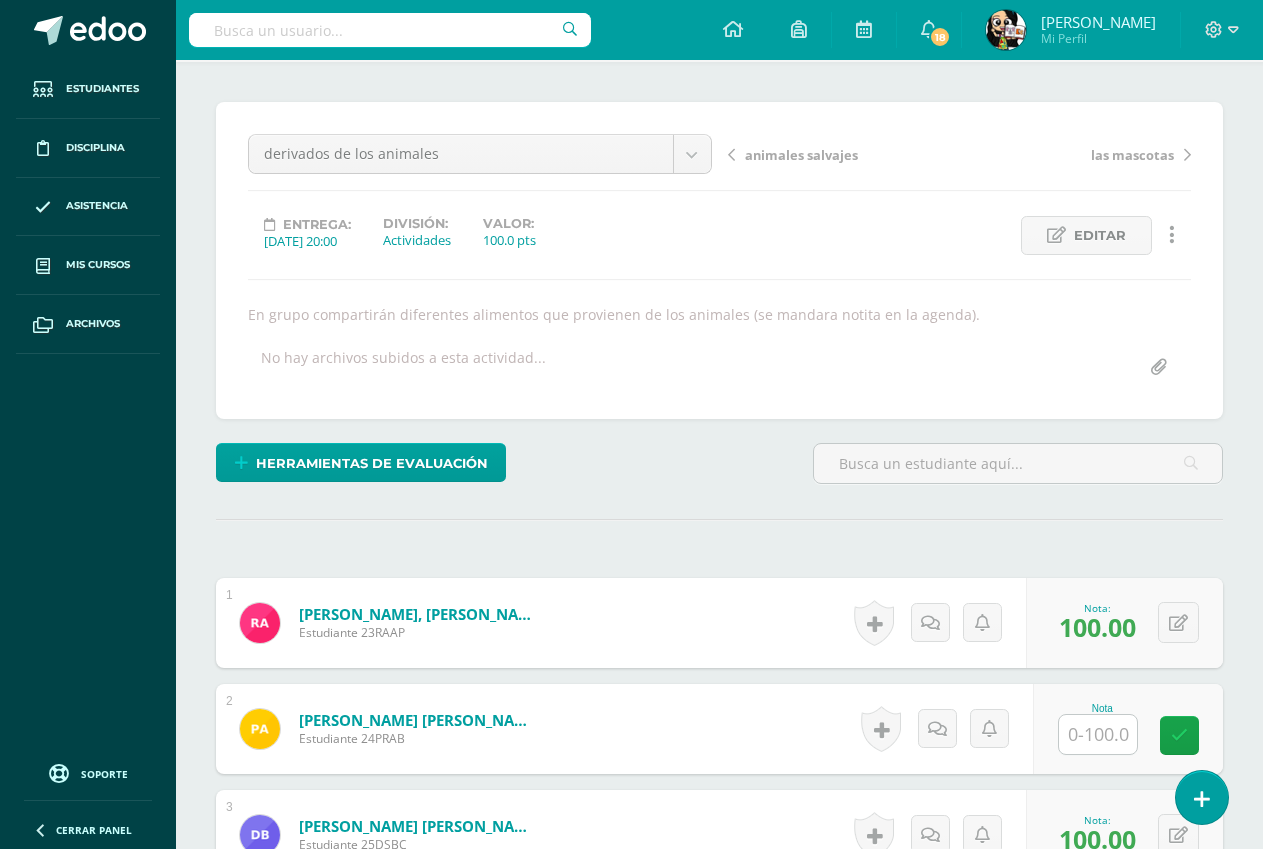 scroll, scrollTop: 0, scrollLeft: 0, axis: both 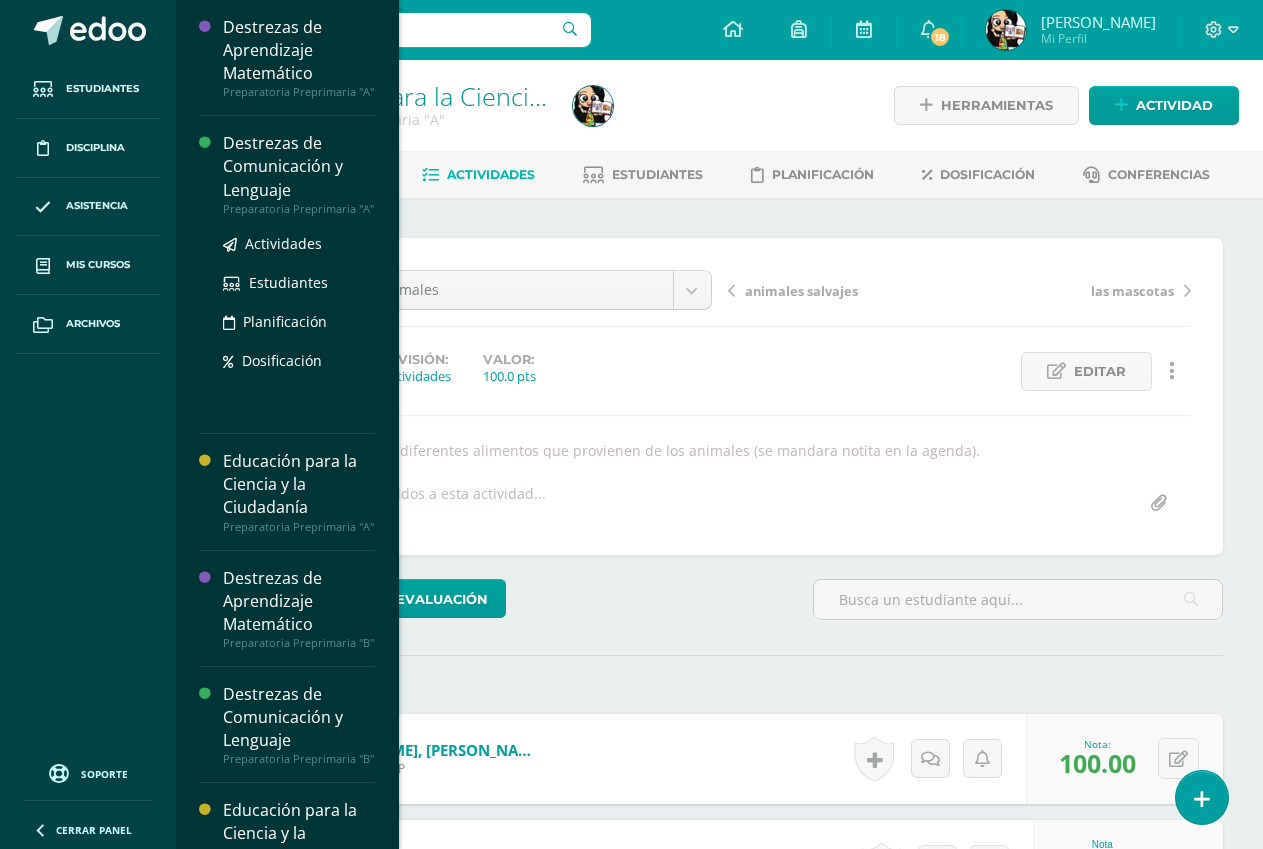 click on "Destrezas de Comunicación y Lenguaje" at bounding box center (299, 166) 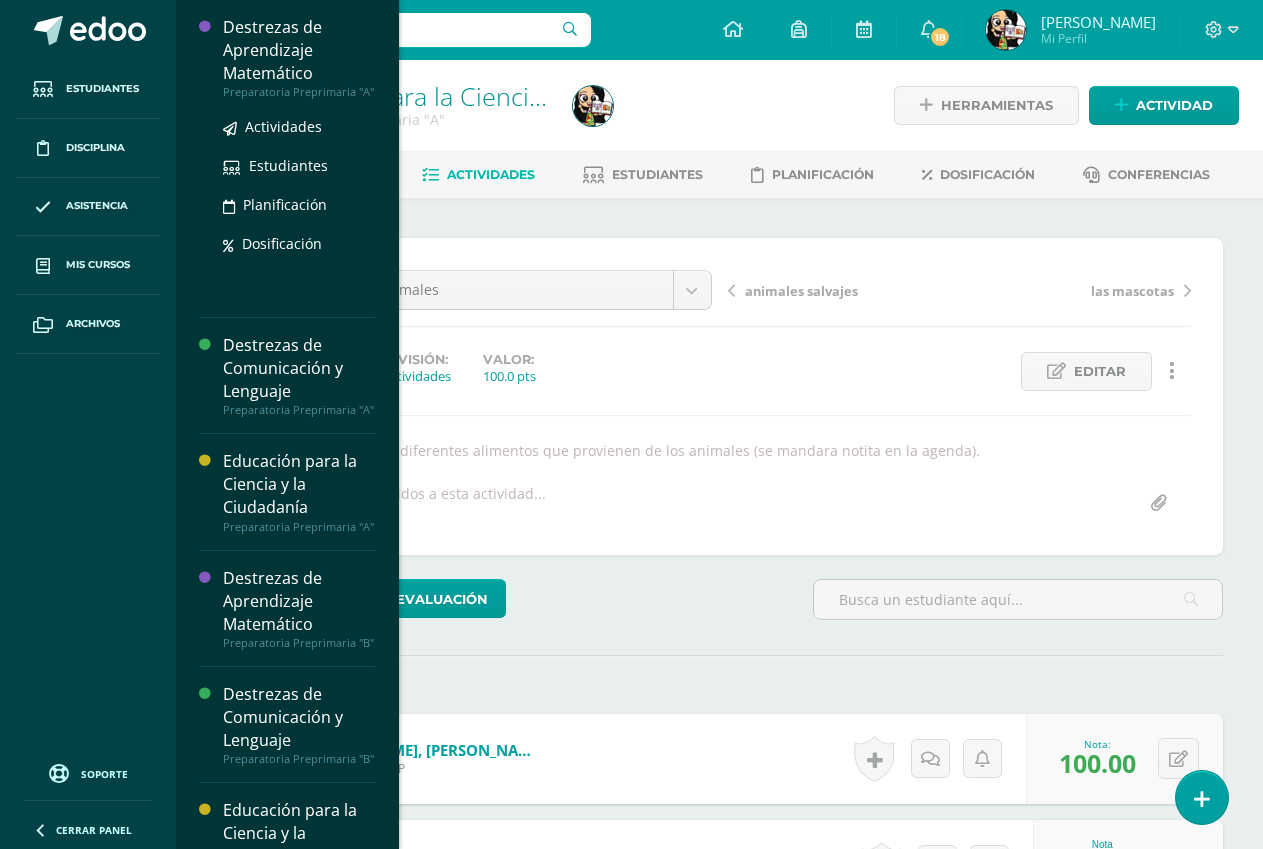 click on "Destrezas de Aprendizaje Matemático" at bounding box center [299, 50] 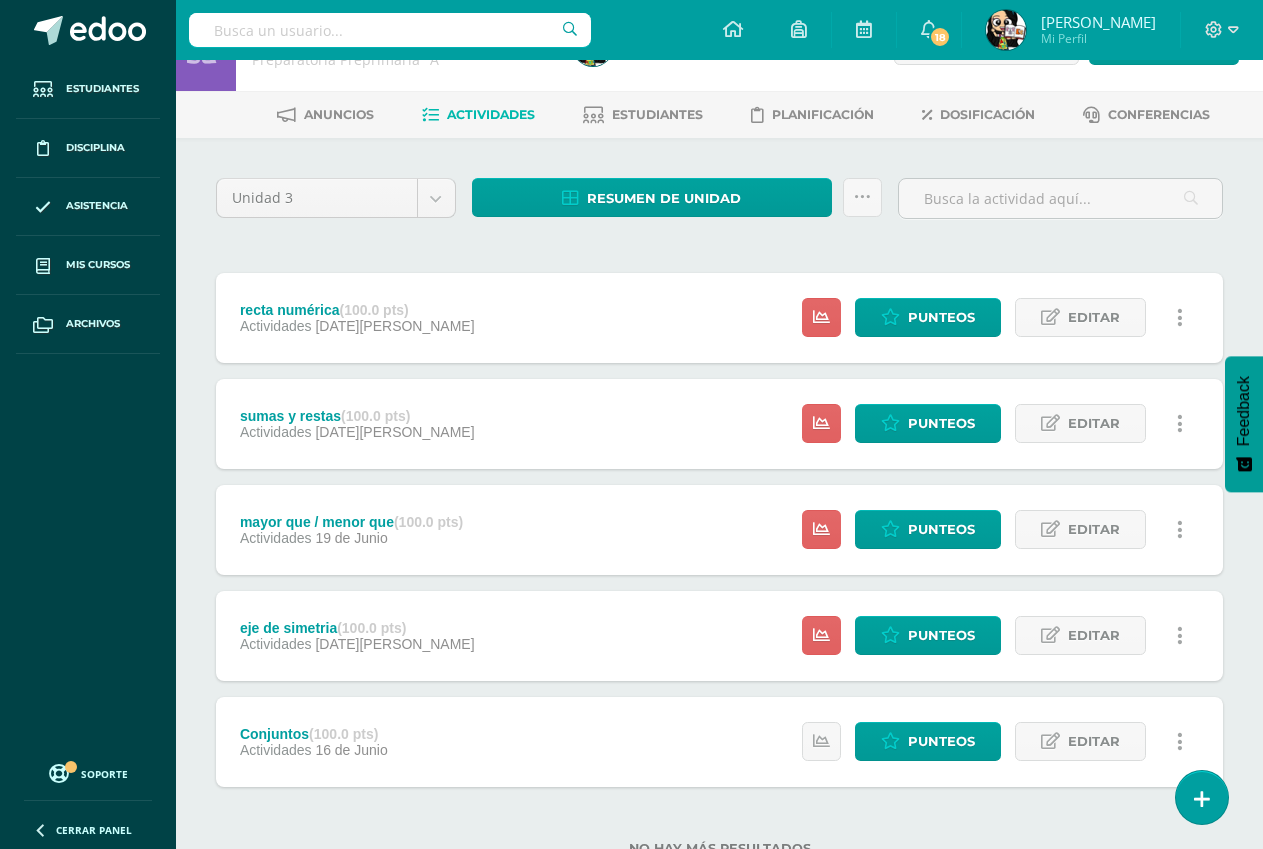 scroll, scrollTop: 131, scrollLeft: 0, axis: vertical 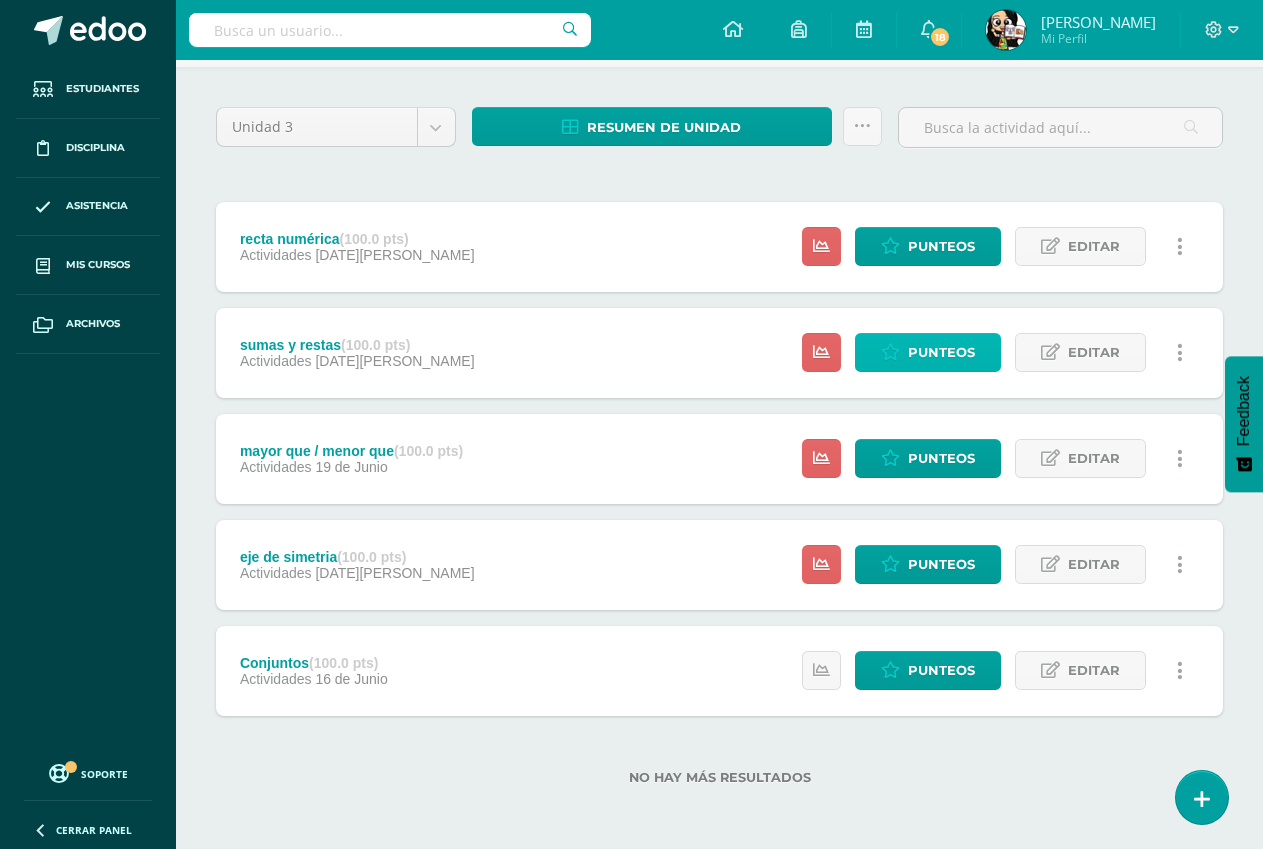 click on "Punteos" at bounding box center (941, 352) 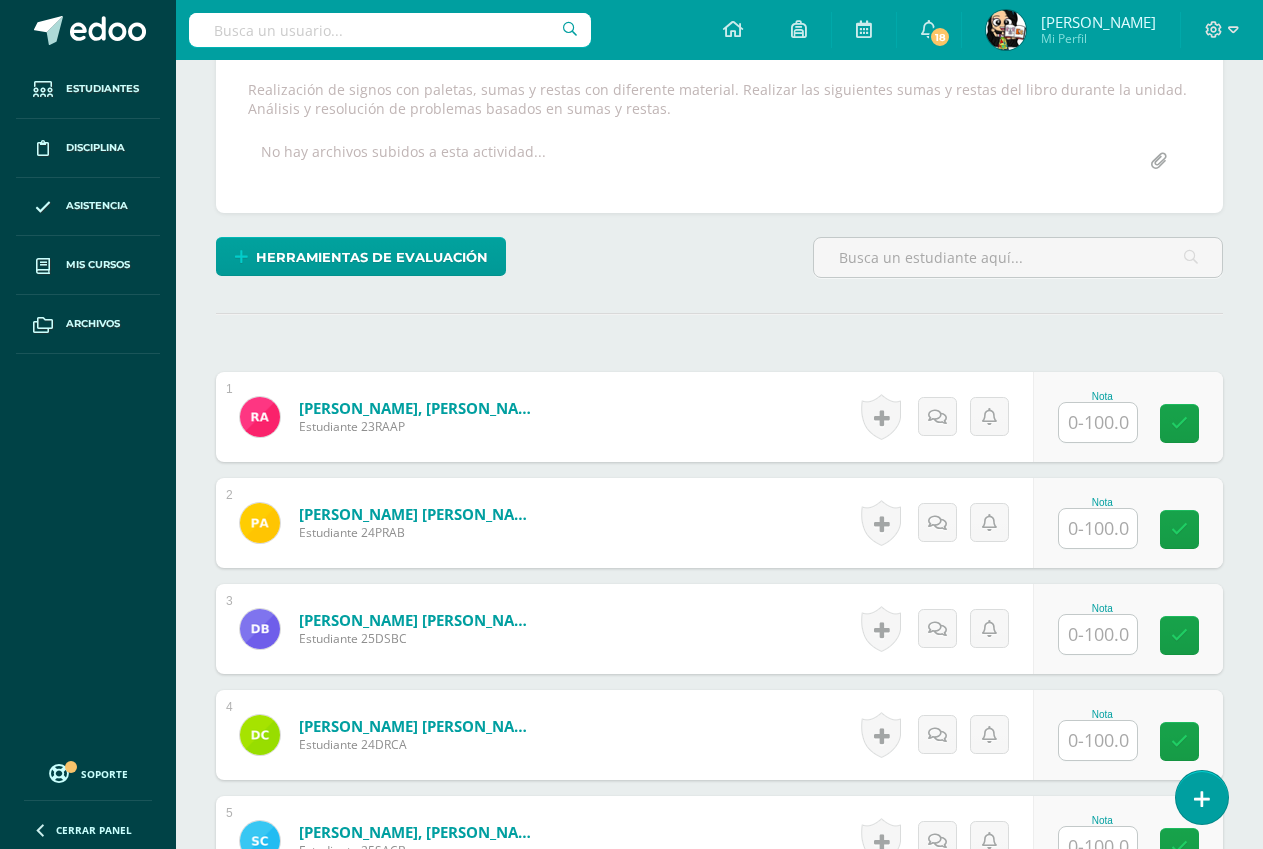 scroll, scrollTop: 400, scrollLeft: 0, axis: vertical 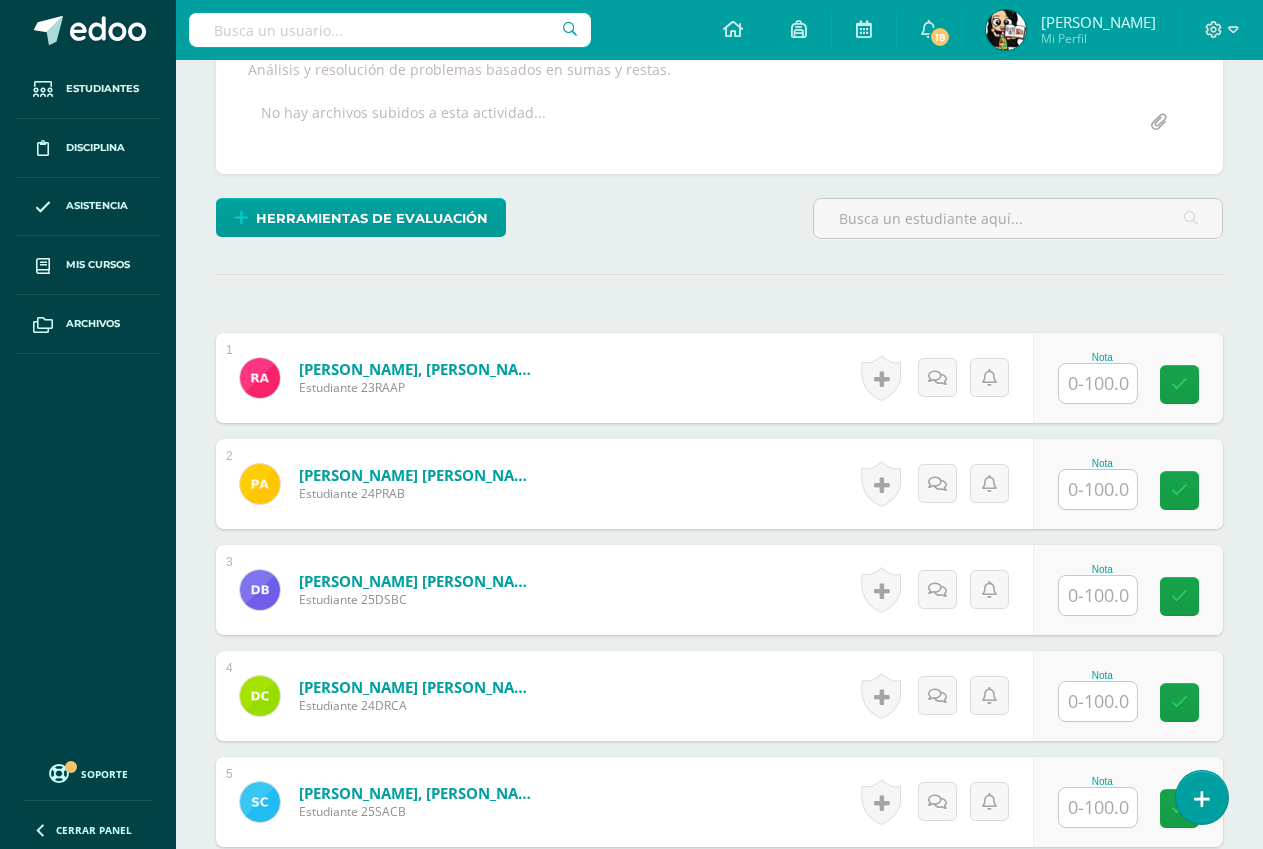 click at bounding box center [1098, 383] 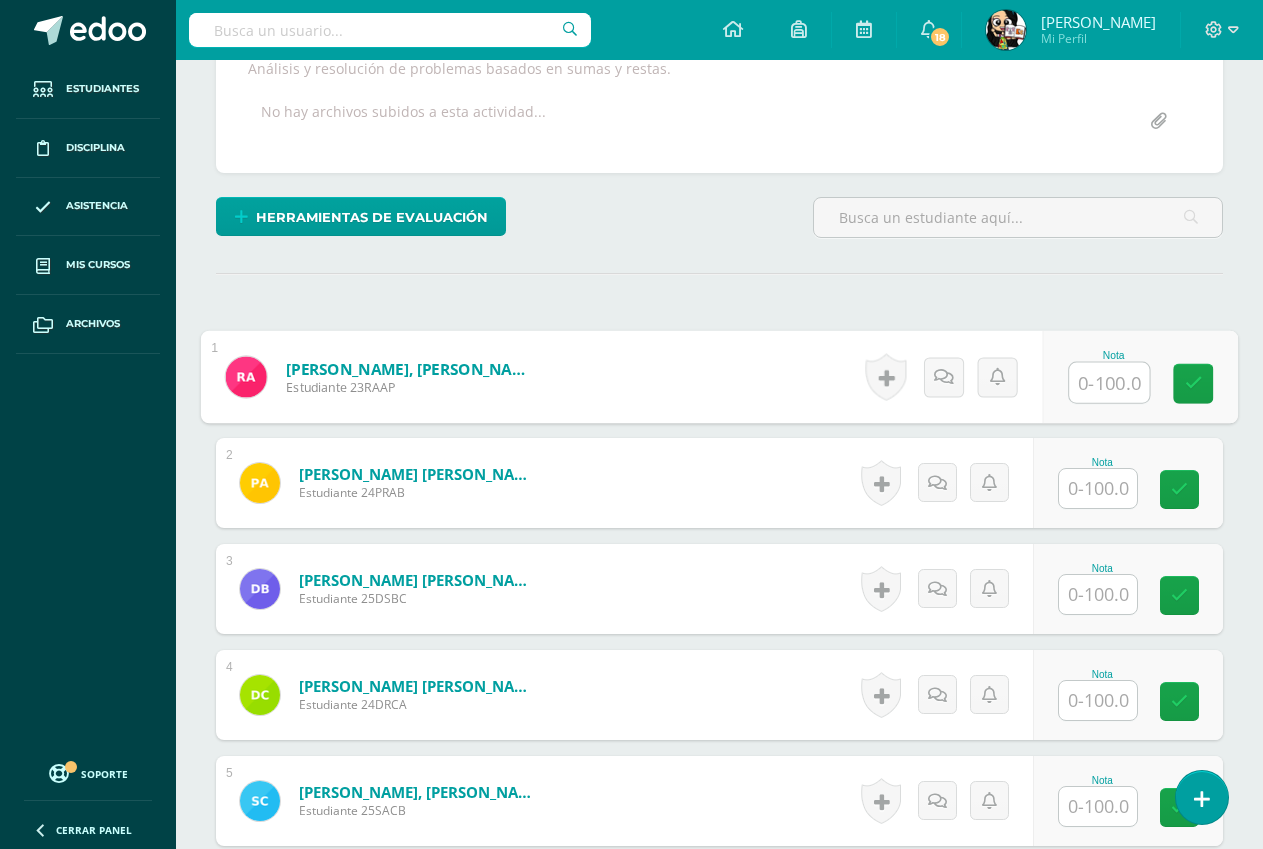 scroll, scrollTop: 402, scrollLeft: 0, axis: vertical 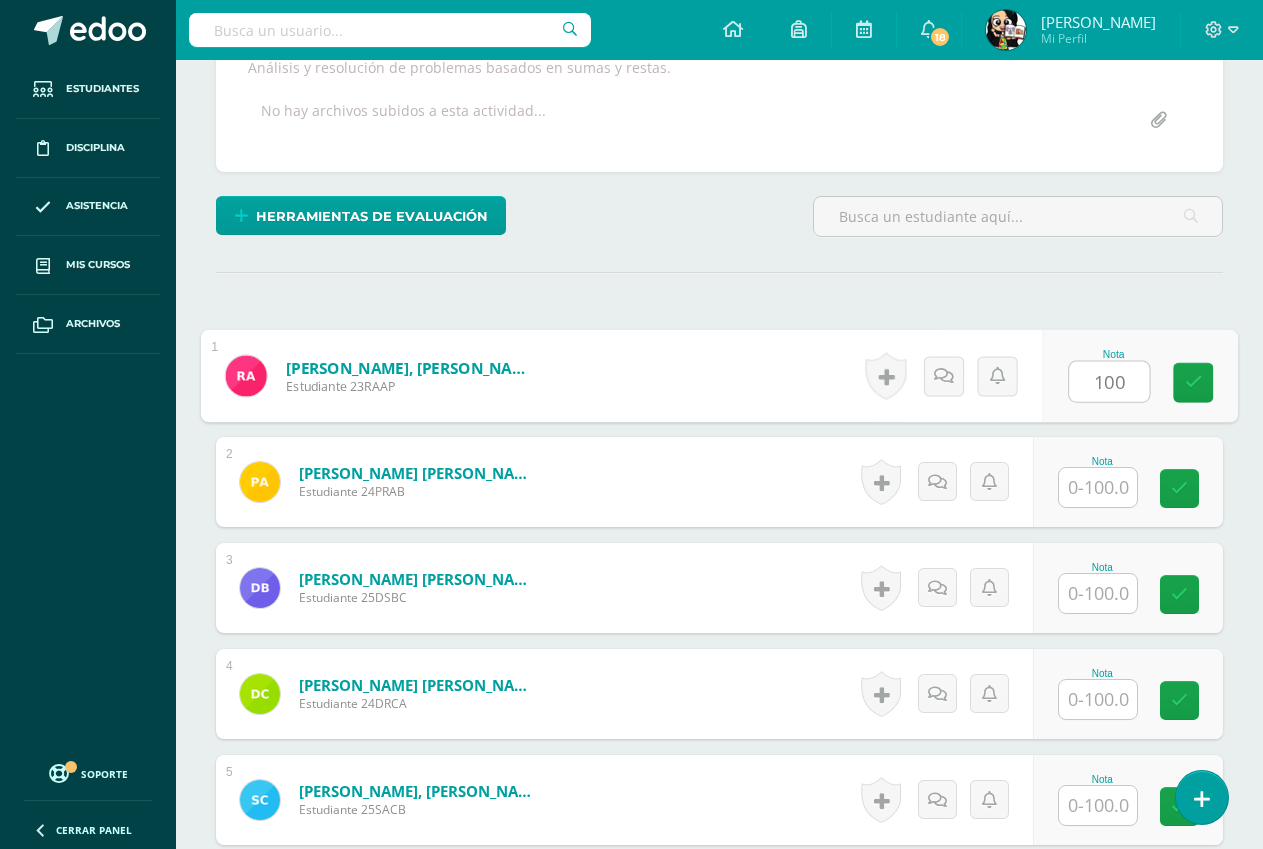 type on "100" 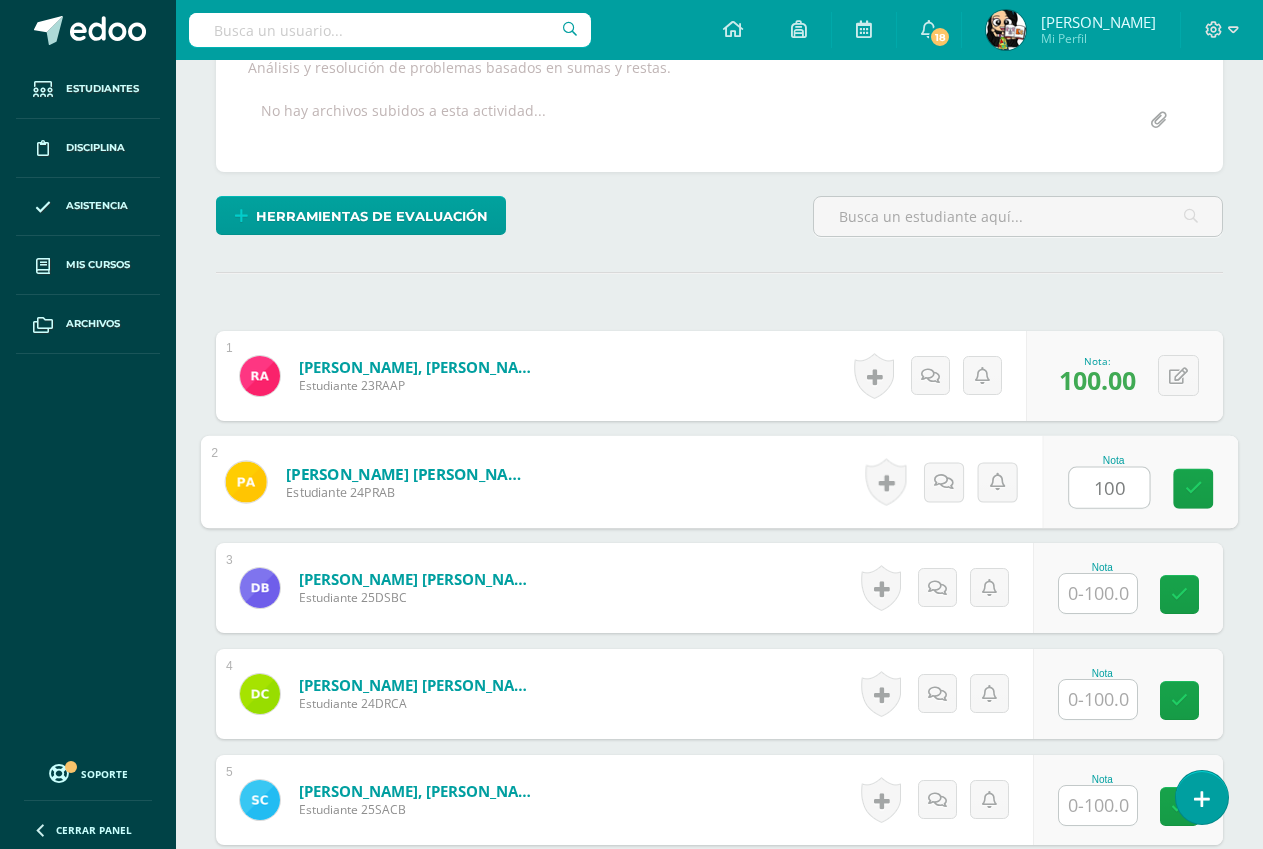 type on "100" 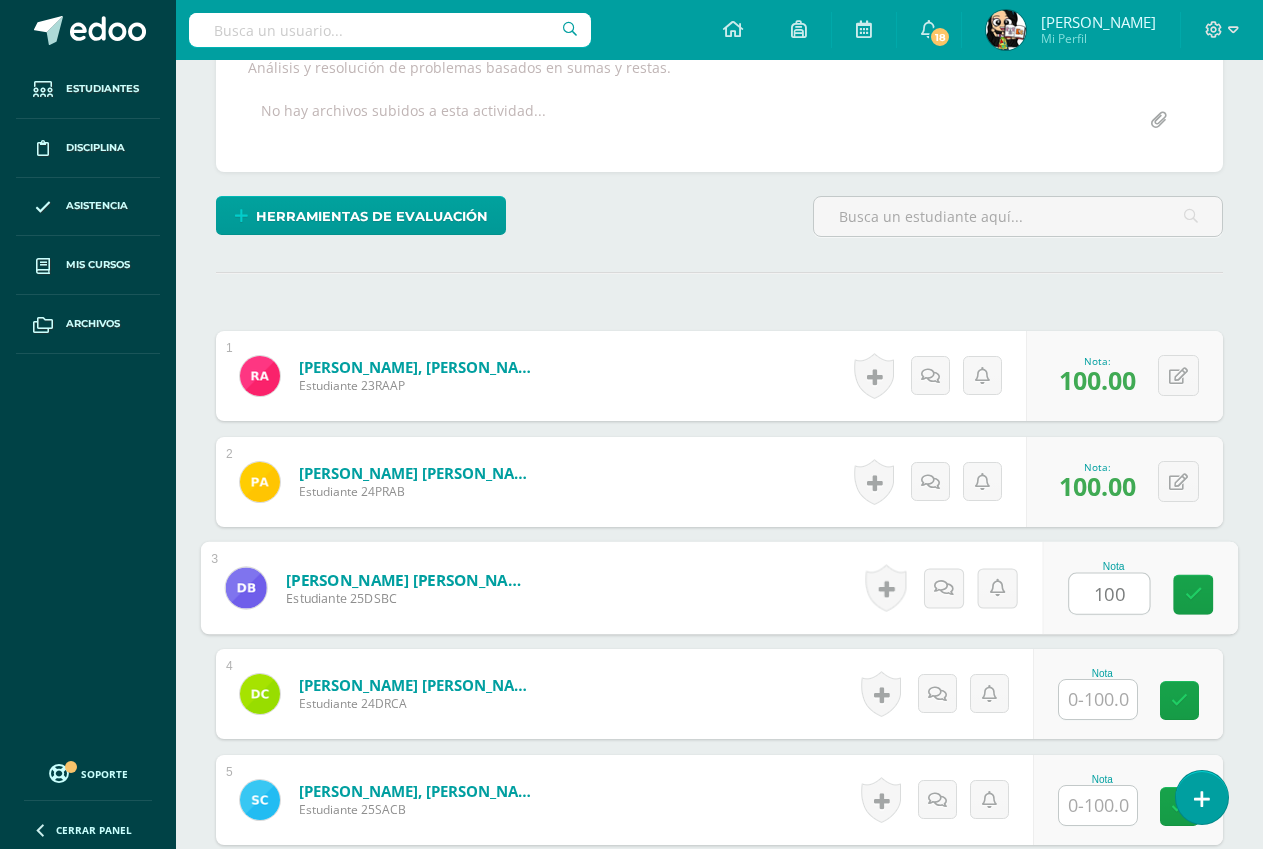 type on "100" 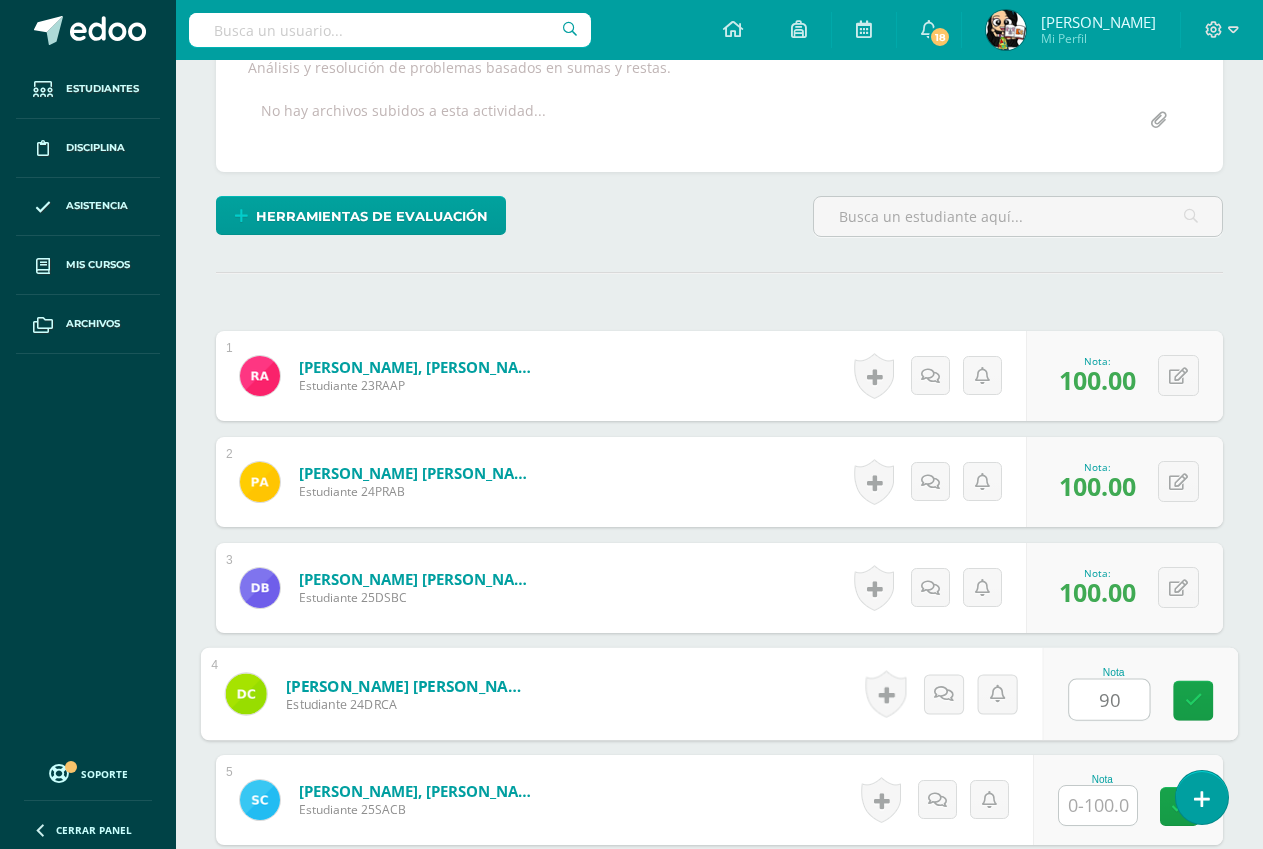 type on "90" 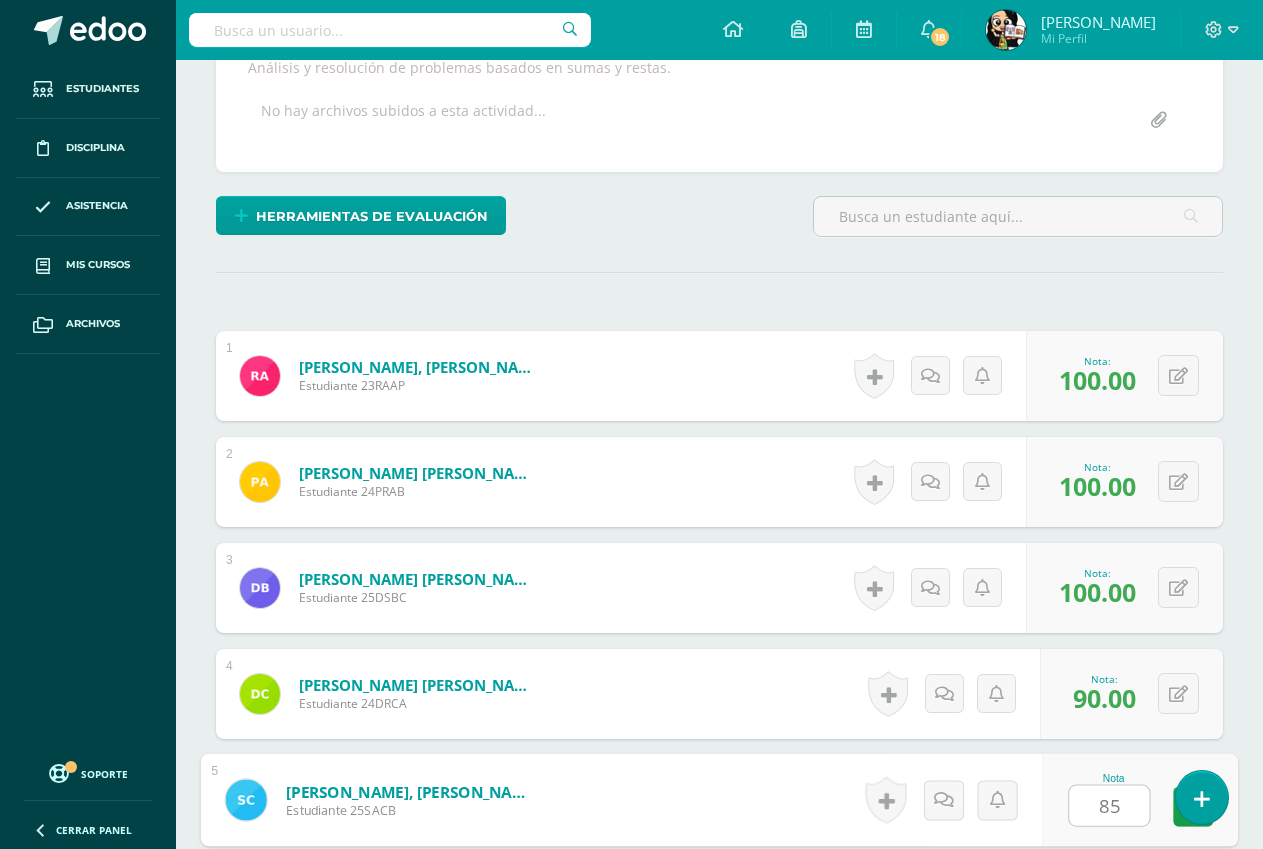 type on "85" 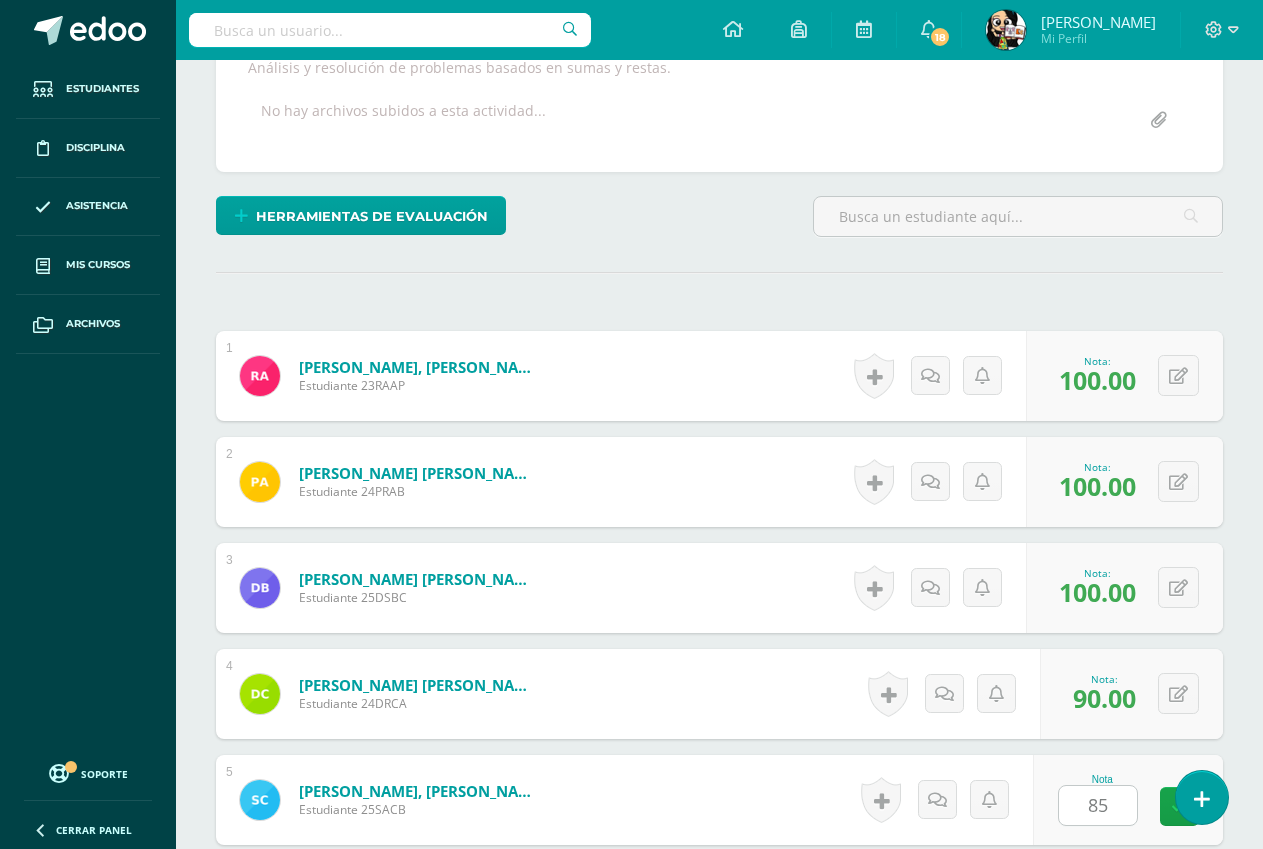 scroll, scrollTop: 888, scrollLeft: 0, axis: vertical 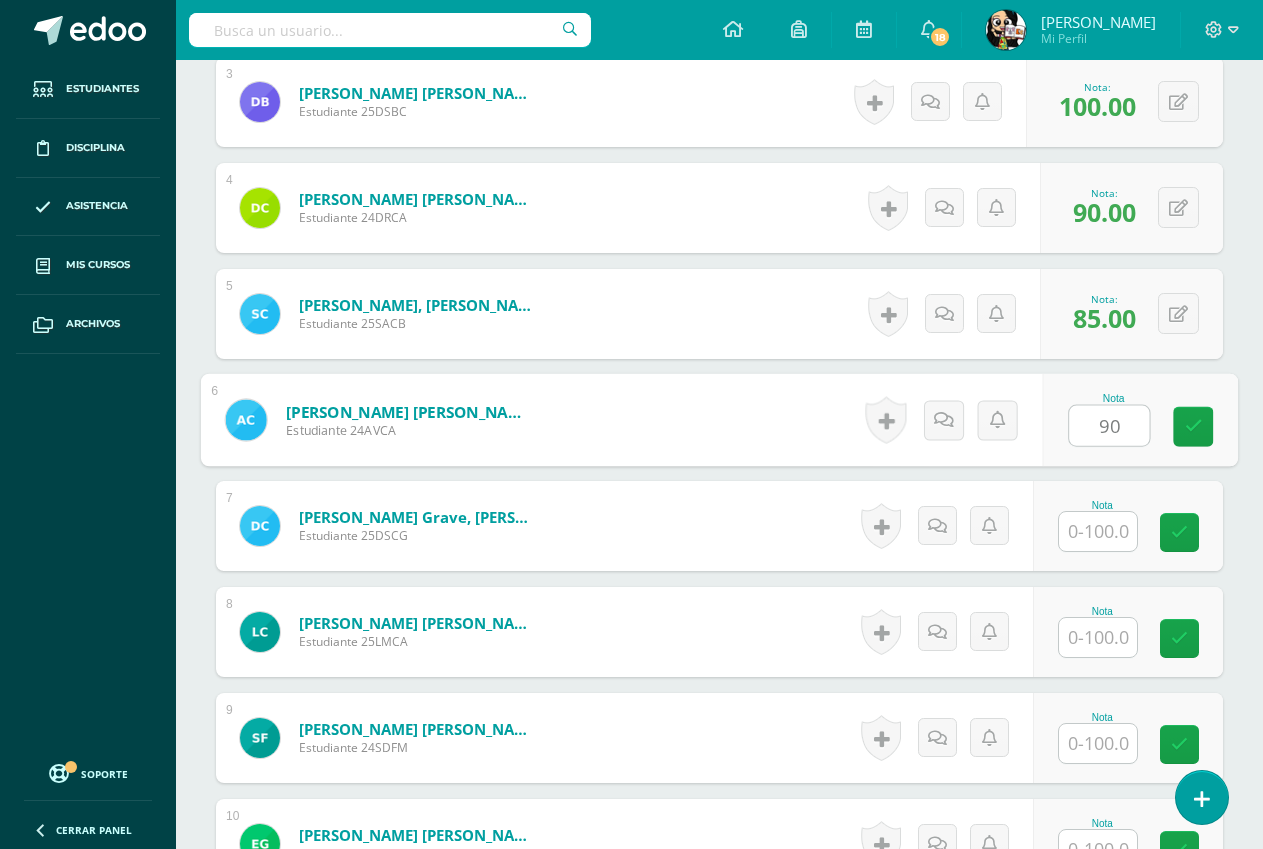 type on "90" 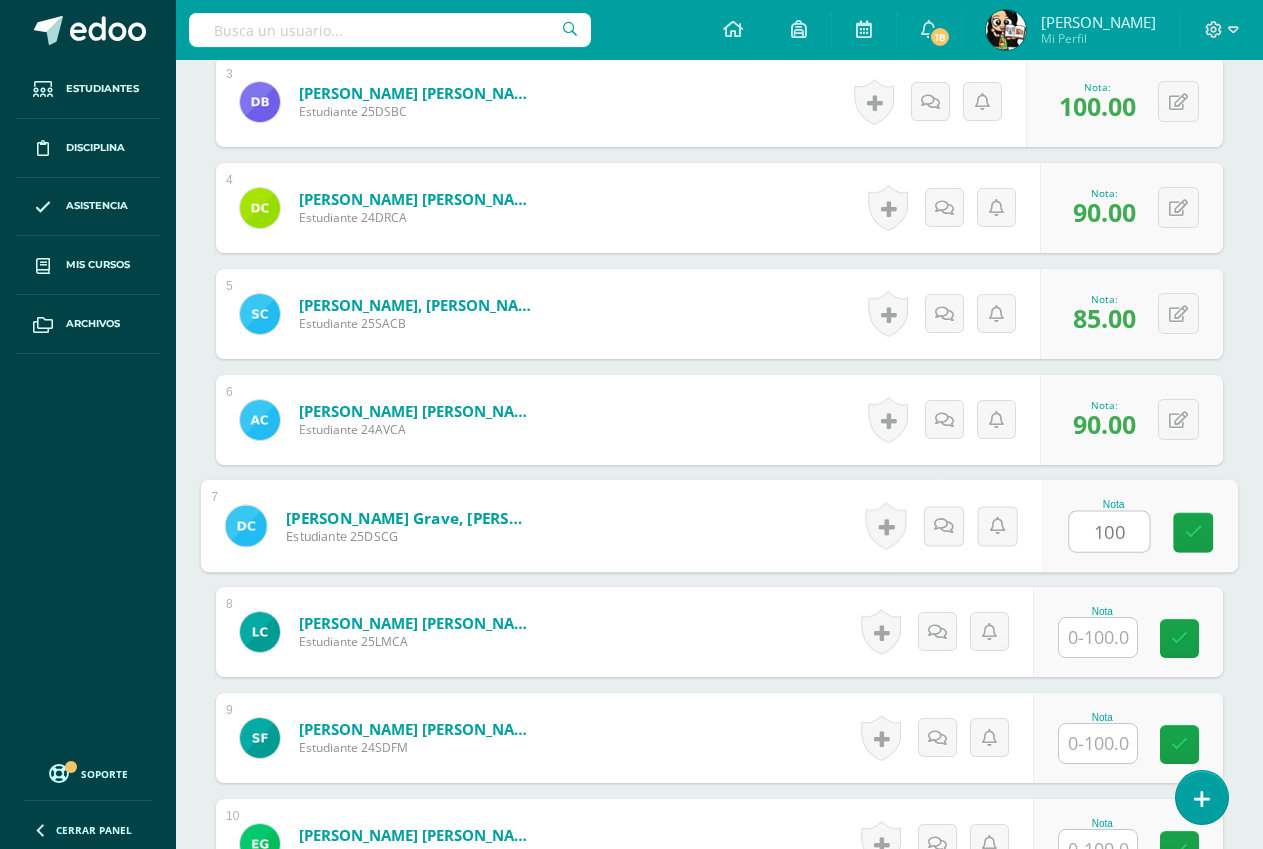 type on "100" 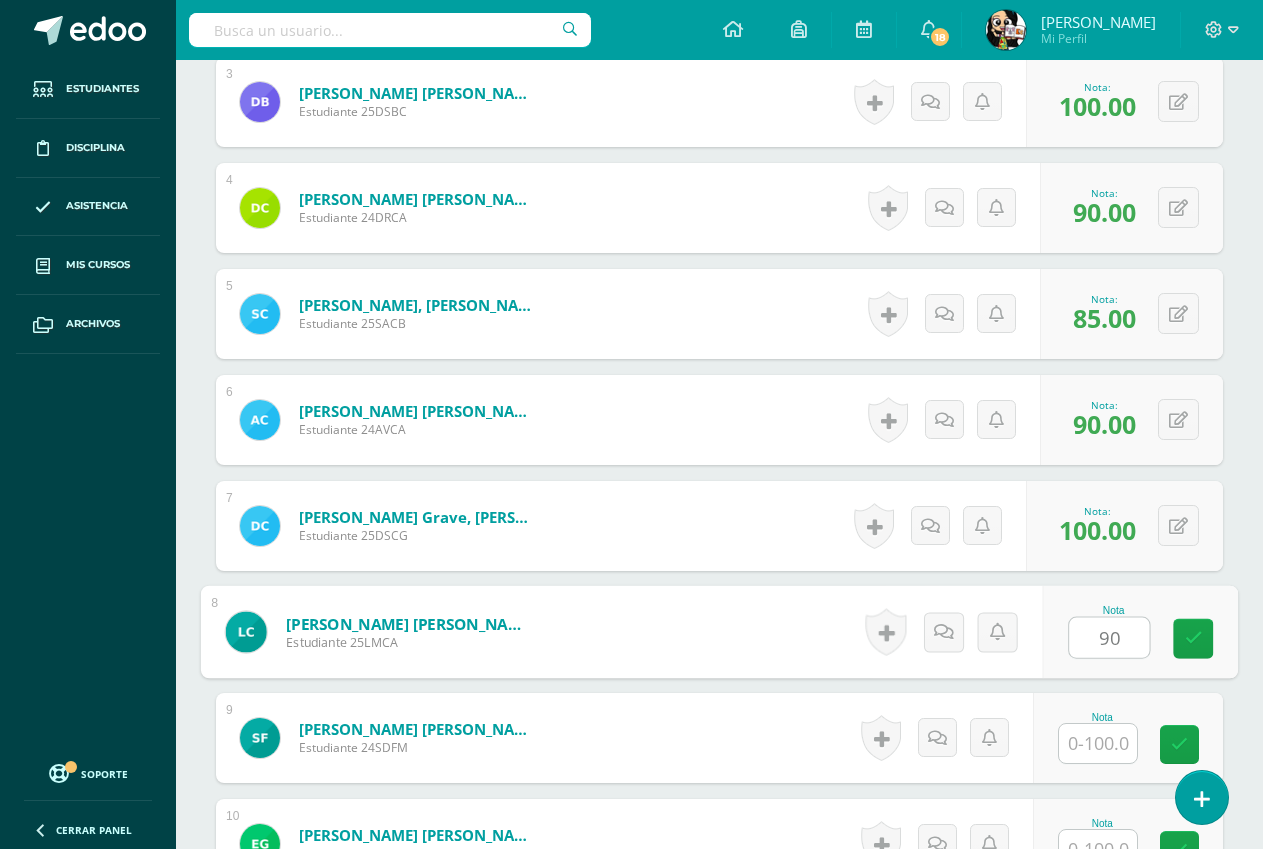 type on "90" 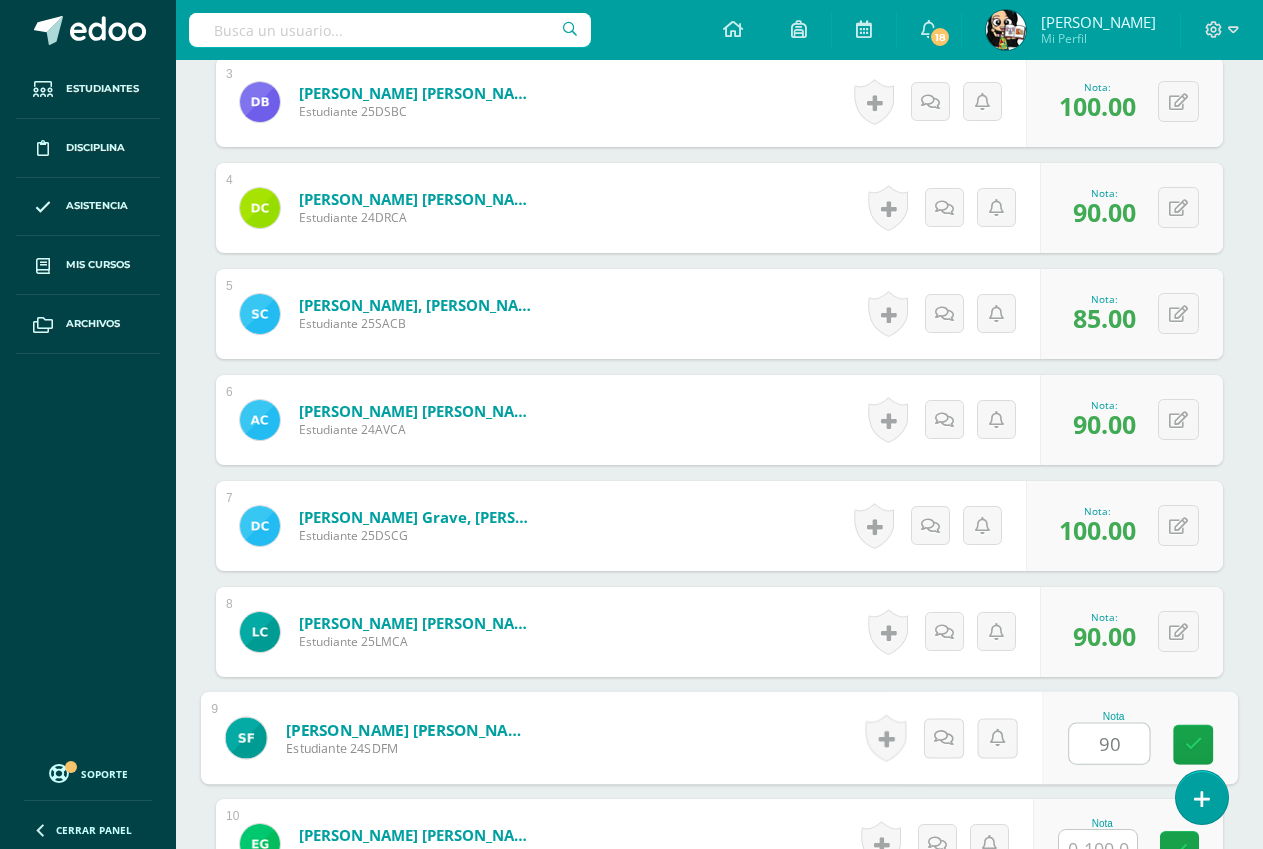 type on "90" 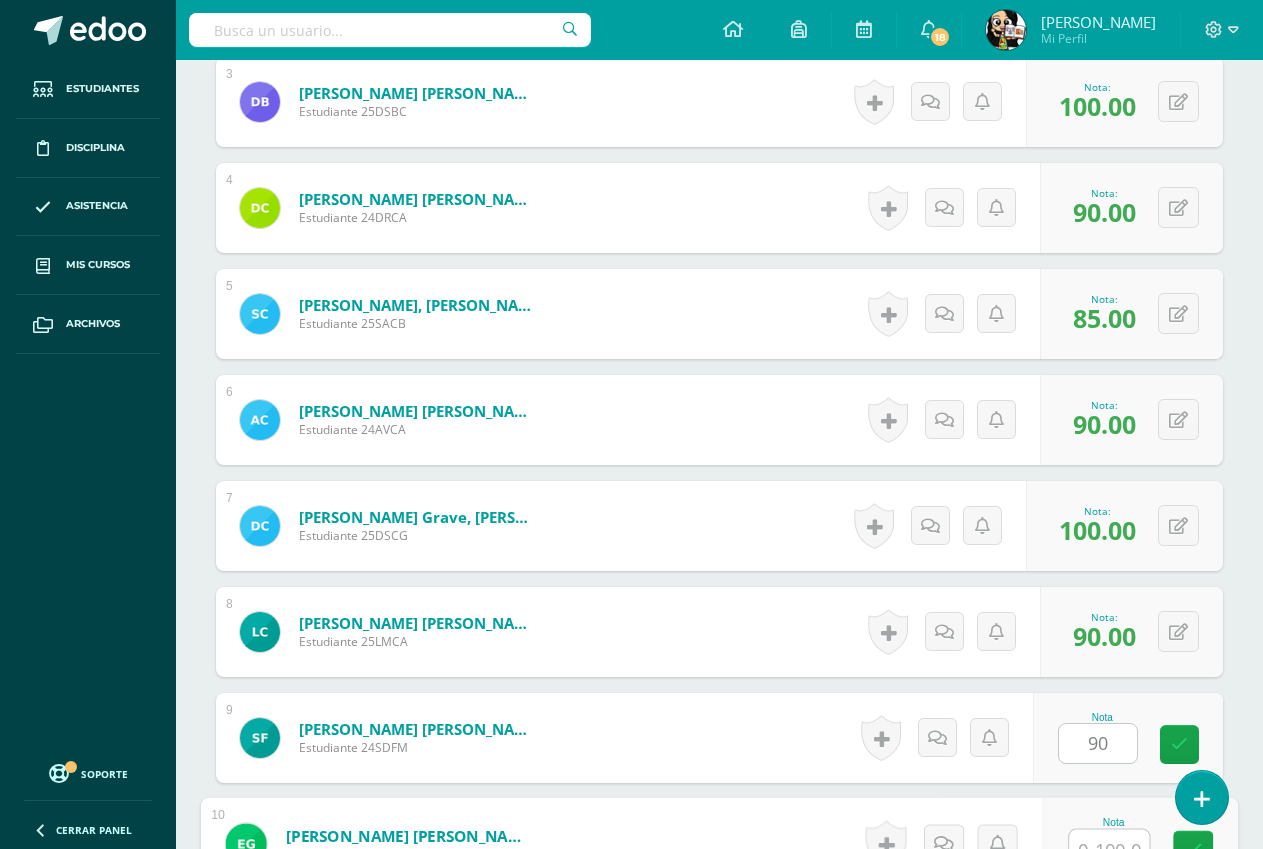 scroll, scrollTop: 907, scrollLeft: 0, axis: vertical 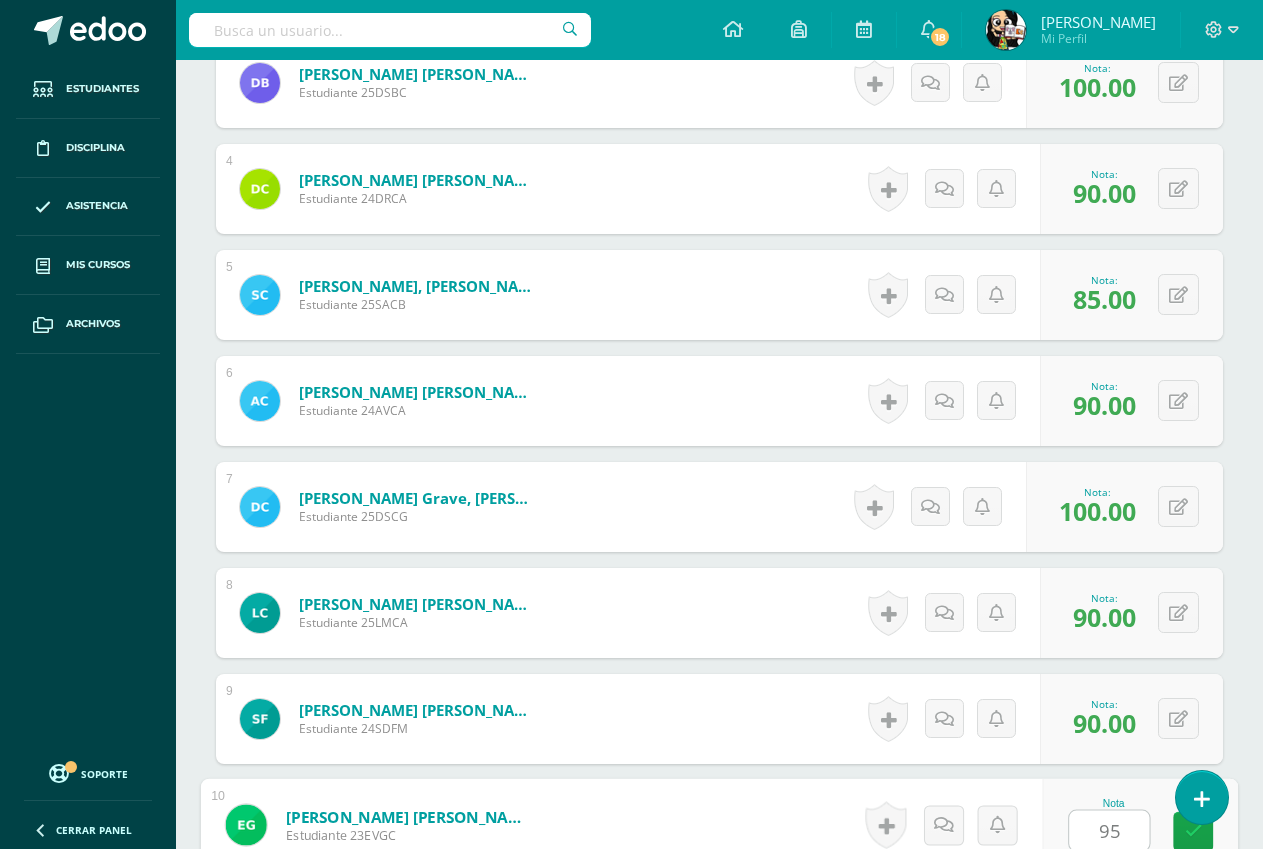 type on "95" 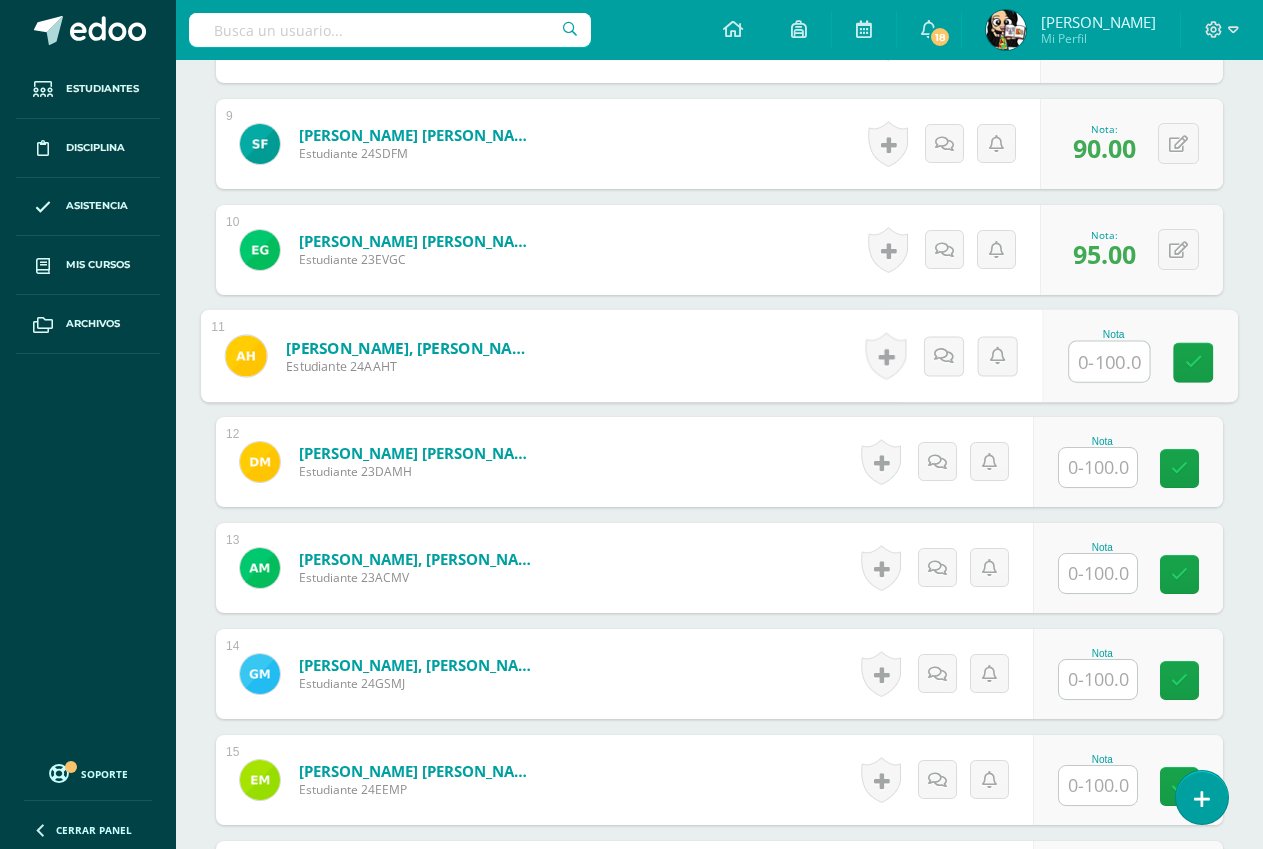 scroll, scrollTop: 1518, scrollLeft: 0, axis: vertical 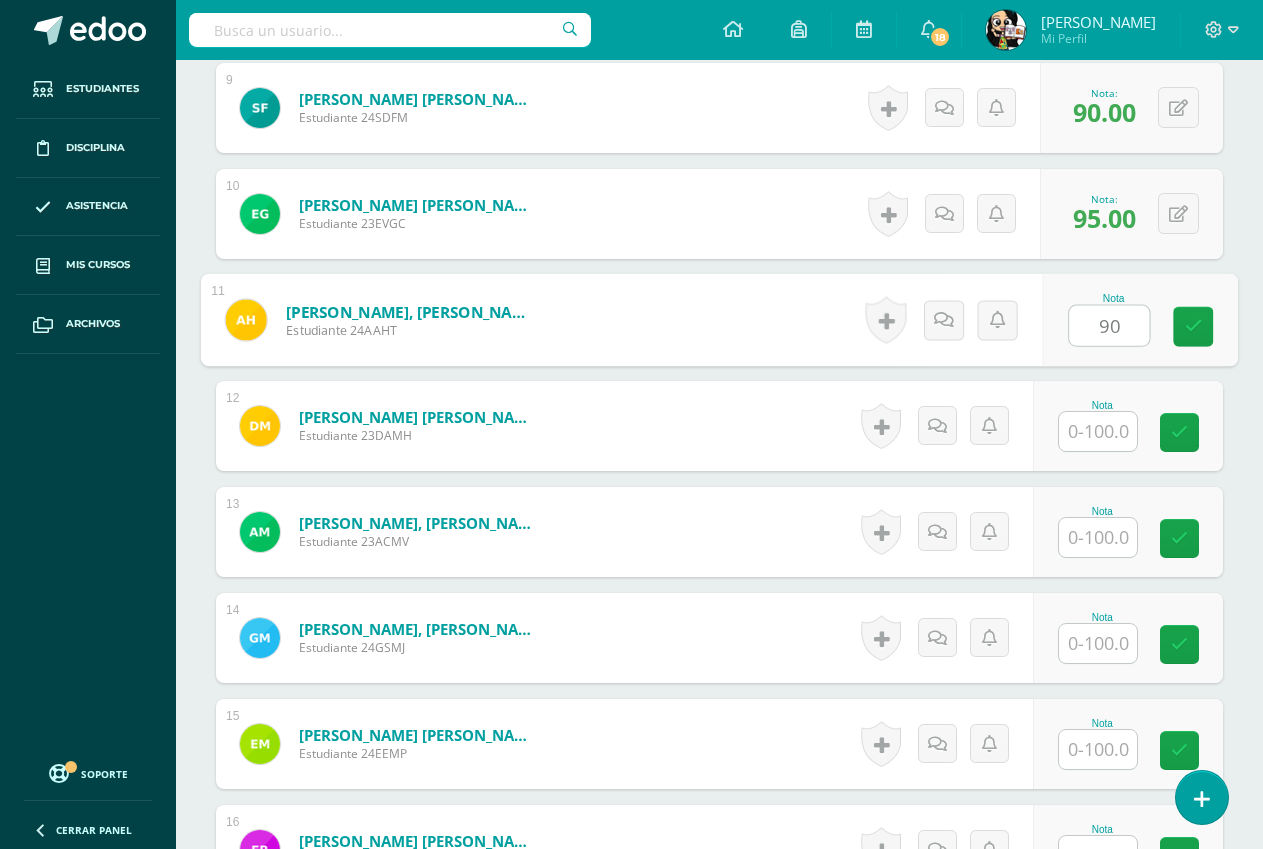 type on "90" 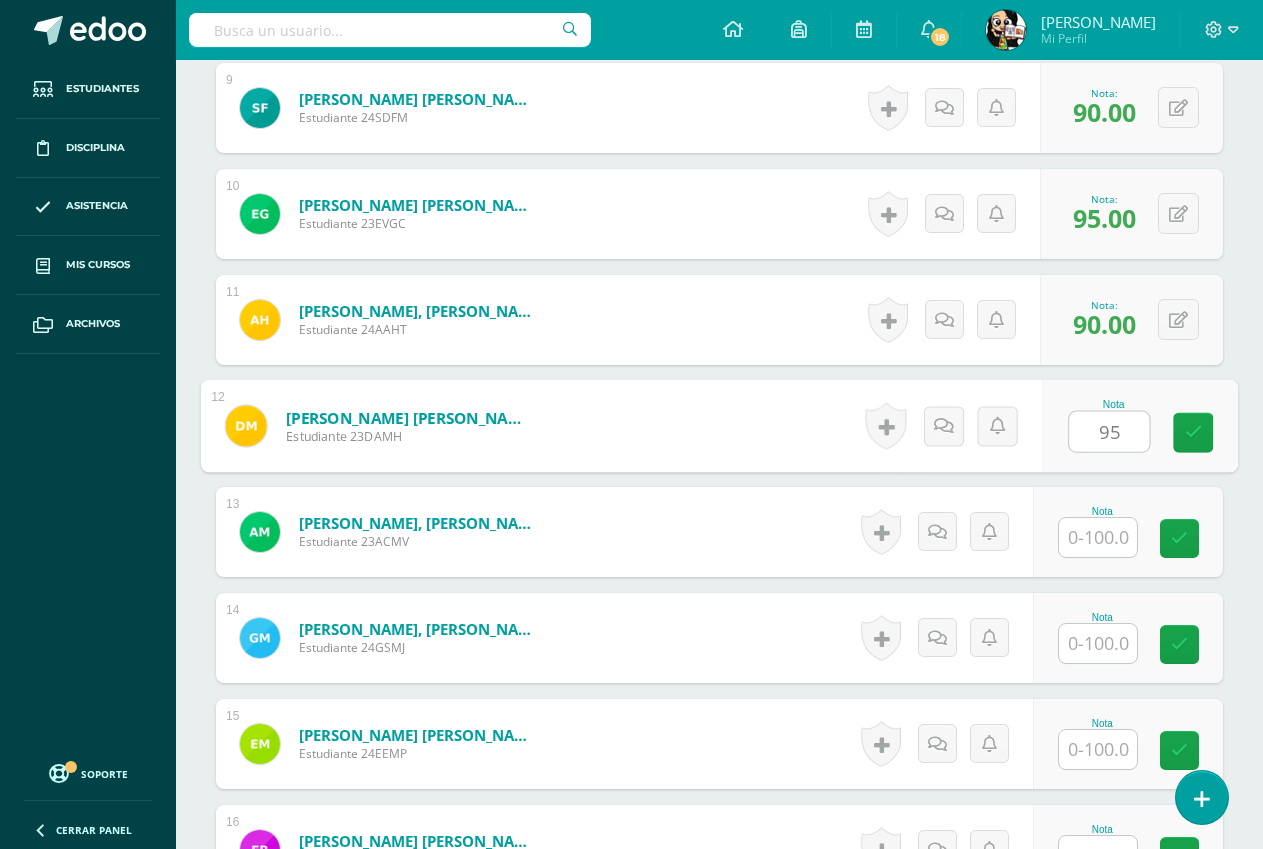 type on "95" 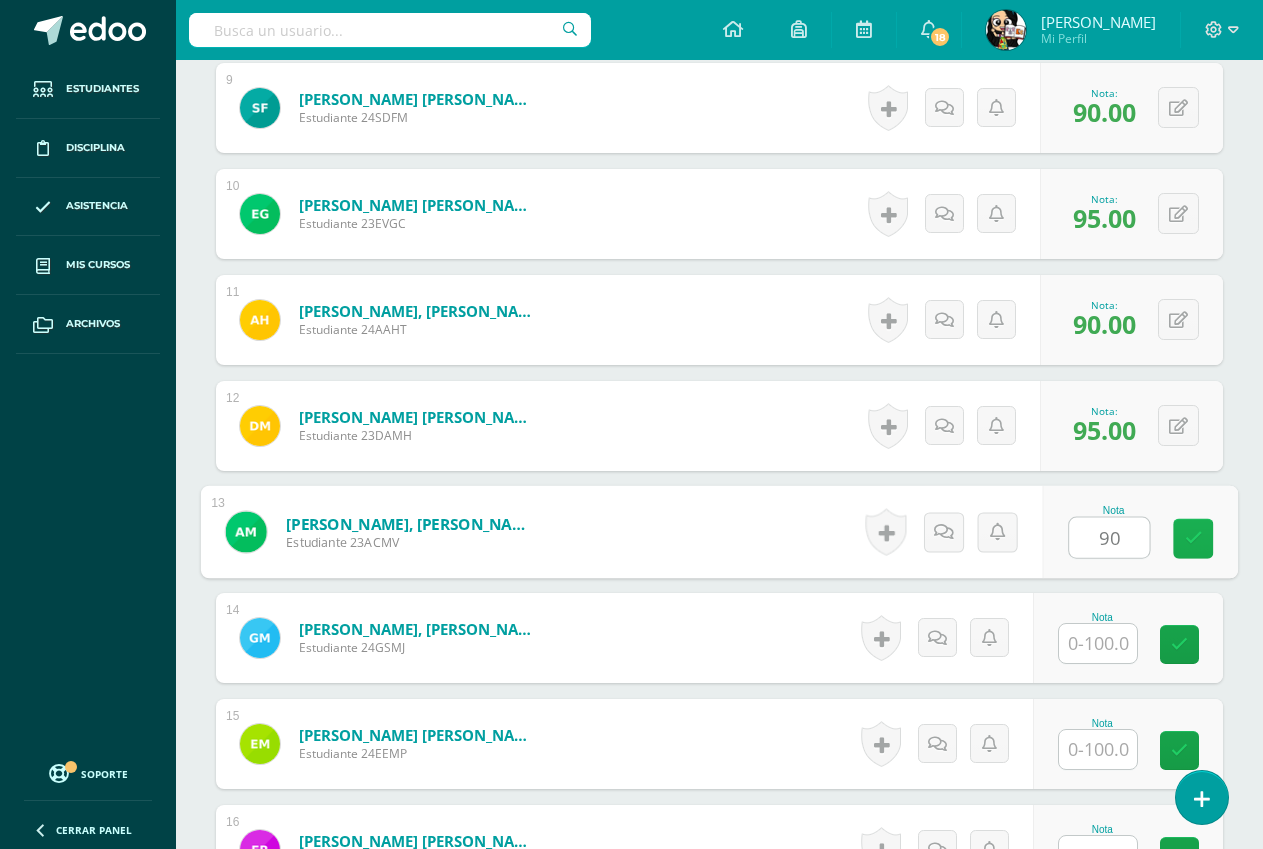type on "90" 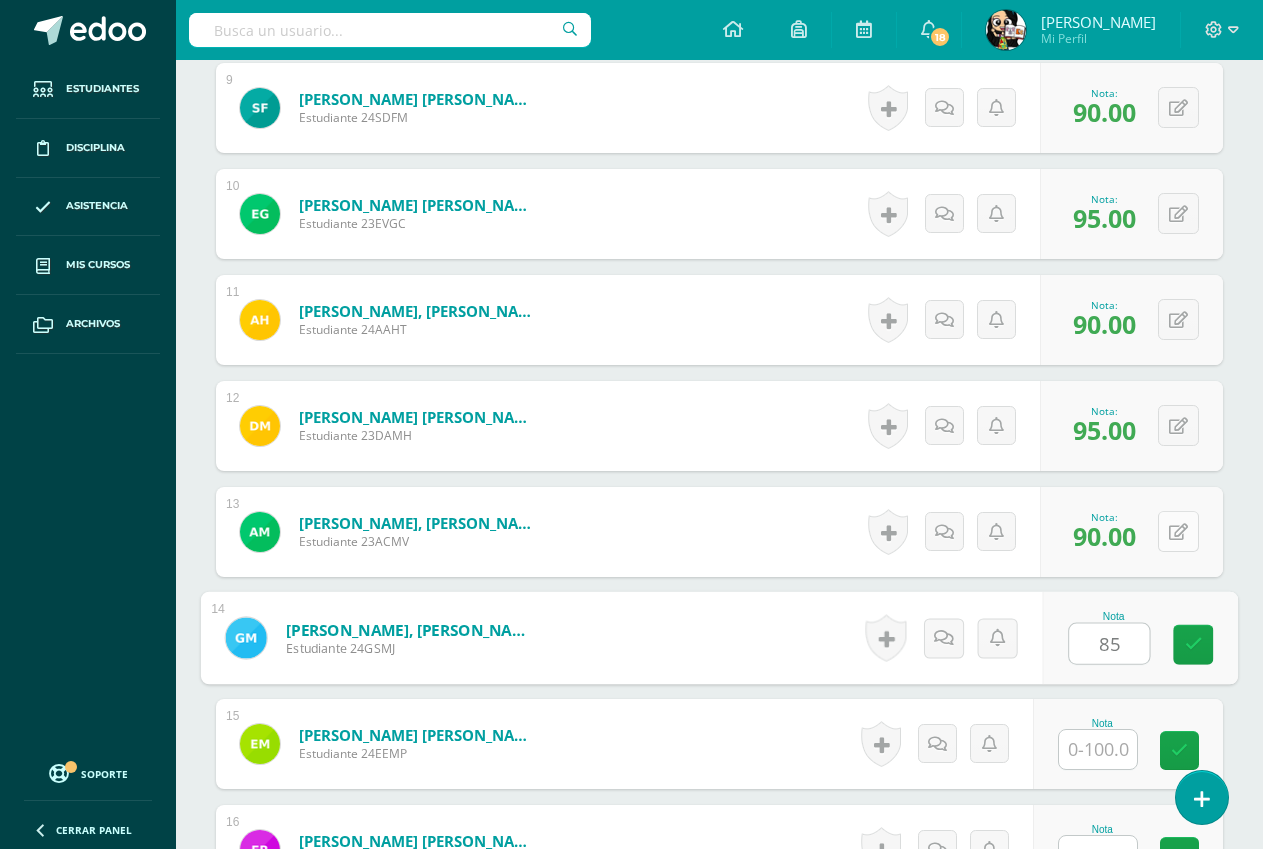 type on "85" 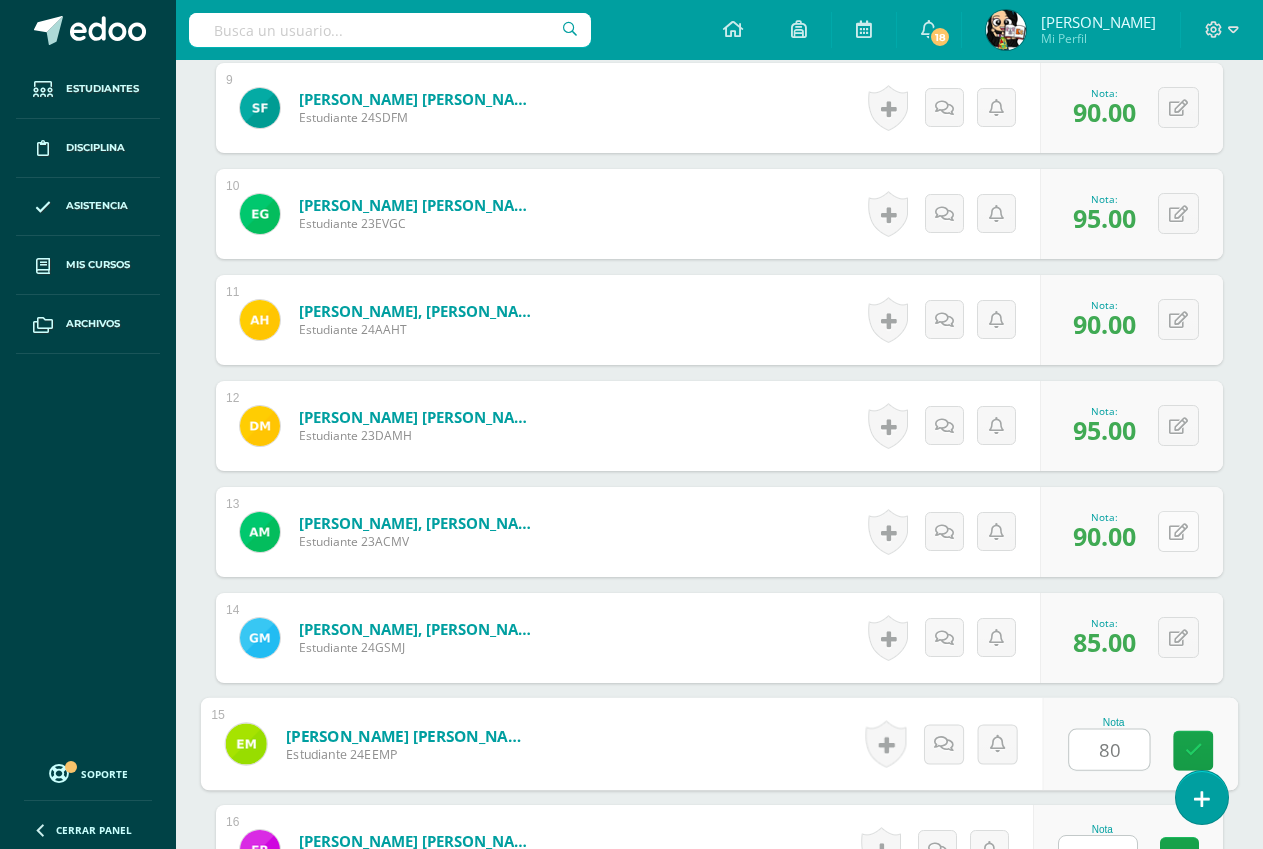type on "80" 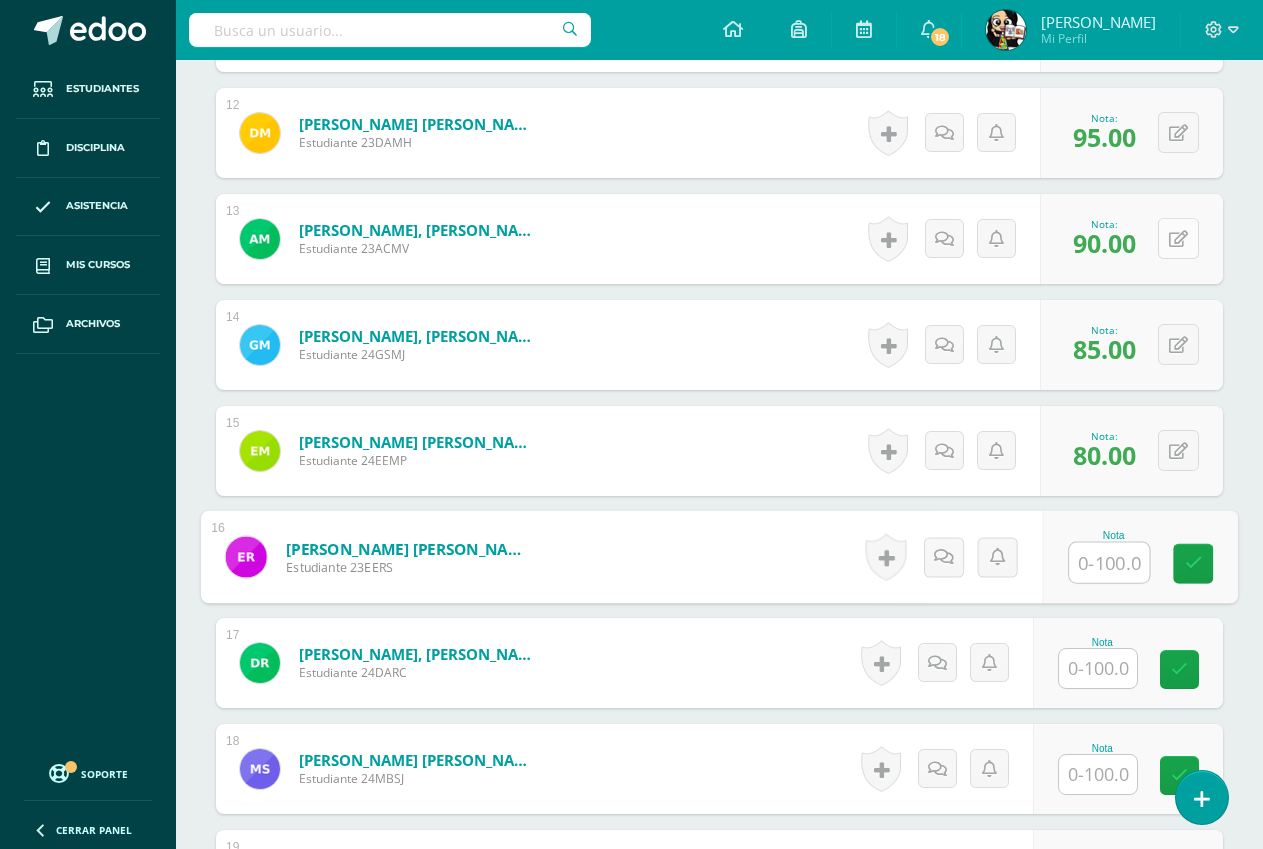 scroll, scrollTop: 1843, scrollLeft: 0, axis: vertical 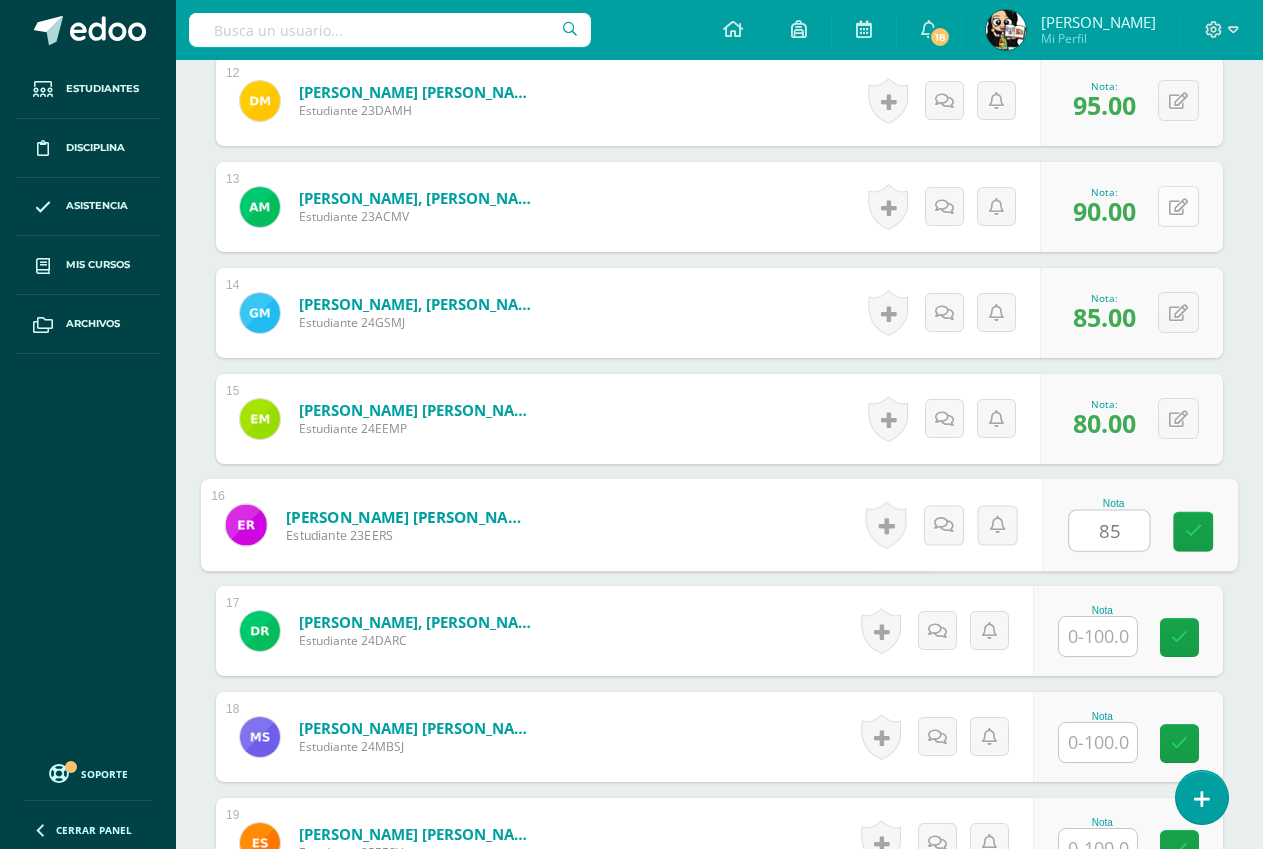 type on "85" 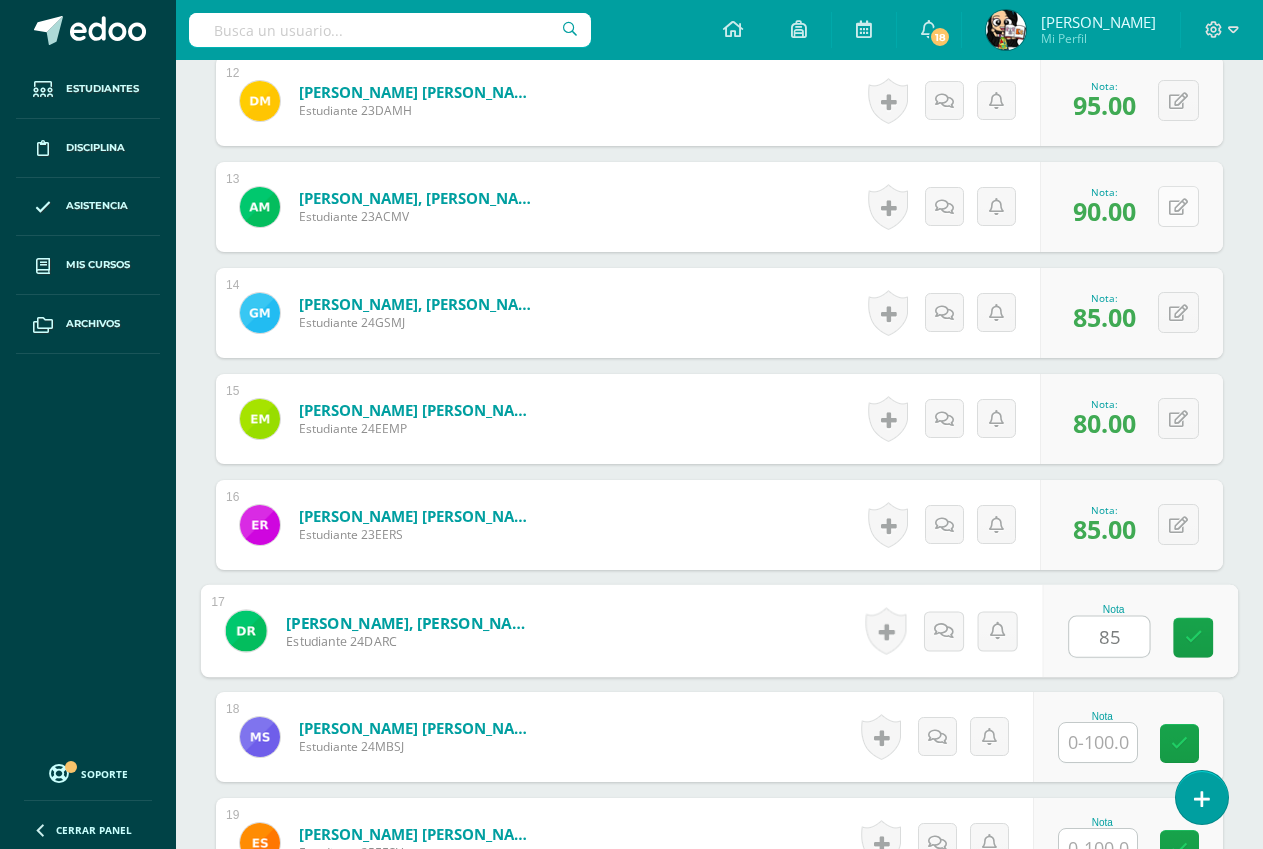 type on "85" 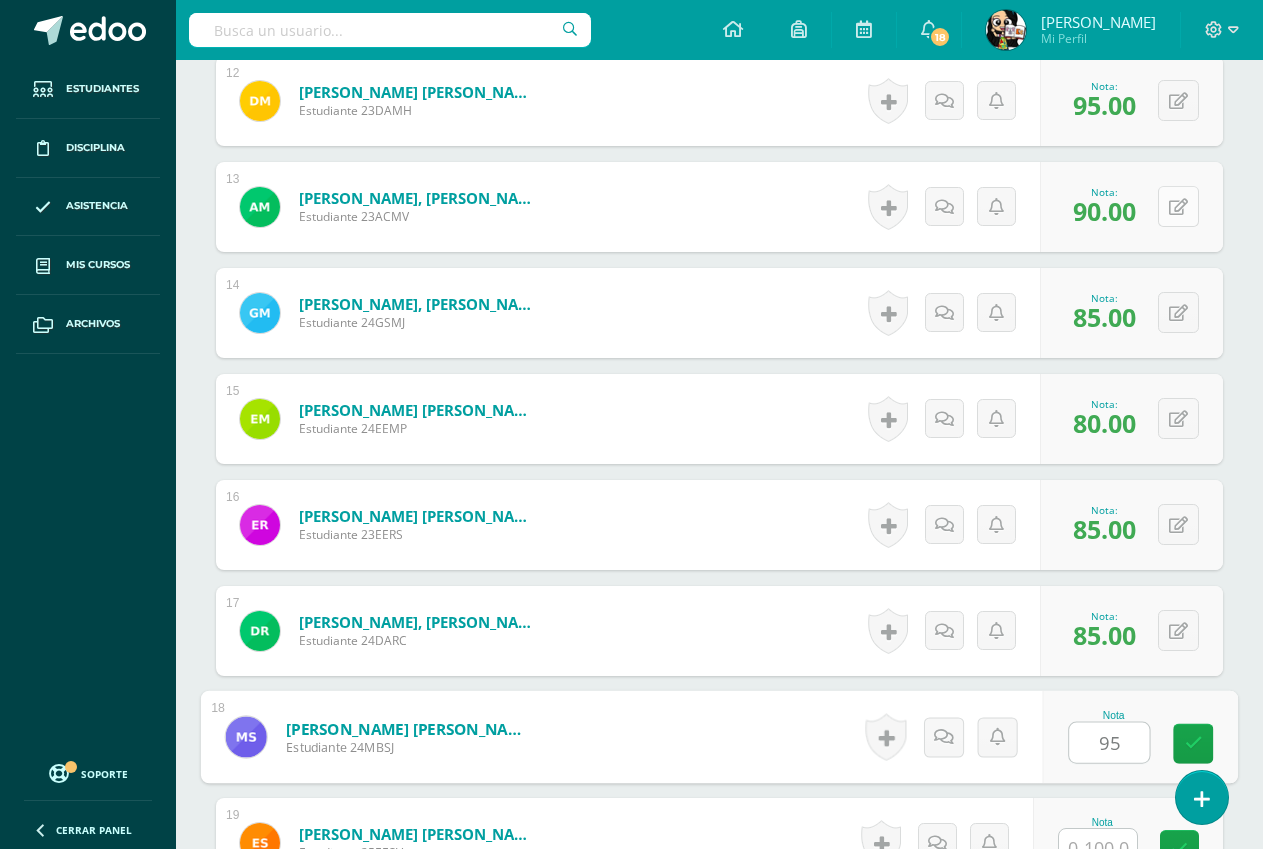 type on "95" 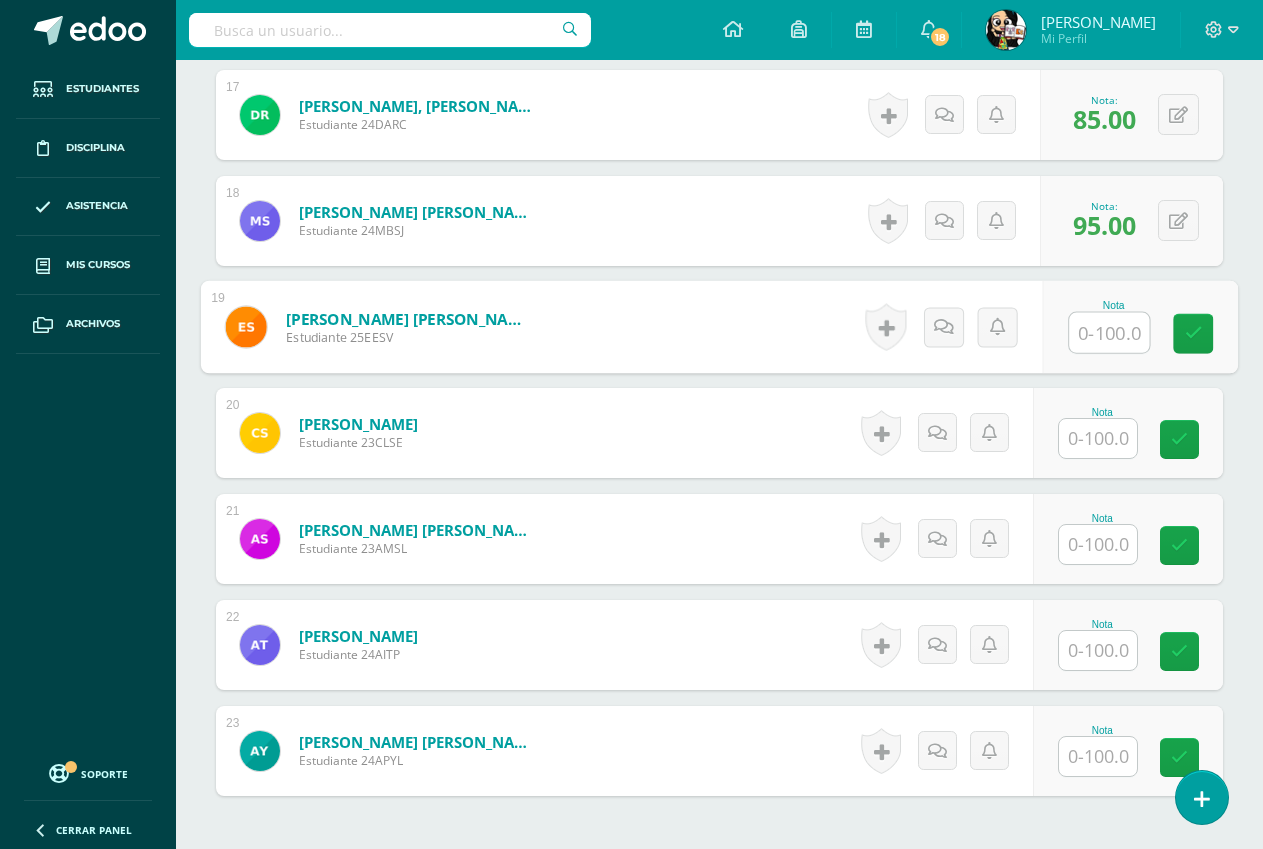 scroll, scrollTop: 2361, scrollLeft: 0, axis: vertical 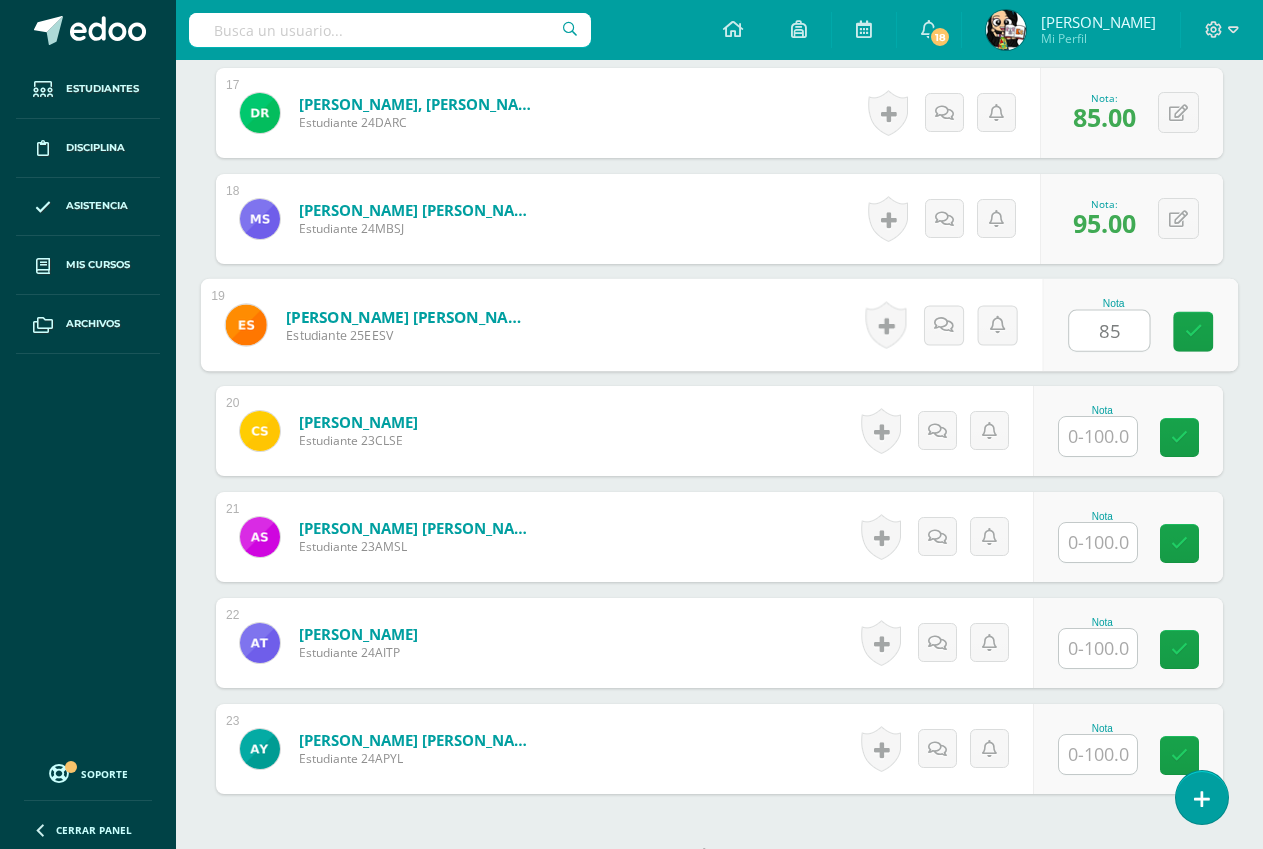 type on "85" 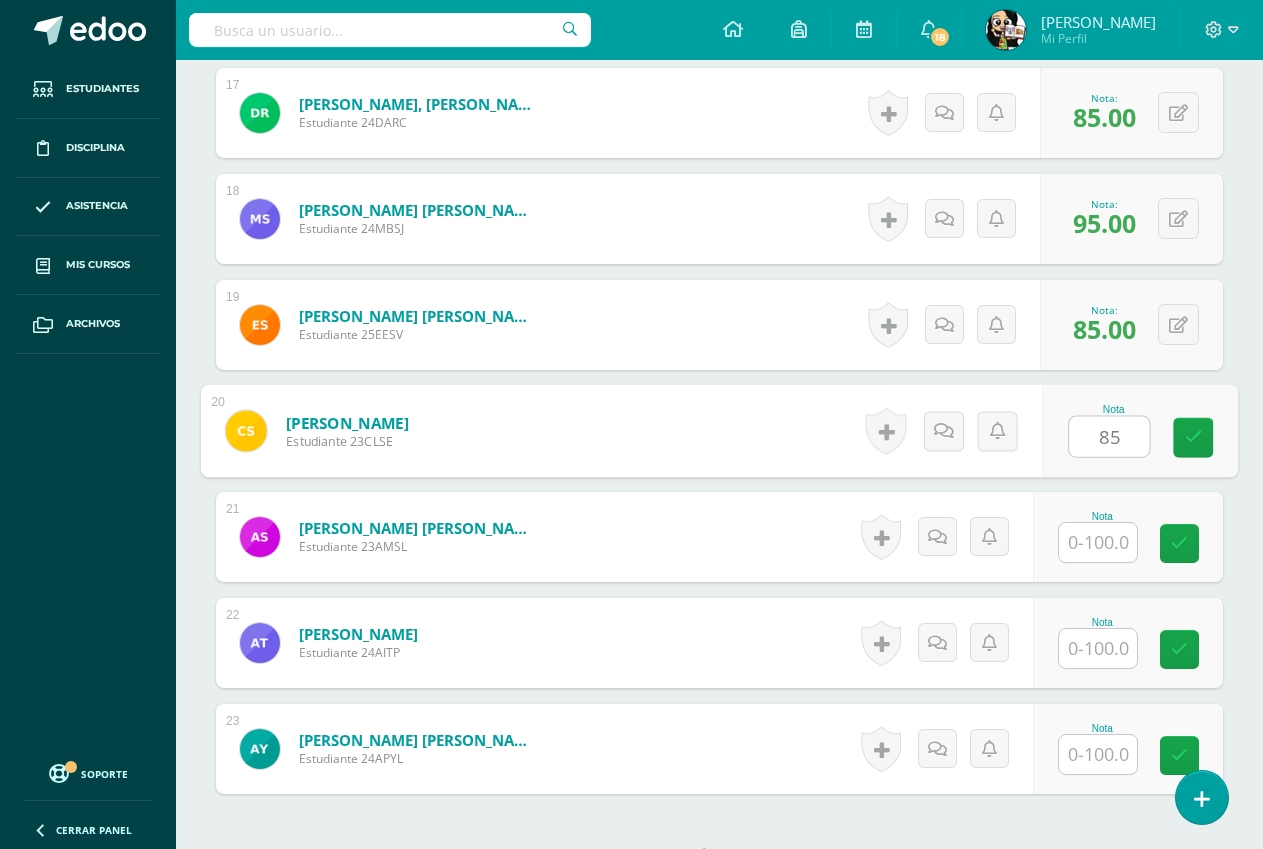 type on "8" 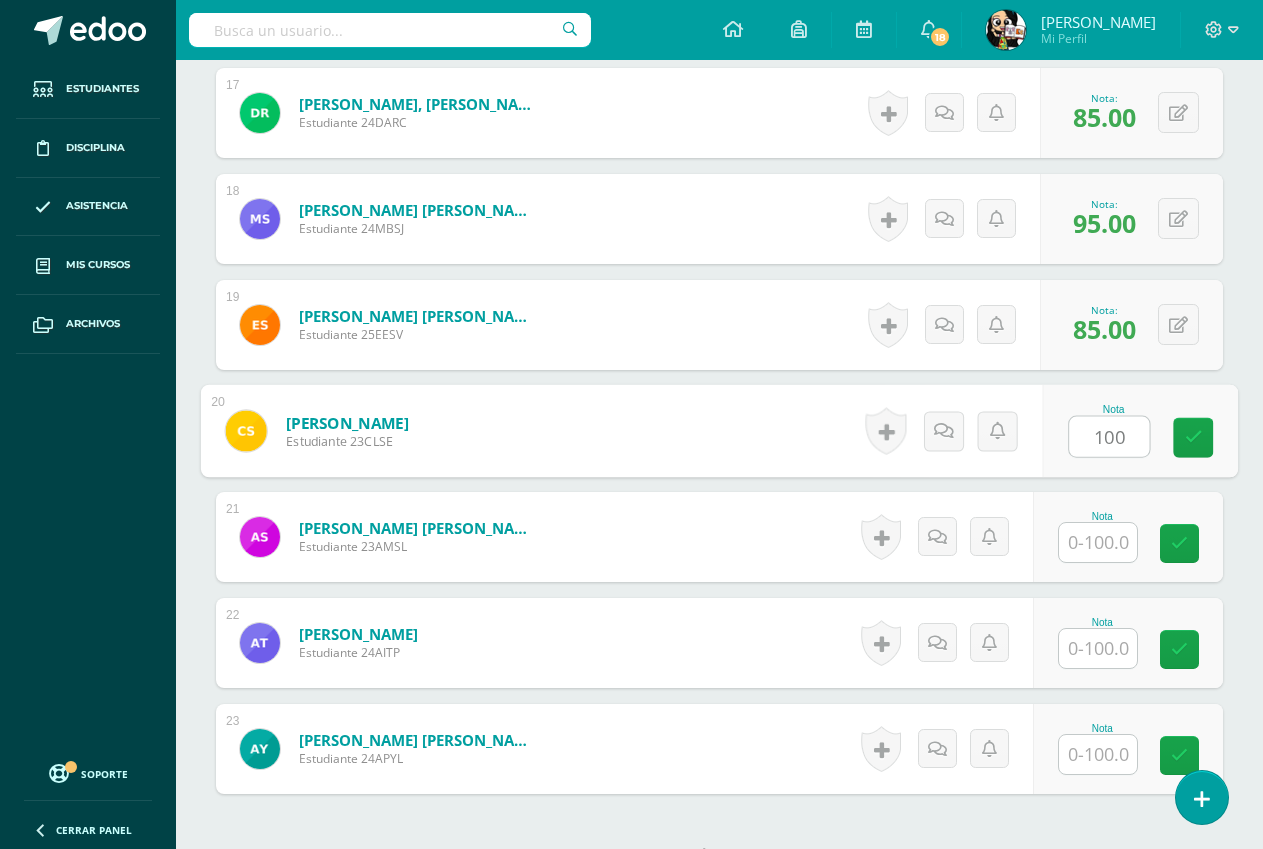 type on "100" 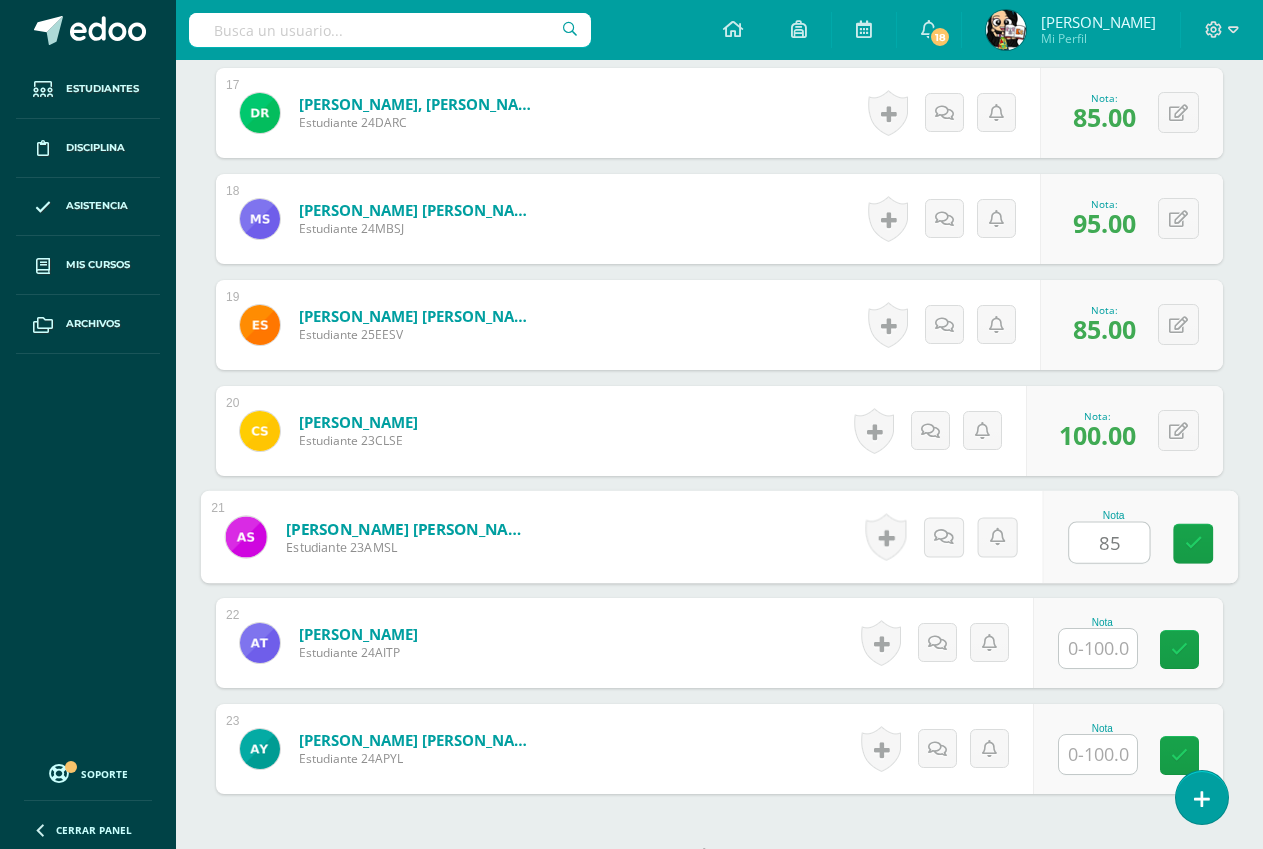 type on "85" 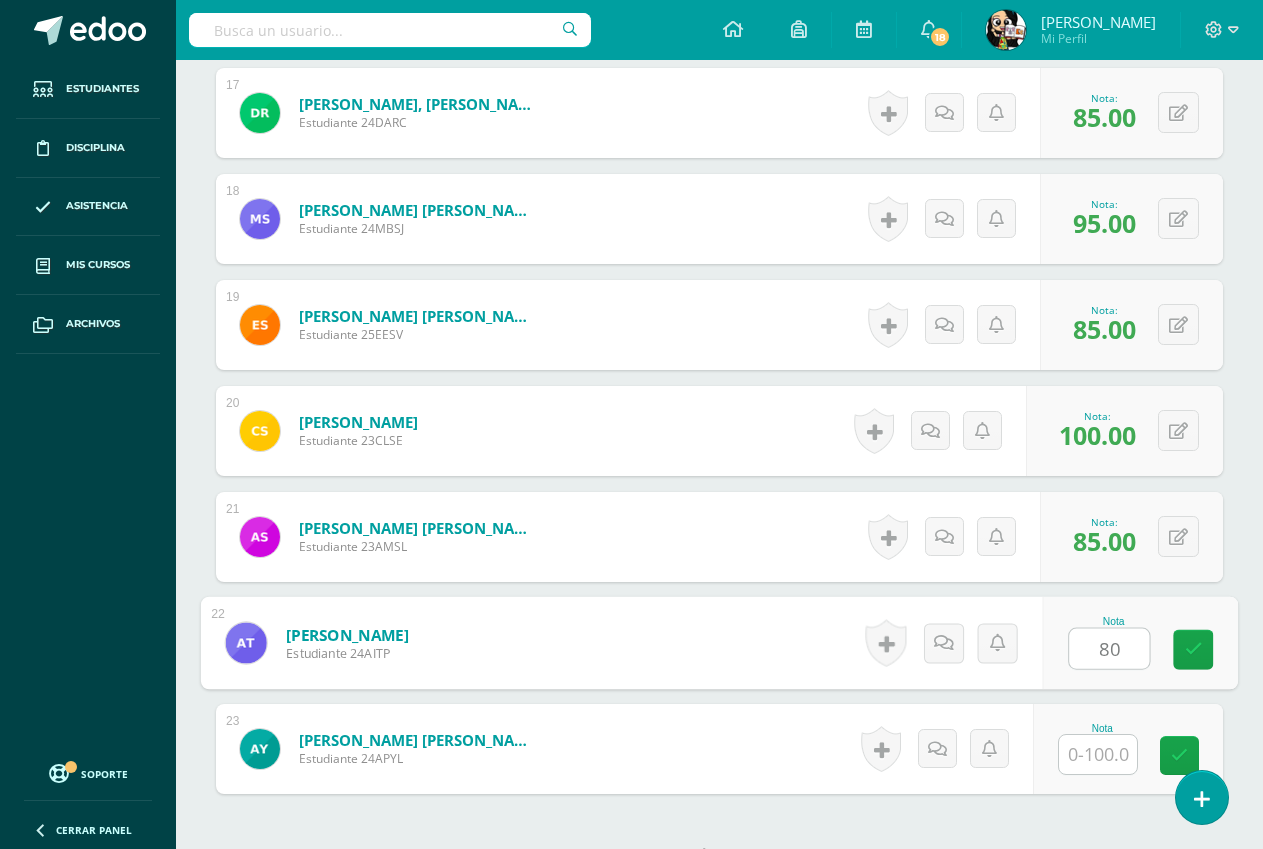 type on "80" 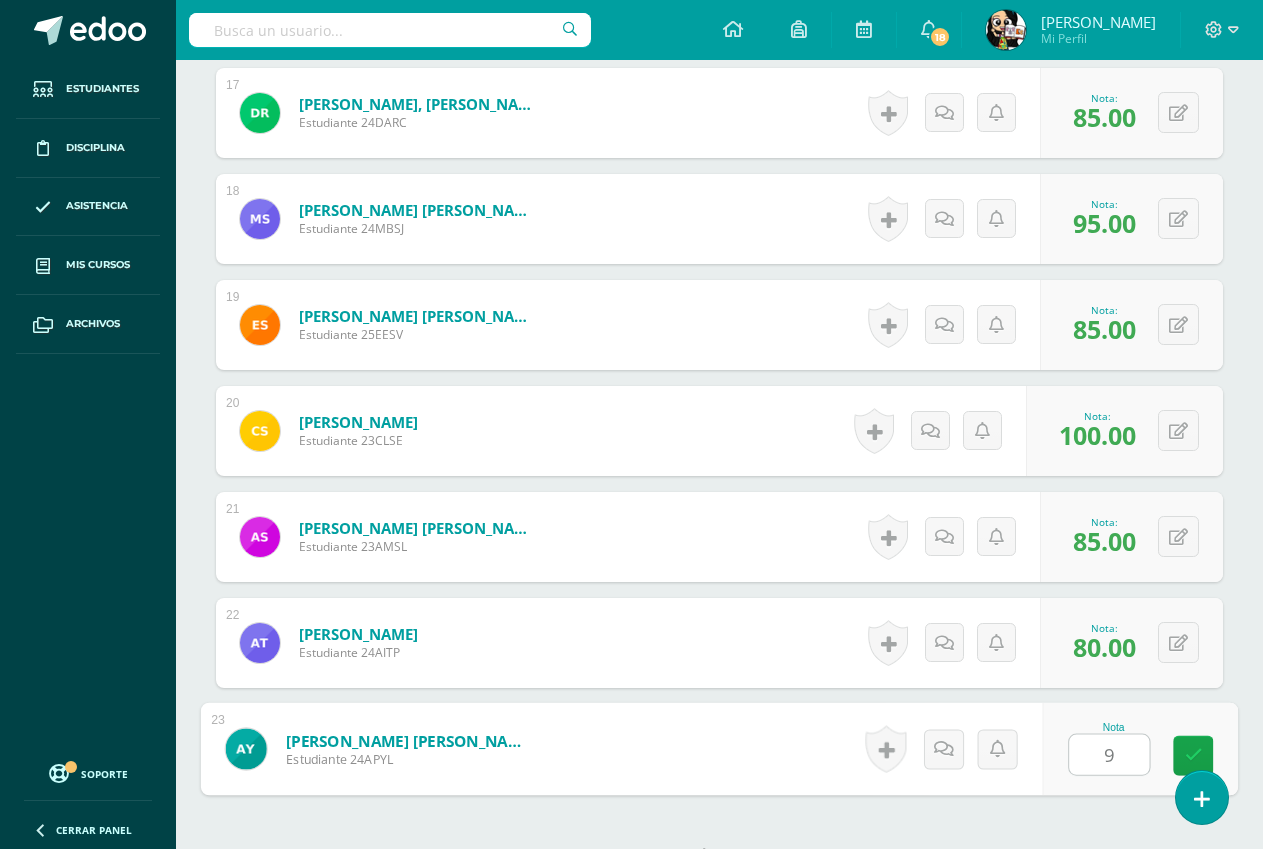 type on "95" 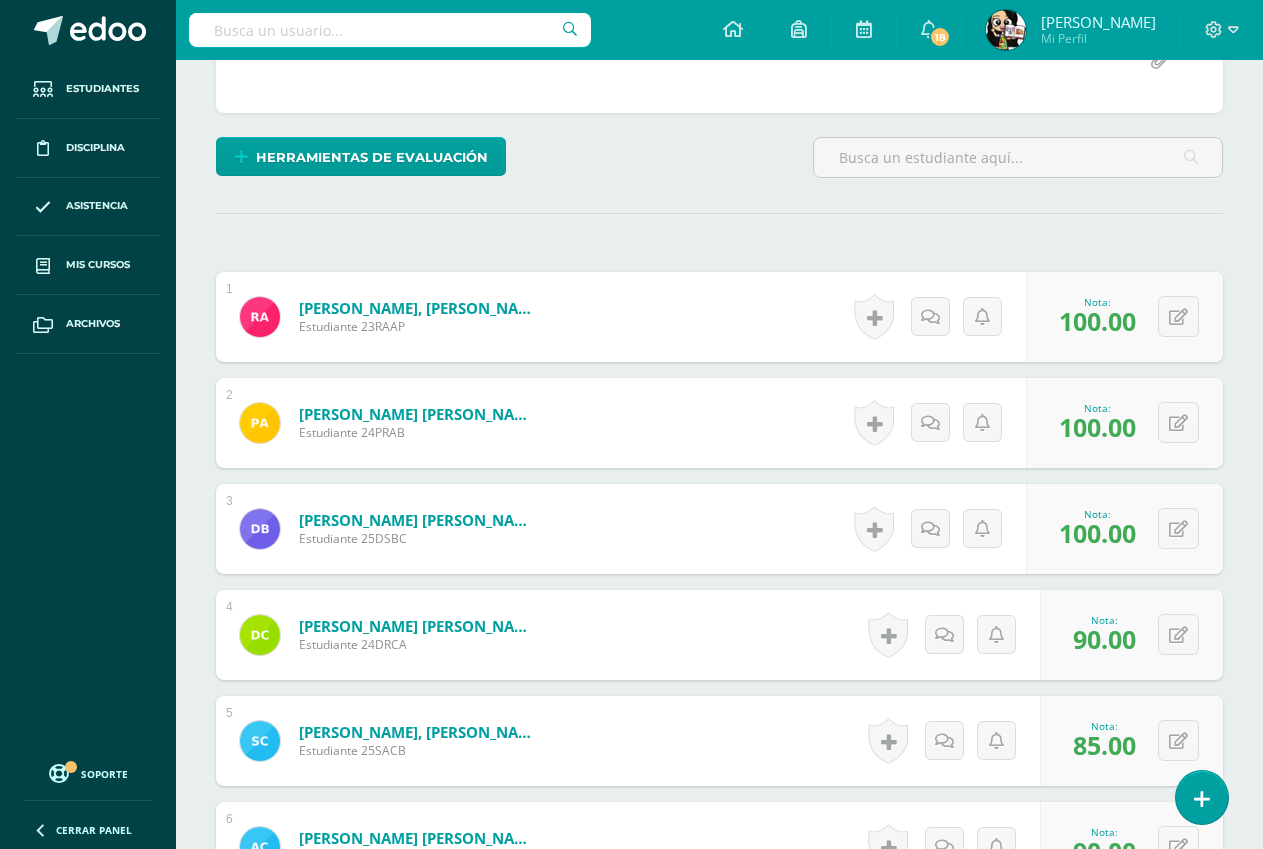 scroll, scrollTop: 61, scrollLeft: 0, axis: vertical 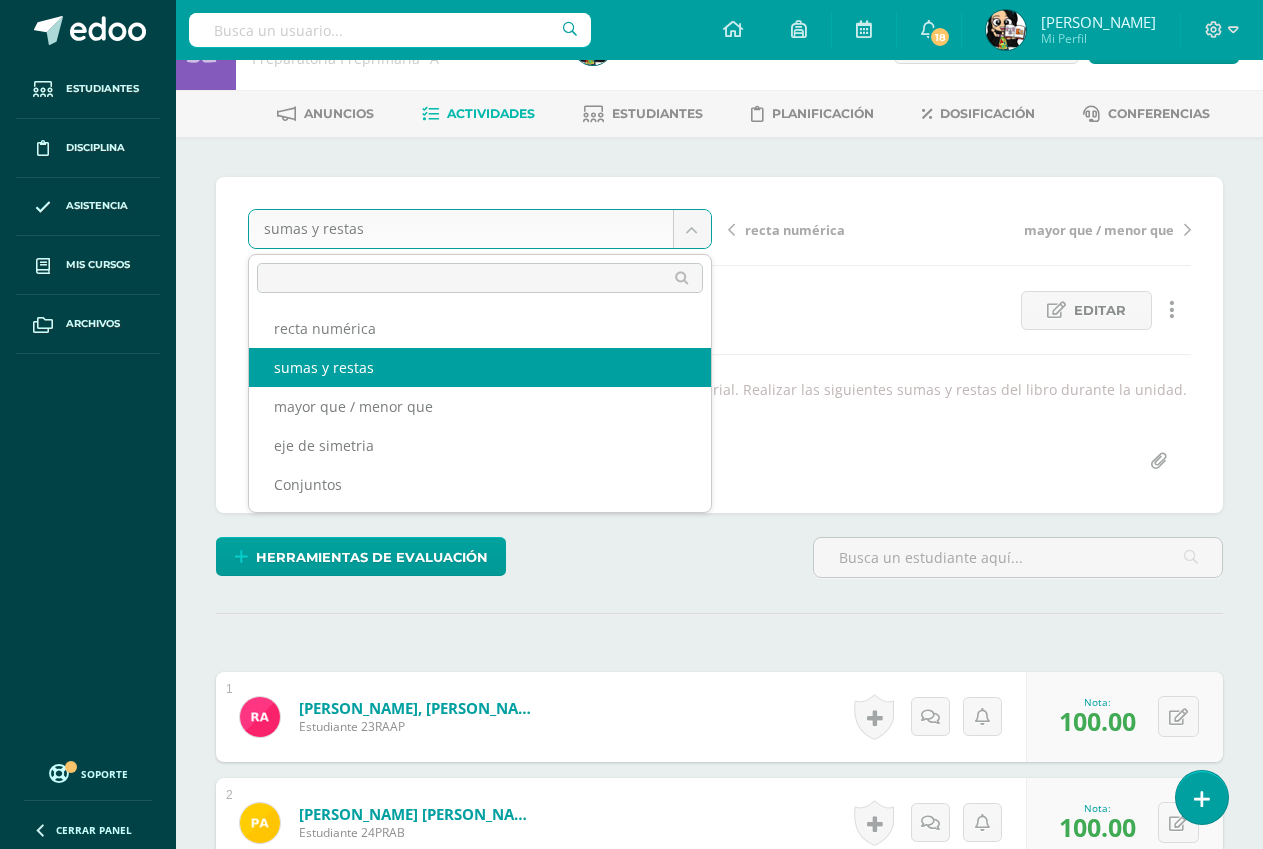 click on "Estudiantes Disciplina Asistencia Mis cursos Archivos Soporte
Centro de ayuda
Últimas actualizaciones
10+ Cerrar panel
Destrezas de Aprendizaje Matemático
Preparatoria
Preprimaria
"A"
Actividades Estudiantes Planificación Dosificación
Destrezas de Comunicación y Lenguaje
Preparatoria
Preprimaria
"A"
Actividades Estudiantes Planificación Dosificación
Educación para la Ciencia y la Ciudadanía
Preparatoria
Preprimaria
"A"
Actividades Estudiantes Planificación Dosificación Actividades Estudiantes 18" at bounding box center (631, 1631) 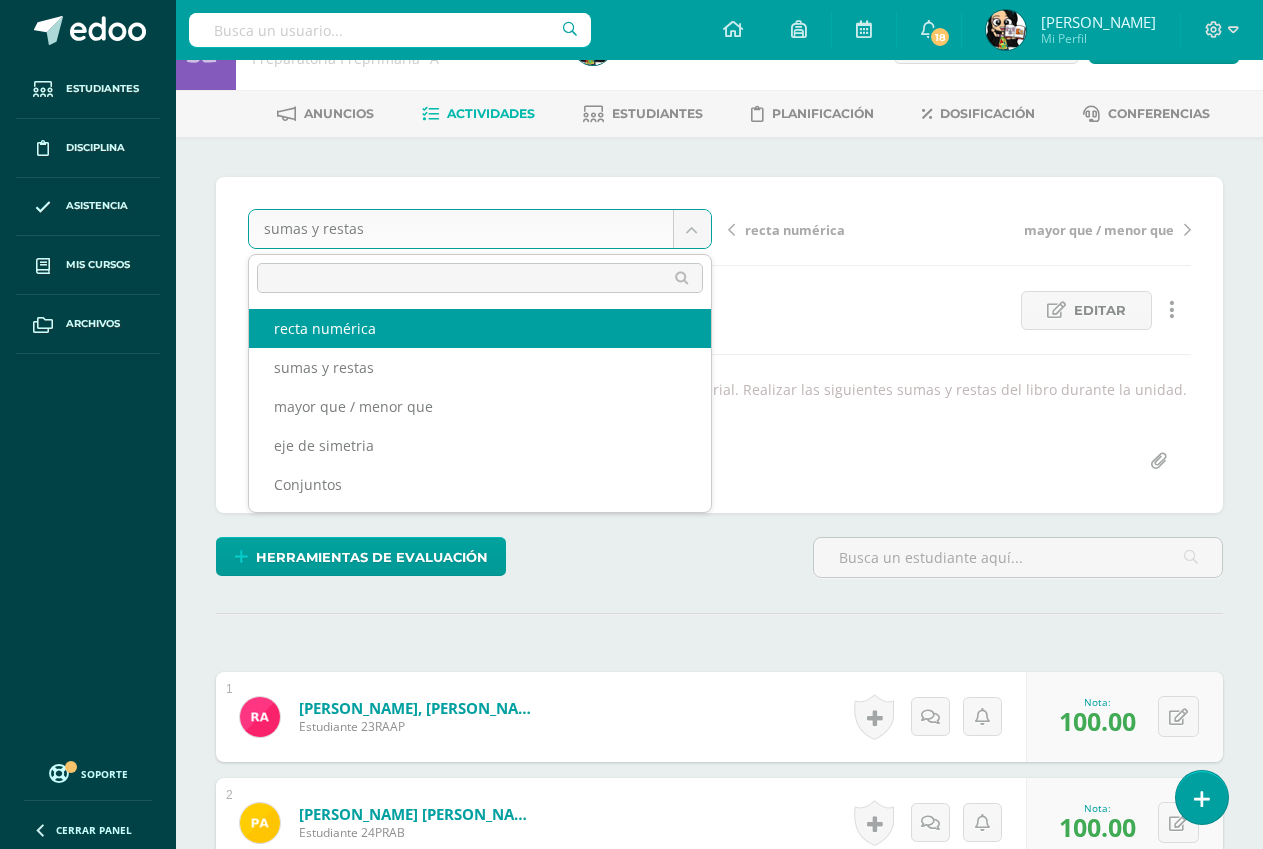 select on "/dashboard/teacher/grade-activity/187459/" 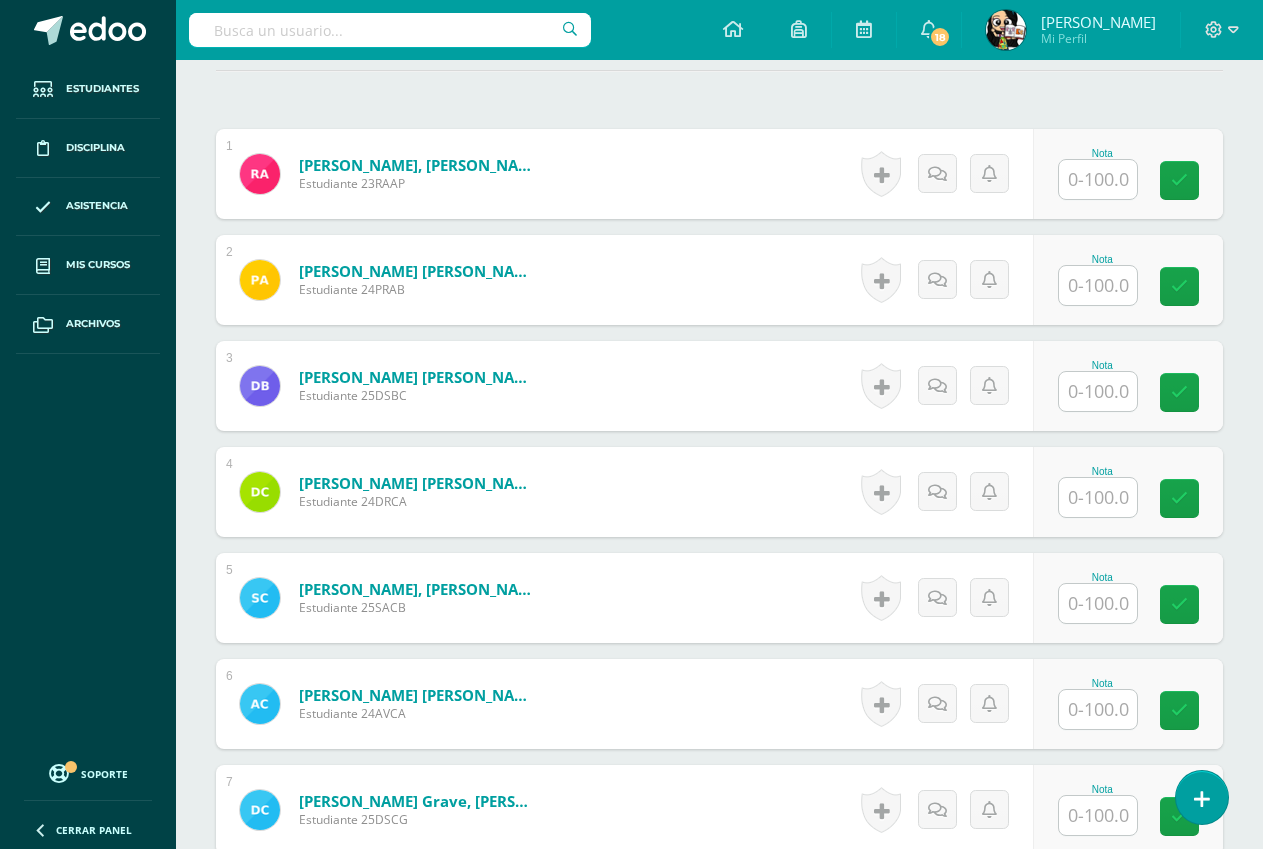 scroll, scrollTop: 603, scrollLeft: 0, axis: vertical 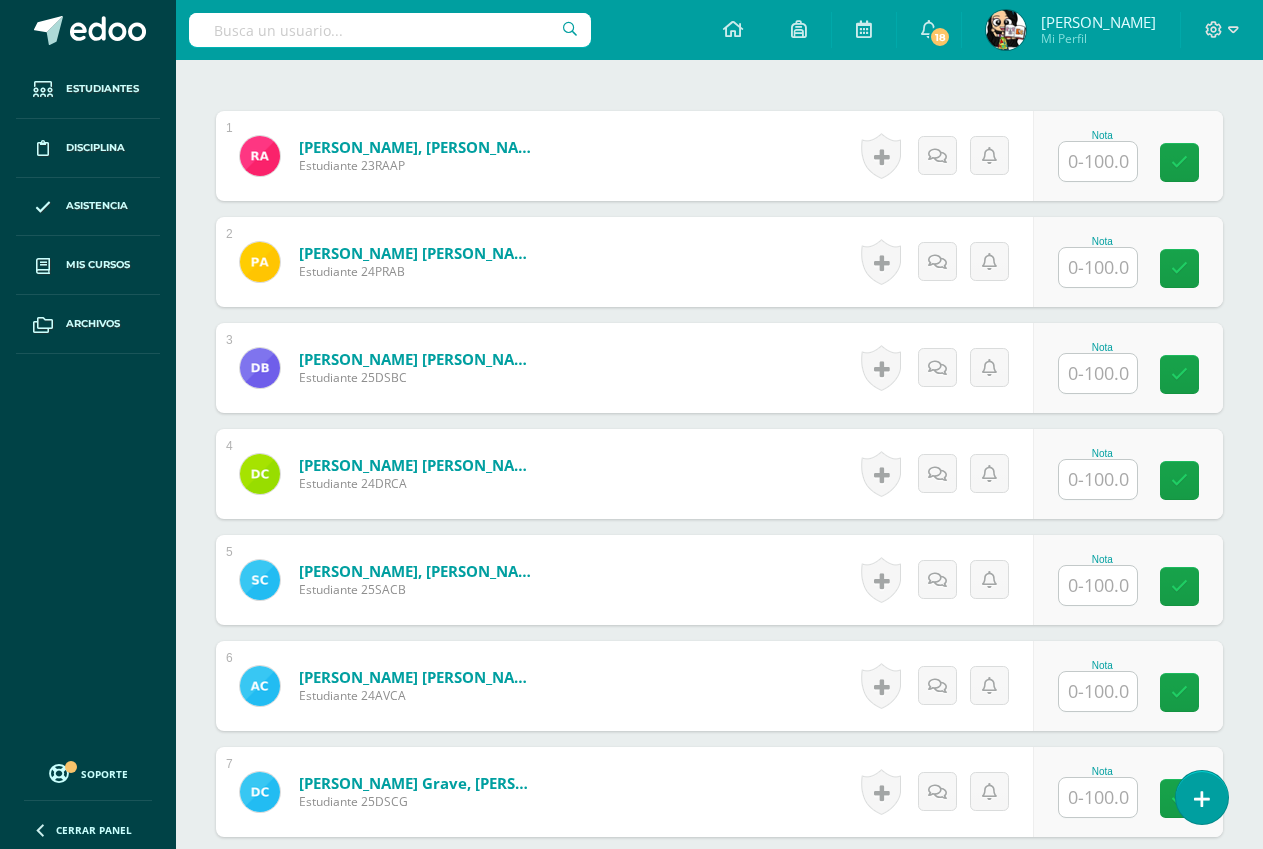 click at bounding box center [1098, 161] 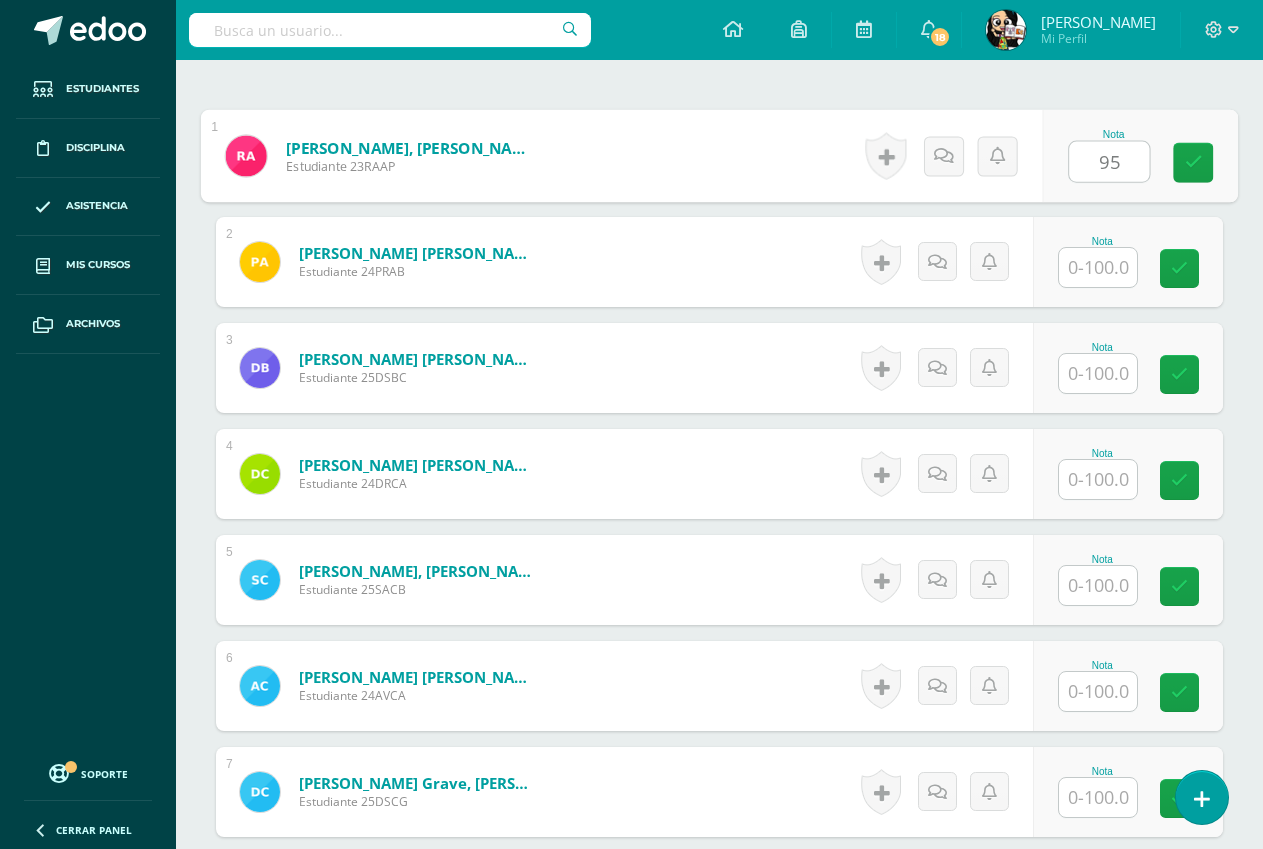 type on "95" 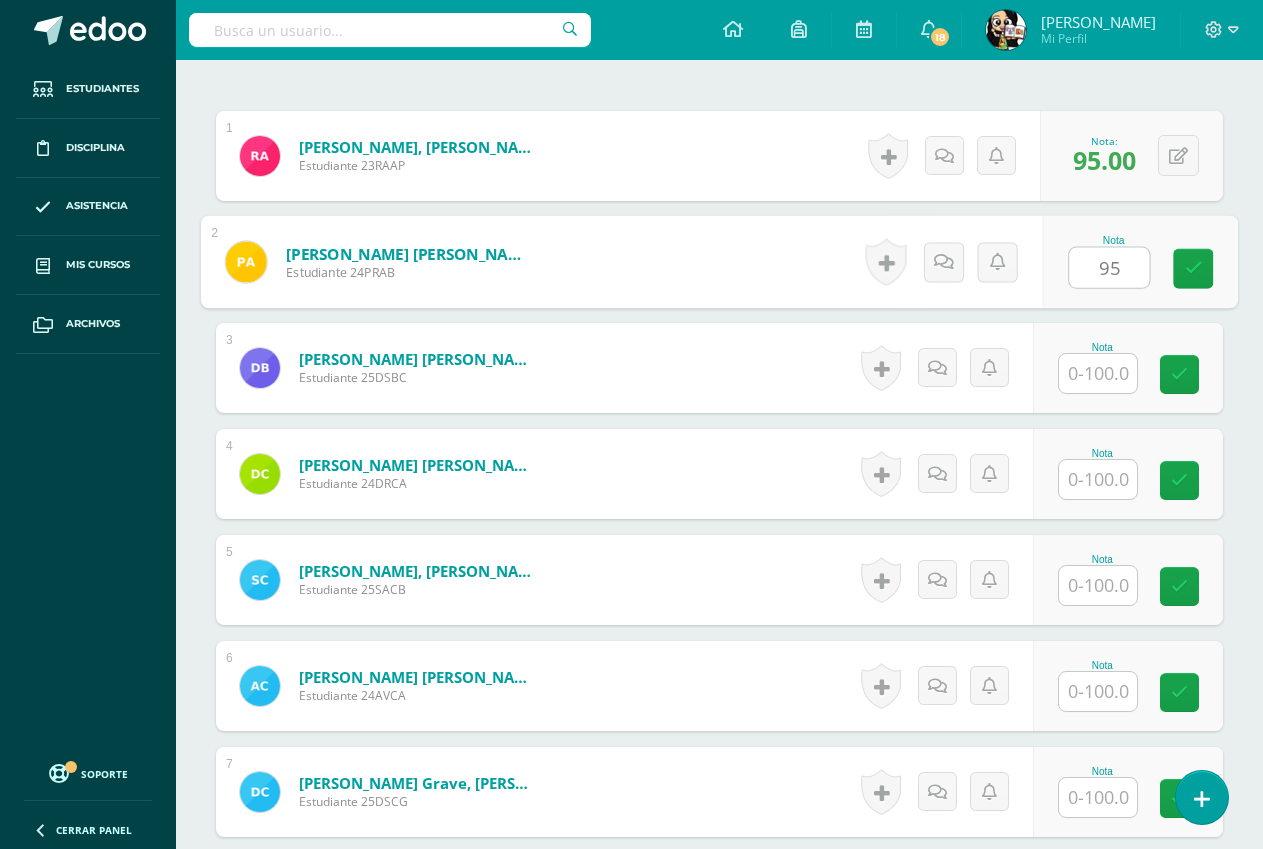 type on "95" 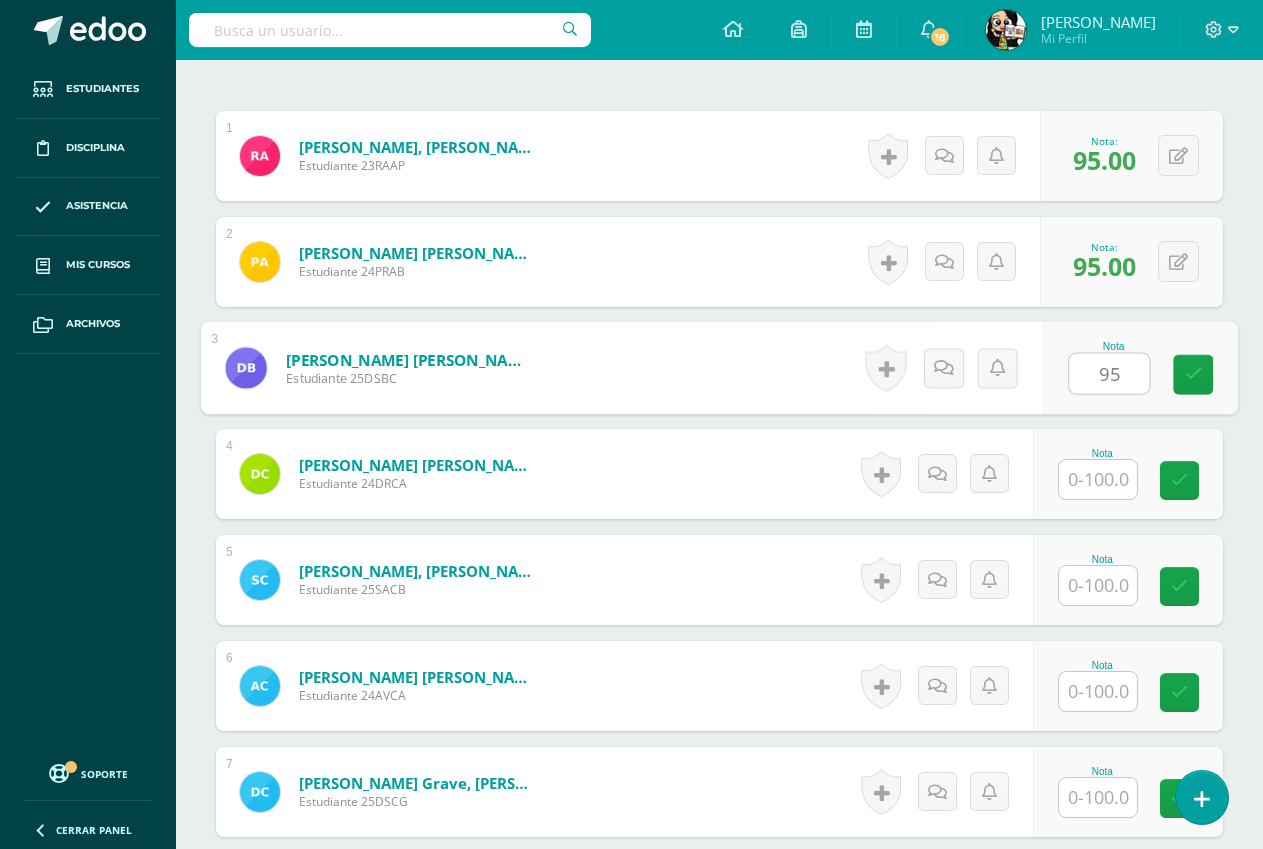 type on "95" 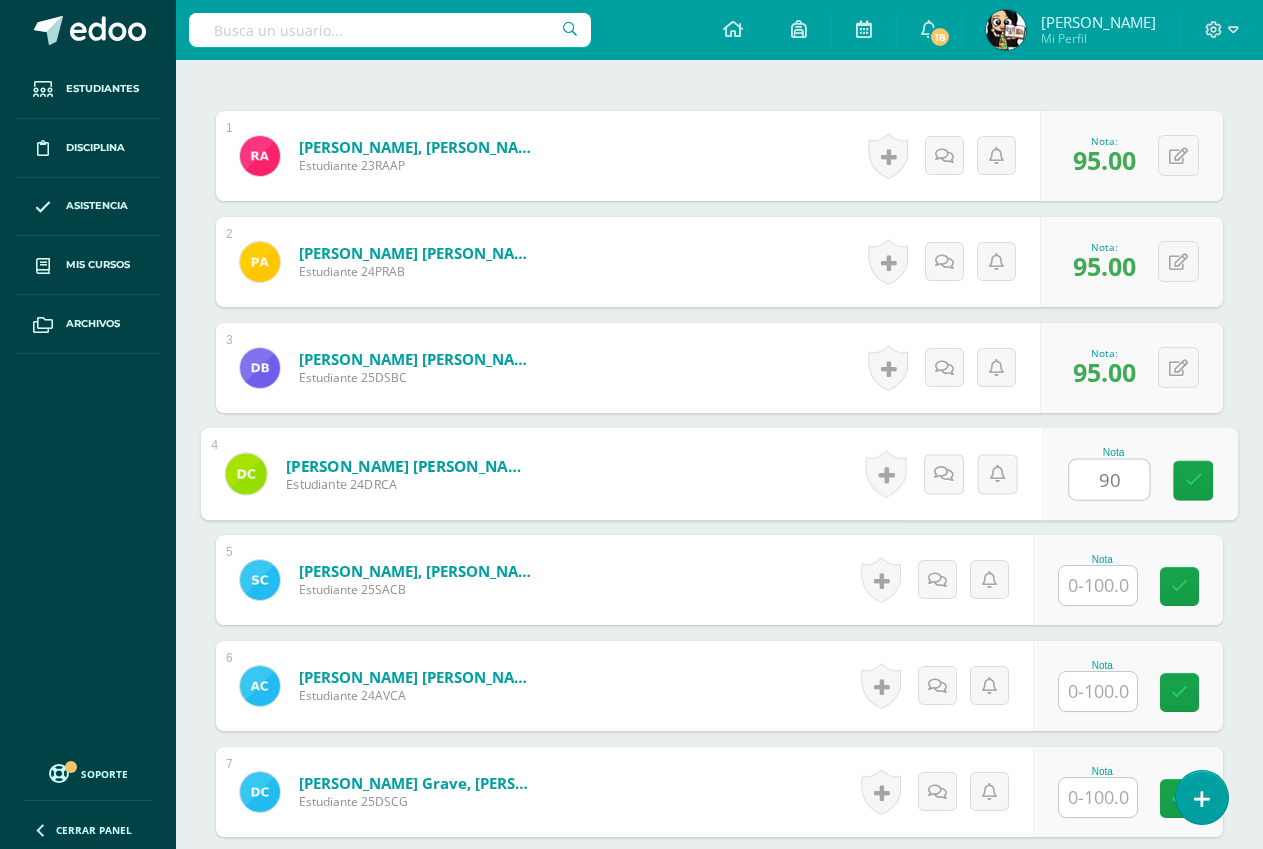 type on "90" 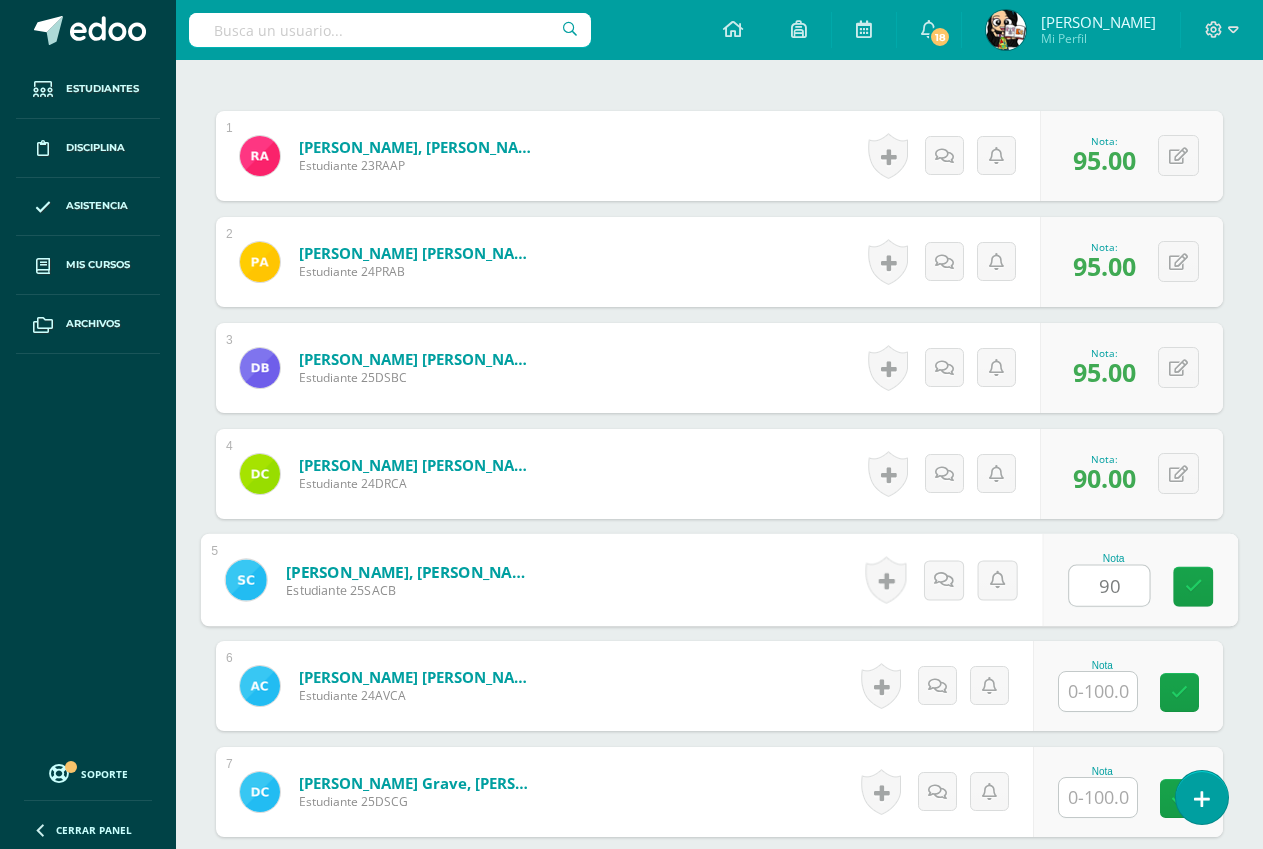 type on "90" 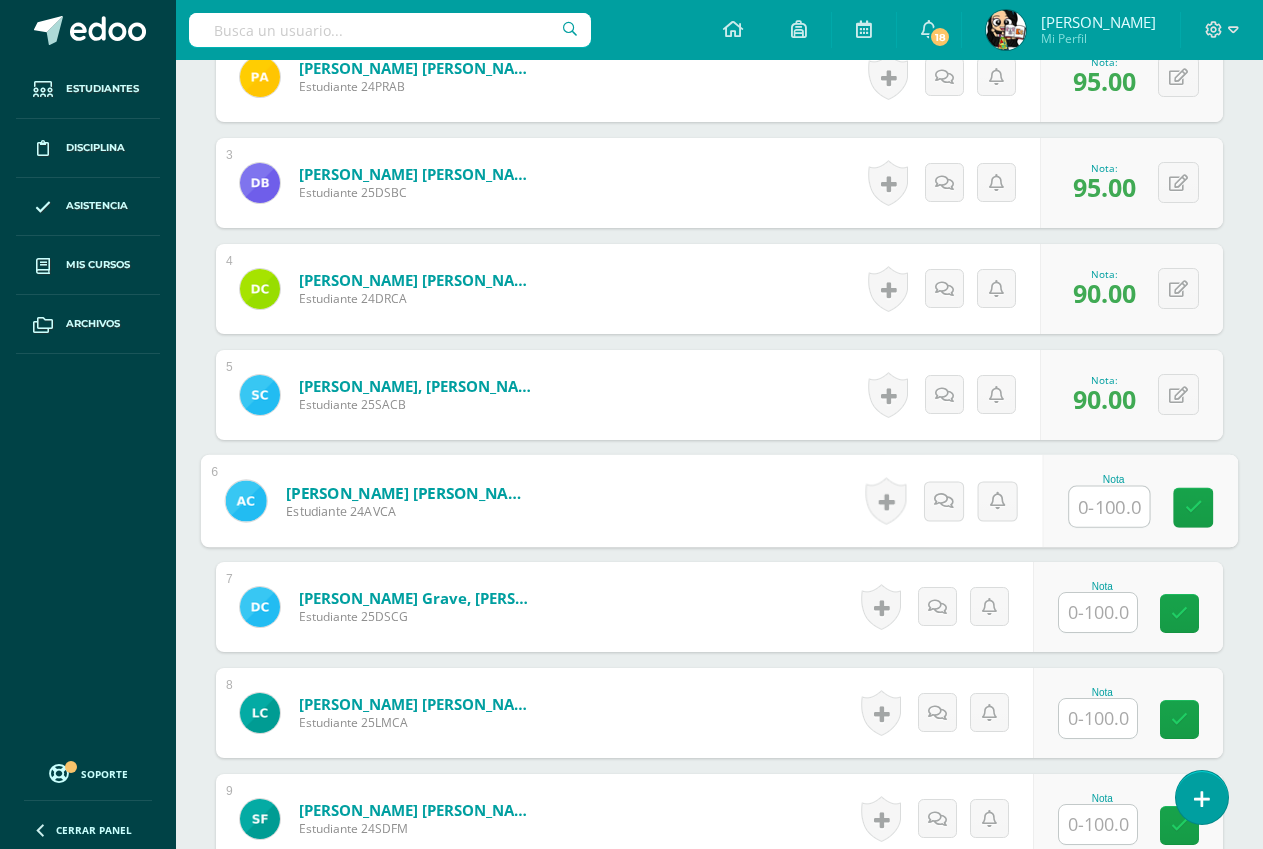 scroll, scrollTop: 803, scrollLeft: 0, axis: vertical 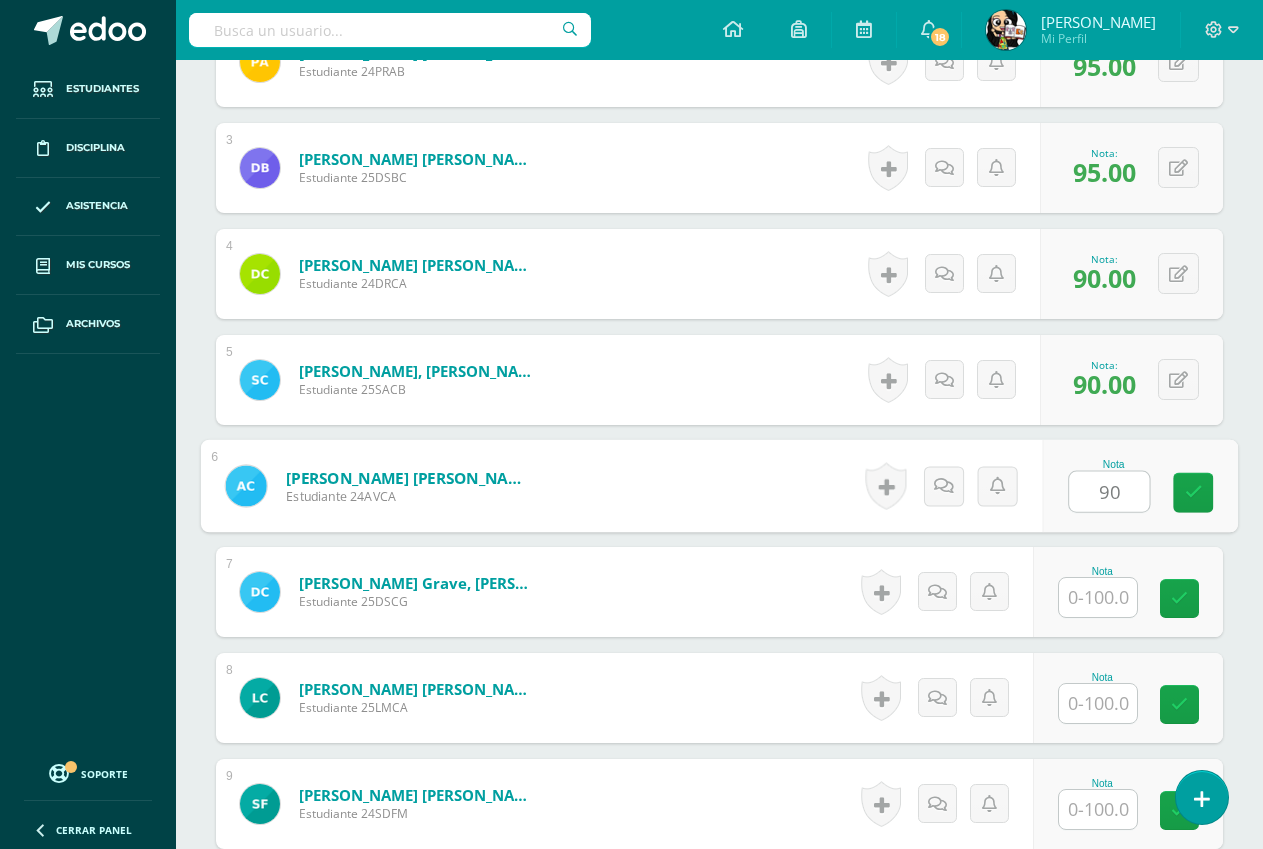 type on "90" 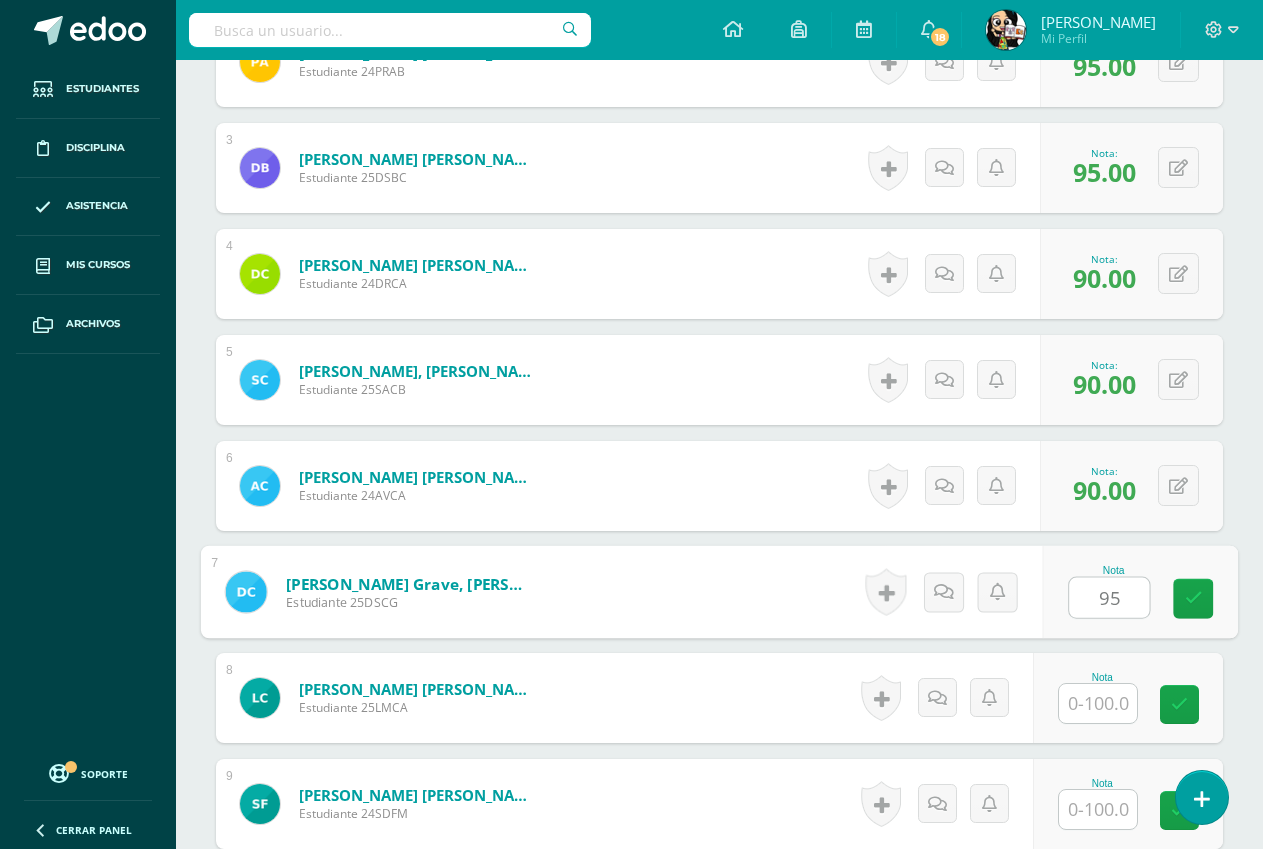 type on "95" 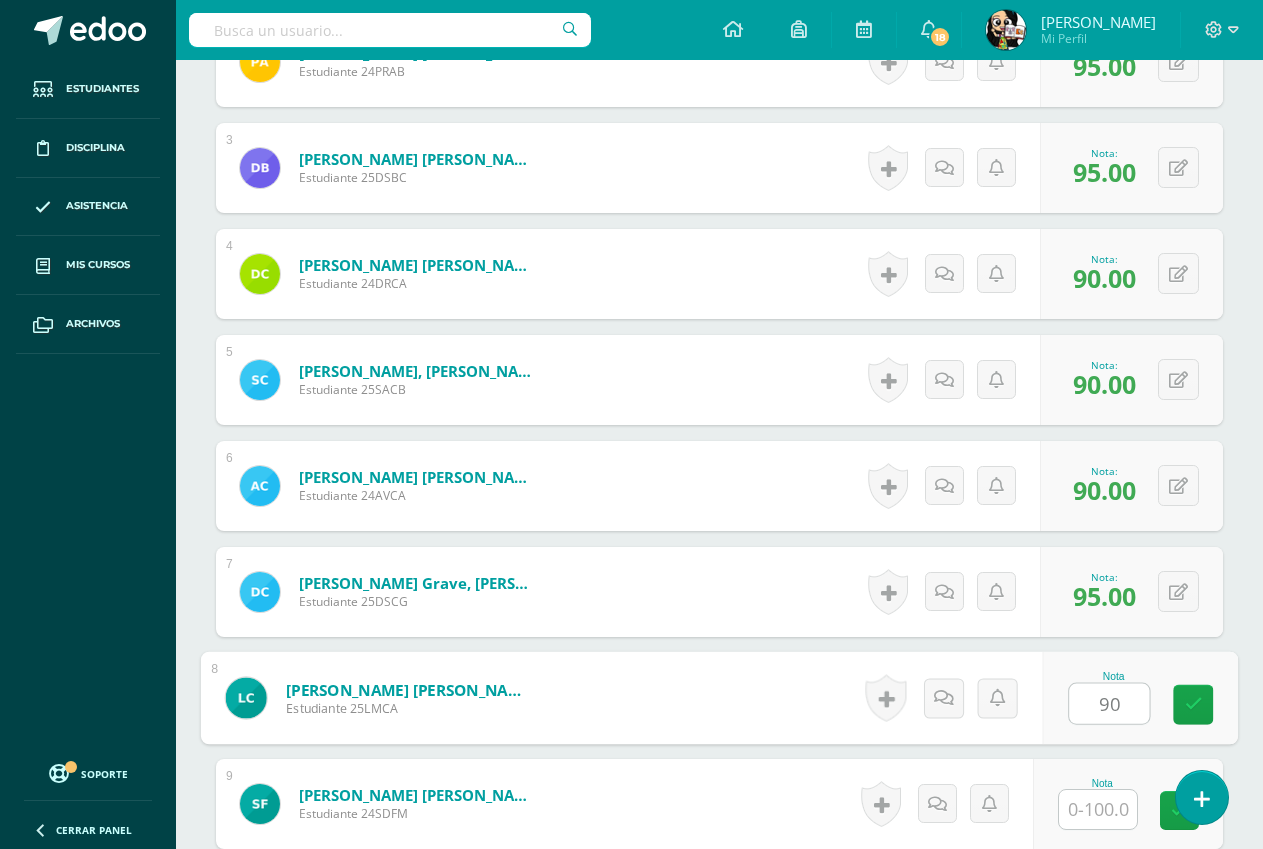 type on "90" 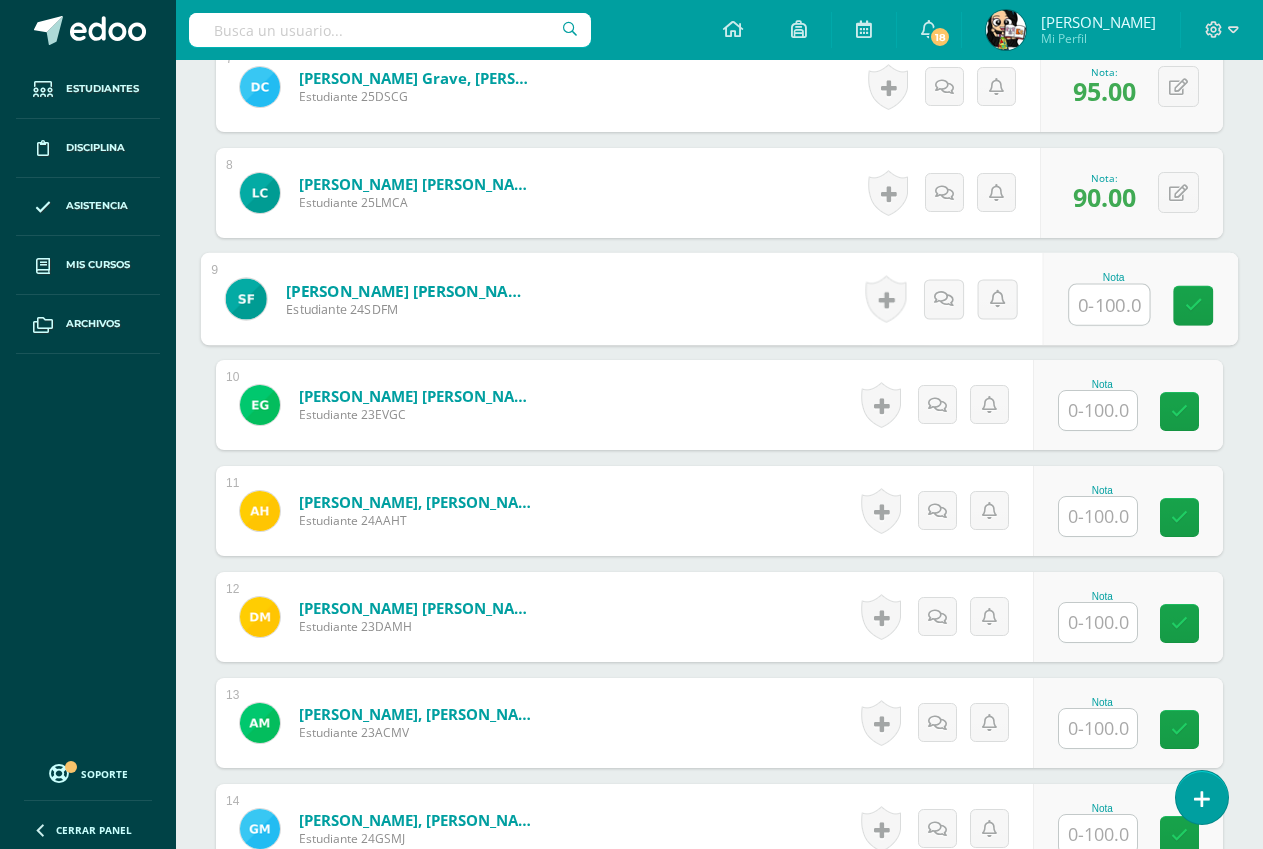 scroll, scrollTop: 1403, scrollLeft: 0, axis: vertical 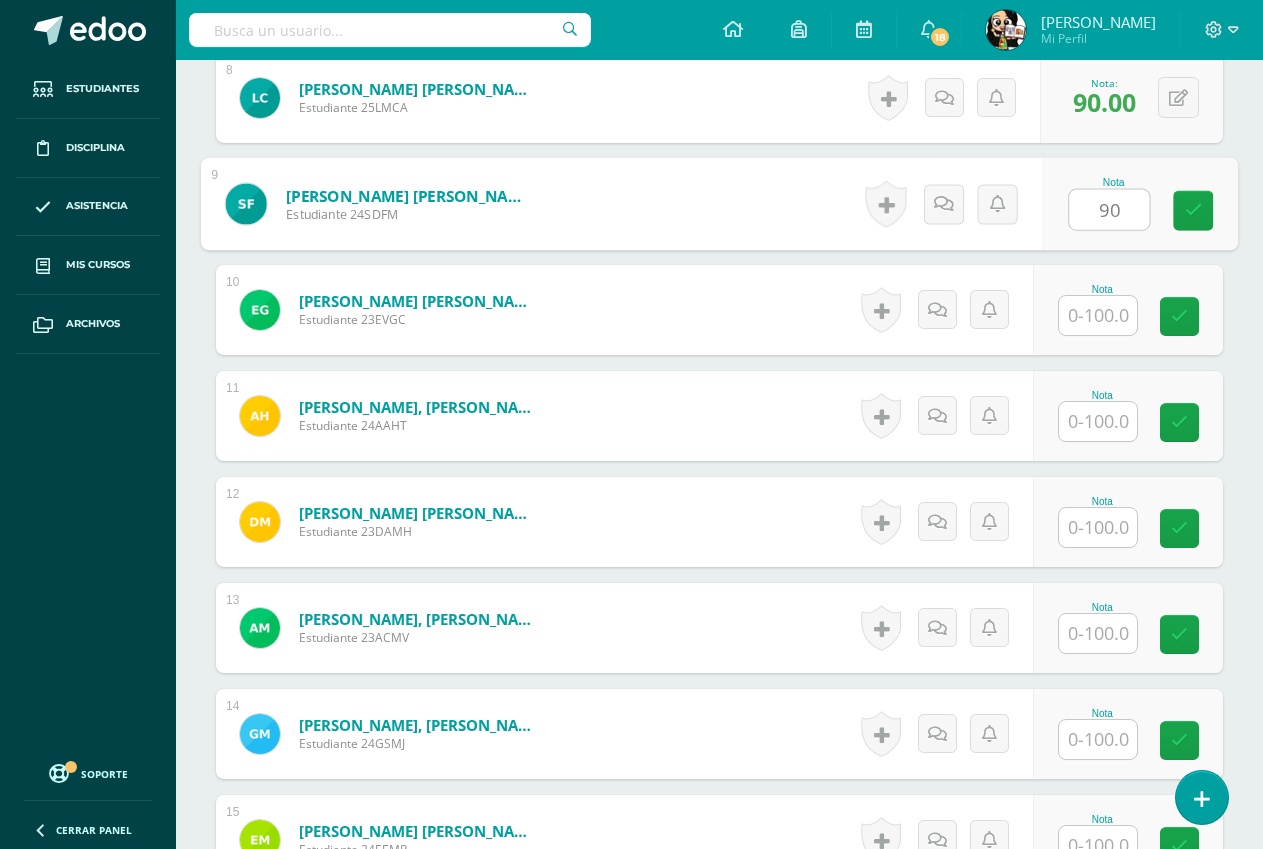 type on "90" 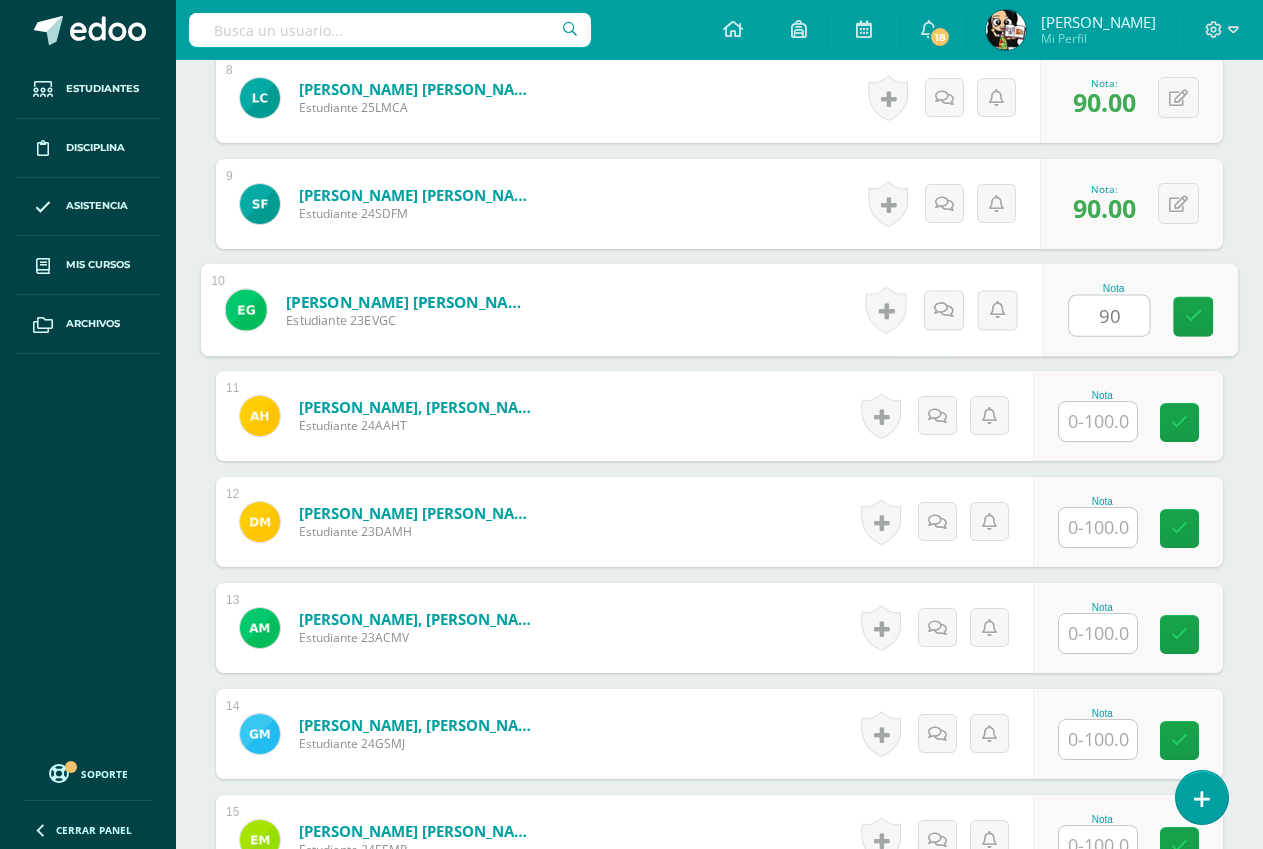 type on "90" 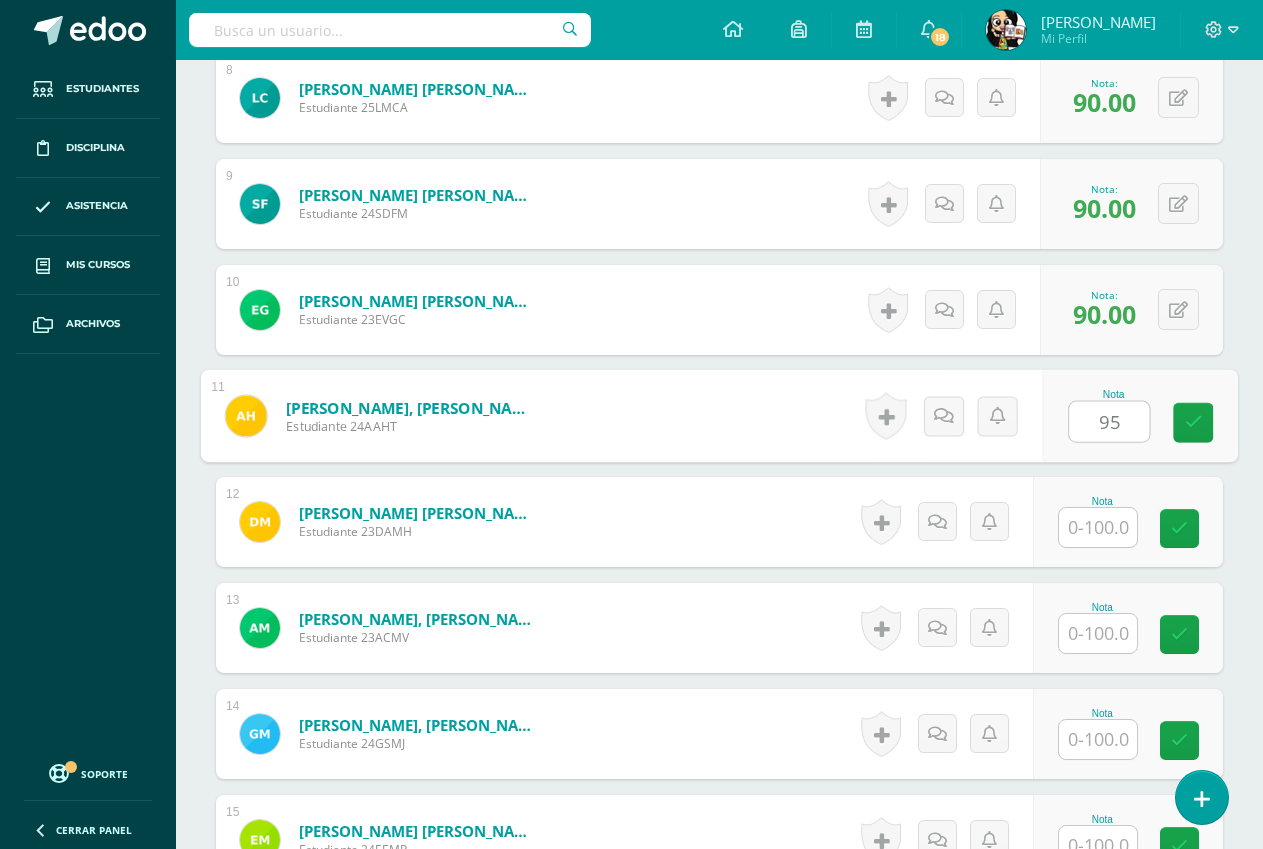 type on "95" 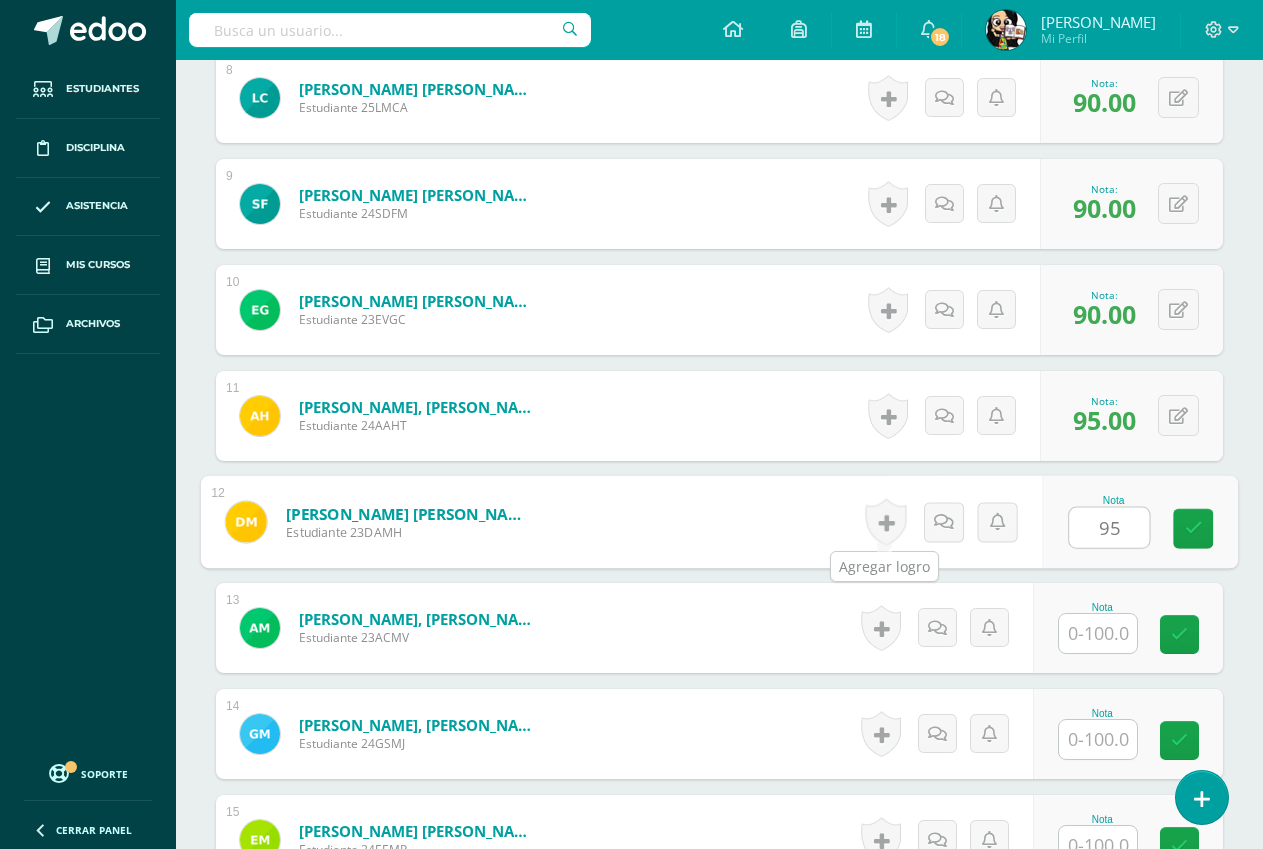 type on "95" 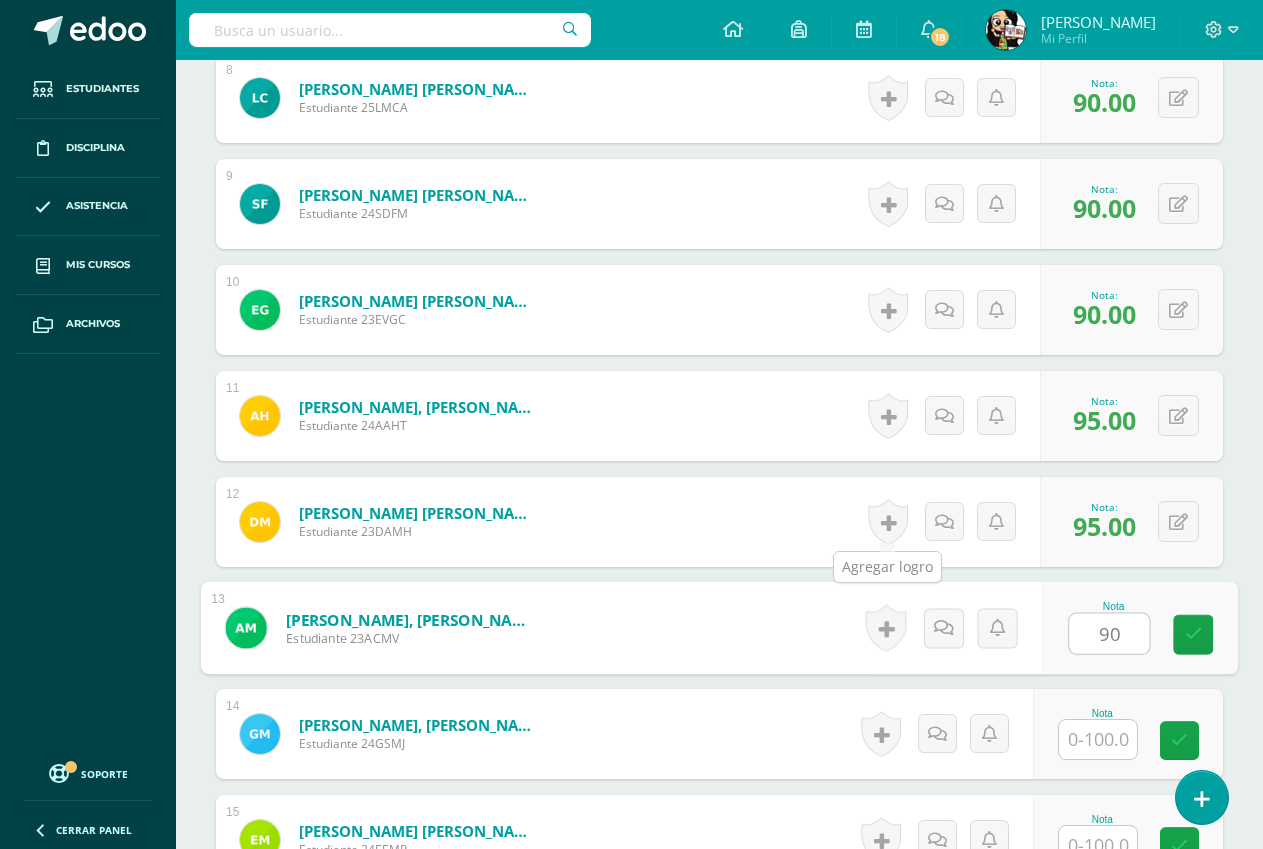 type on "90" 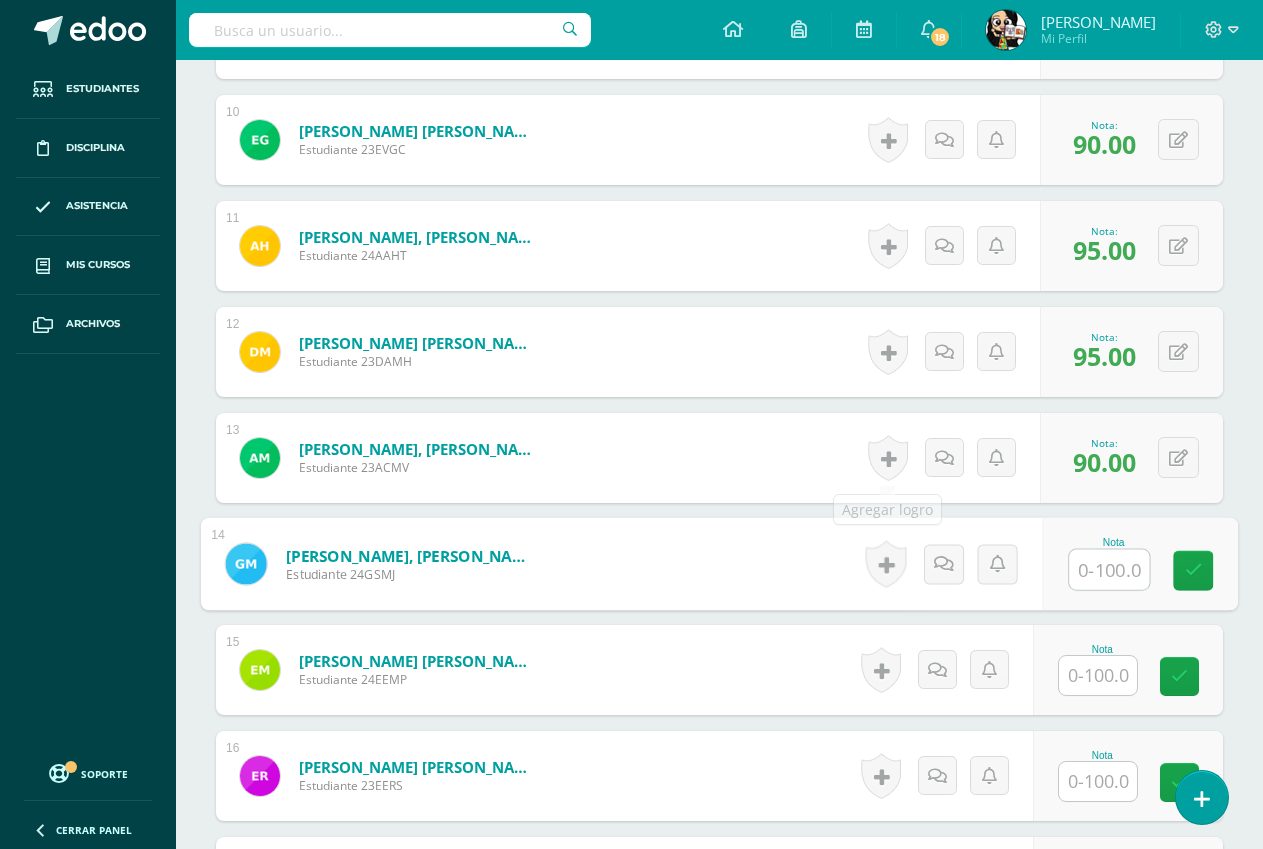 scroll, scrollTop: 1703, scrollLeft: 0, axis: vertical 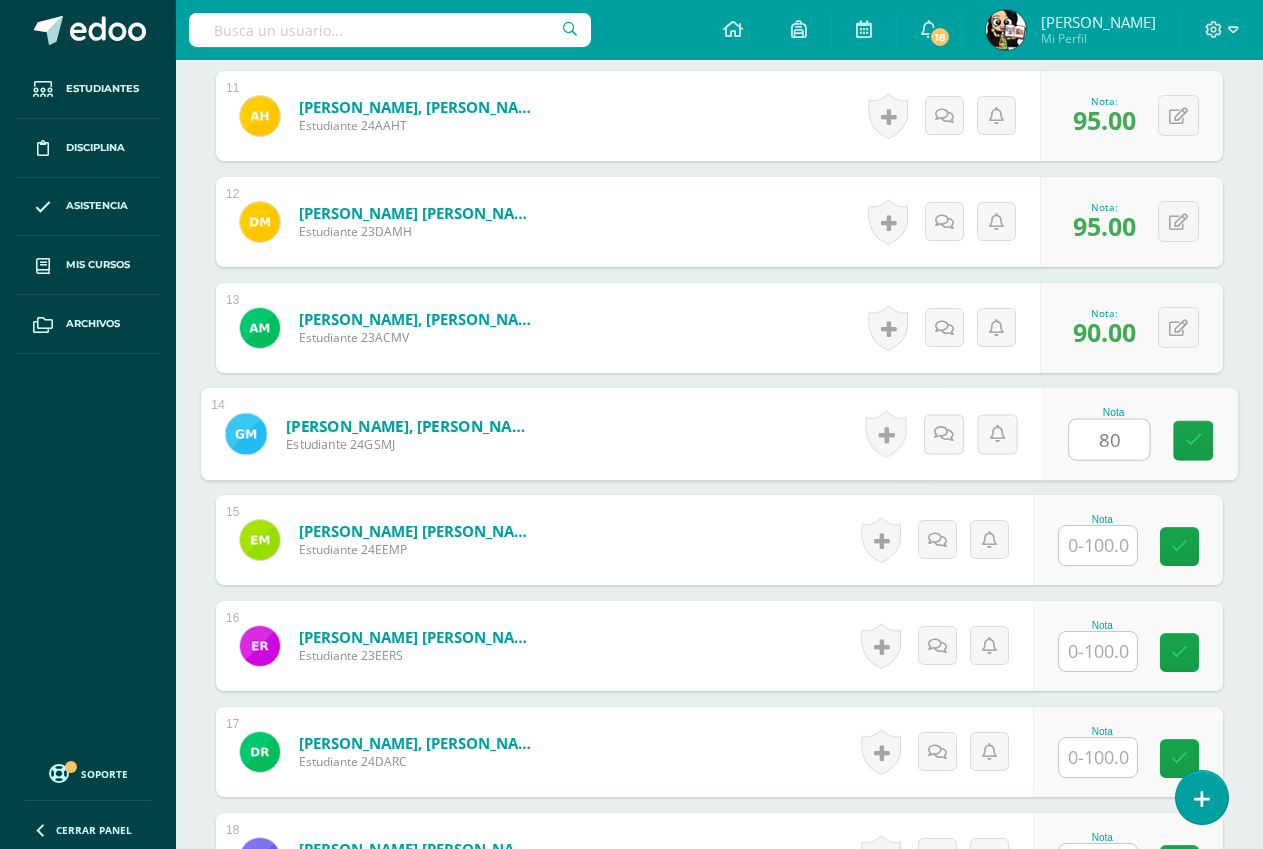 type on "80" 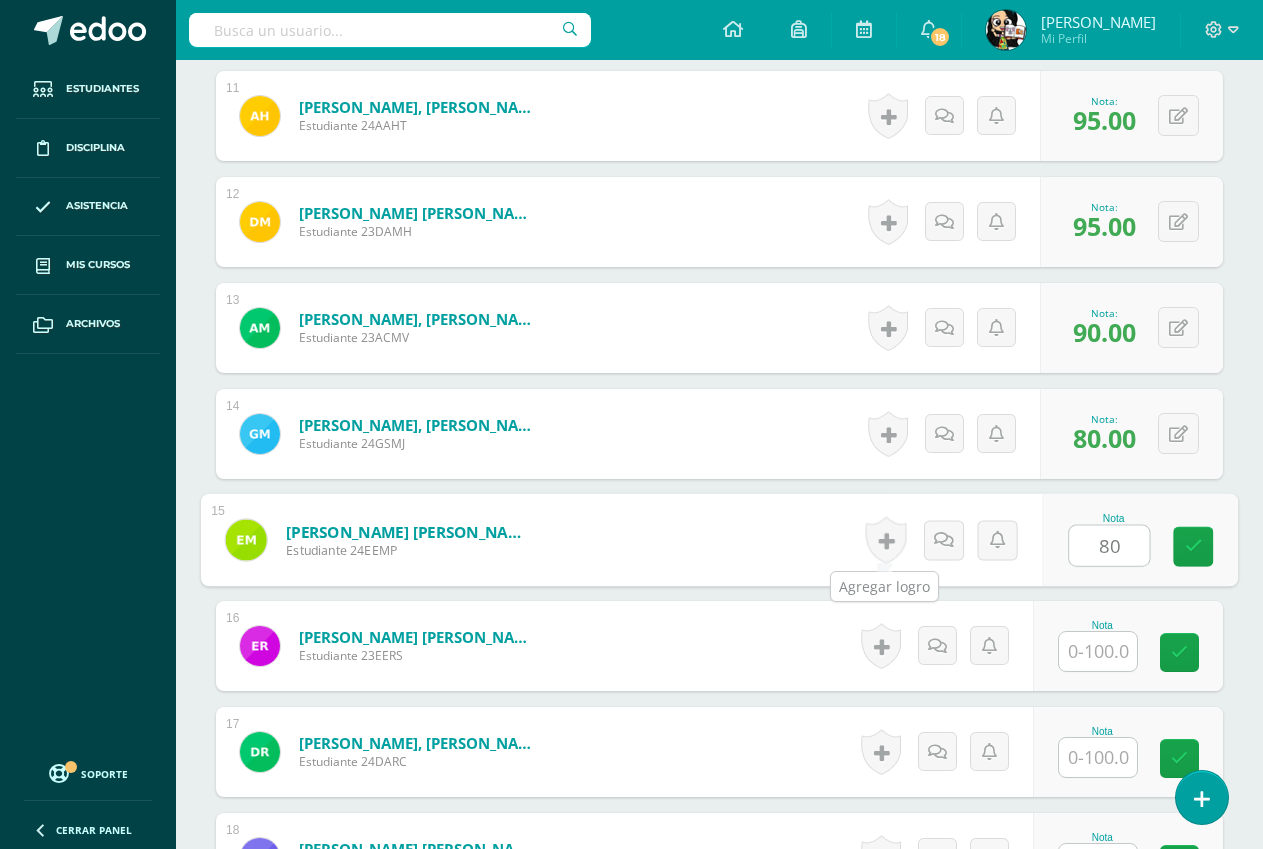 type on "80" 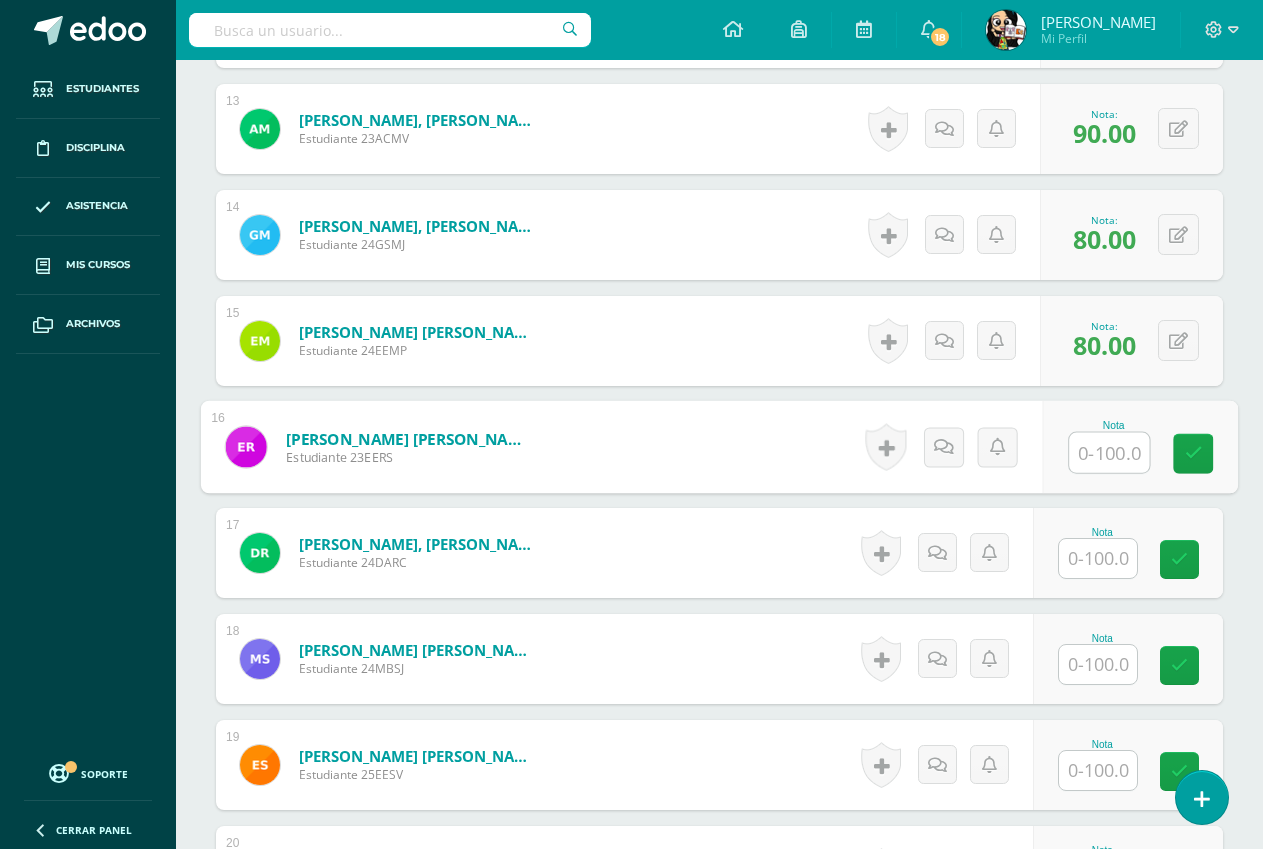 scroll, scrollTop: 1903, scrollLeft: 0, axis: vertical 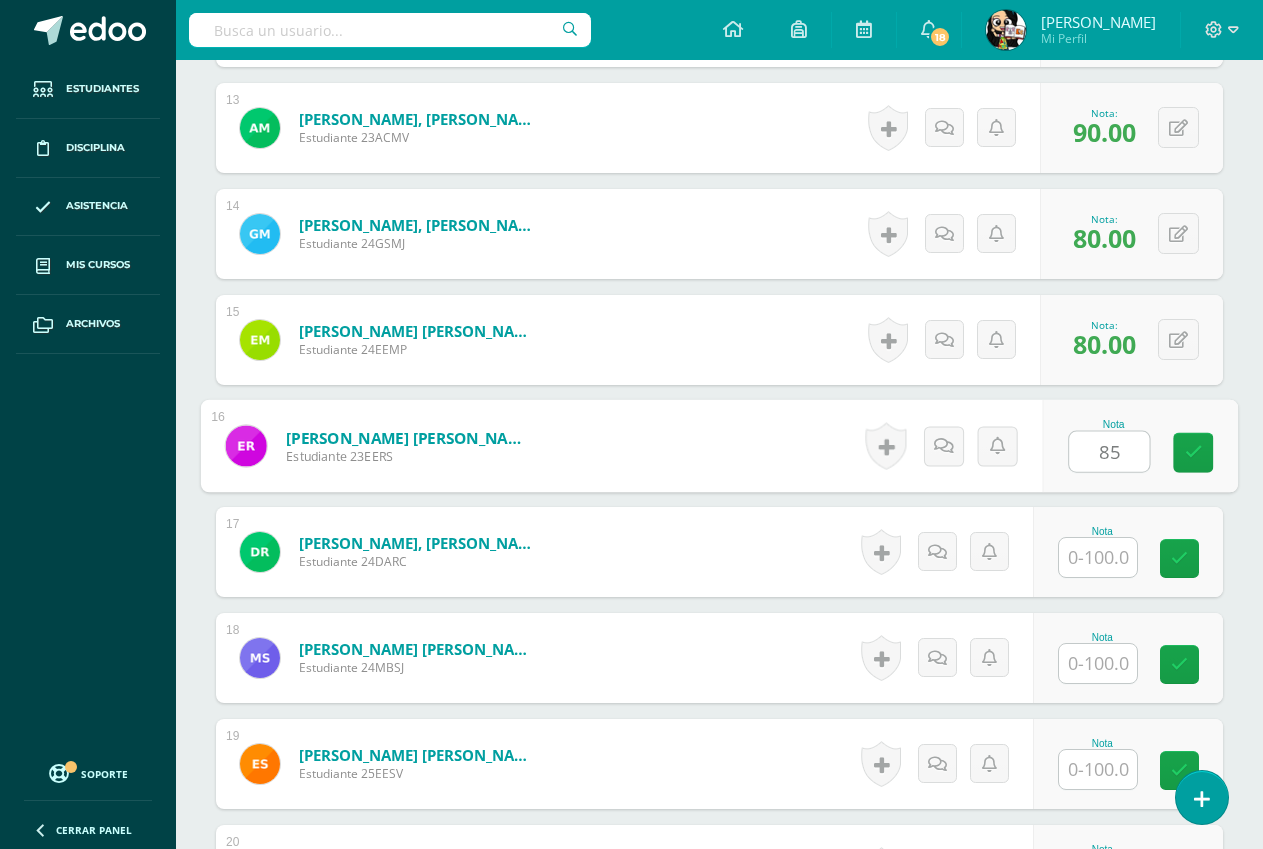 type on "85" 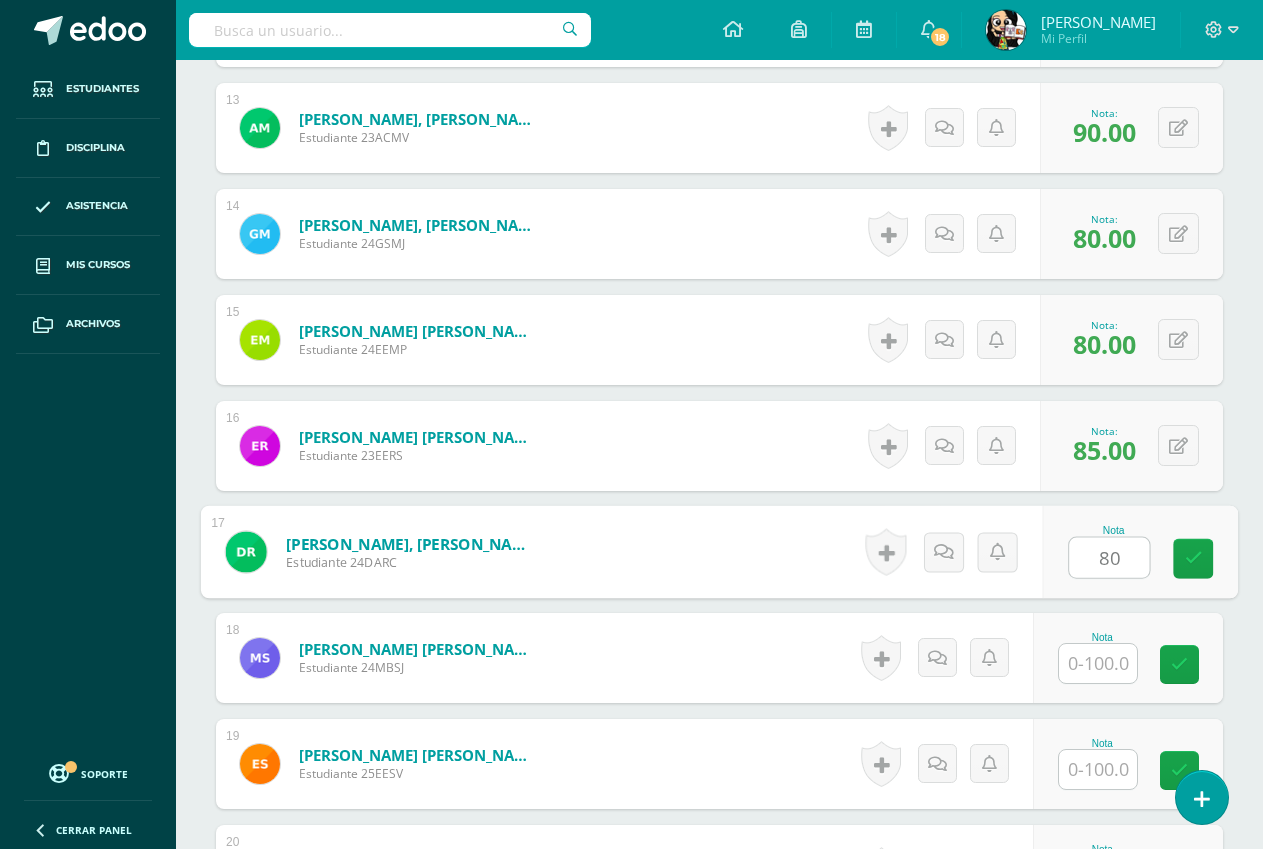 type on "80" 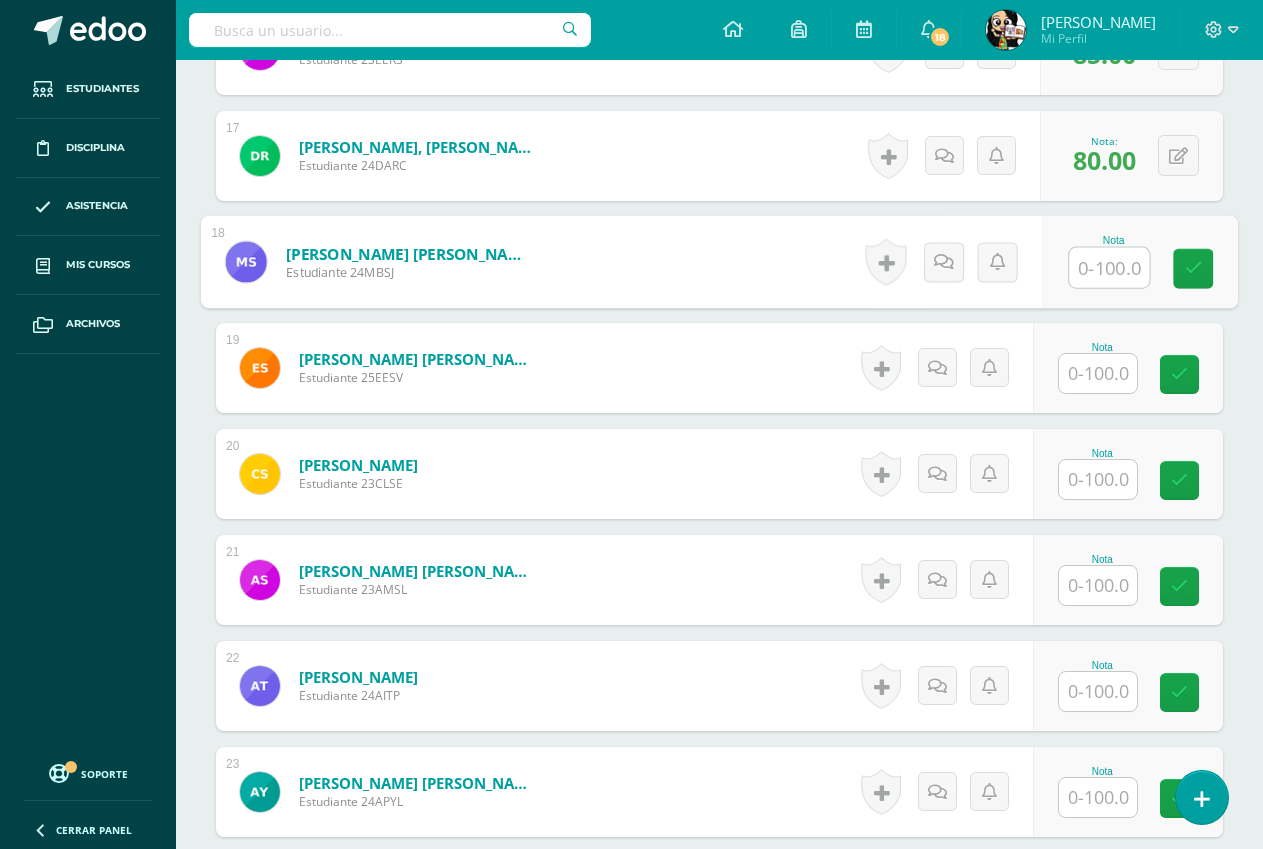 scroll, scrollTop: 2303, scrollLeft: 0, axis: vertical 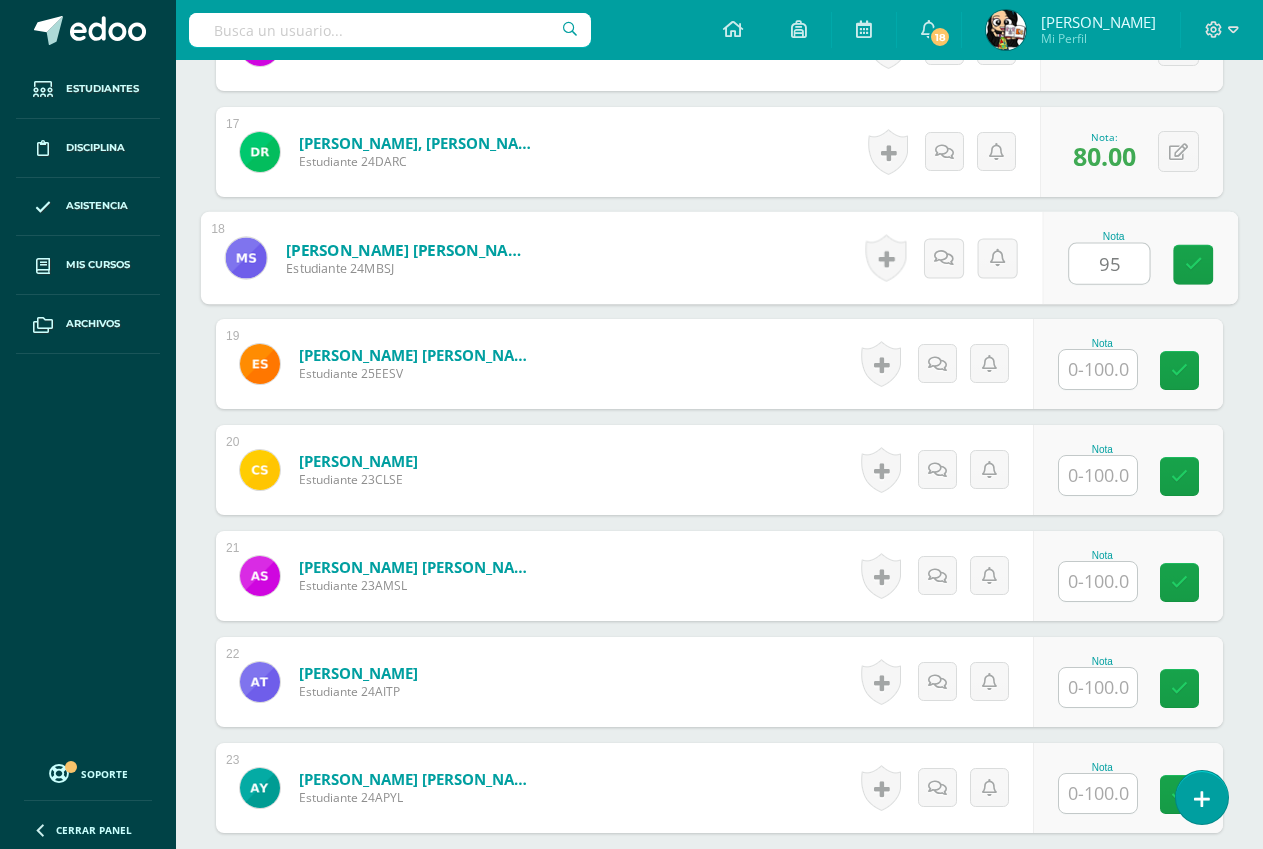 type on "95" 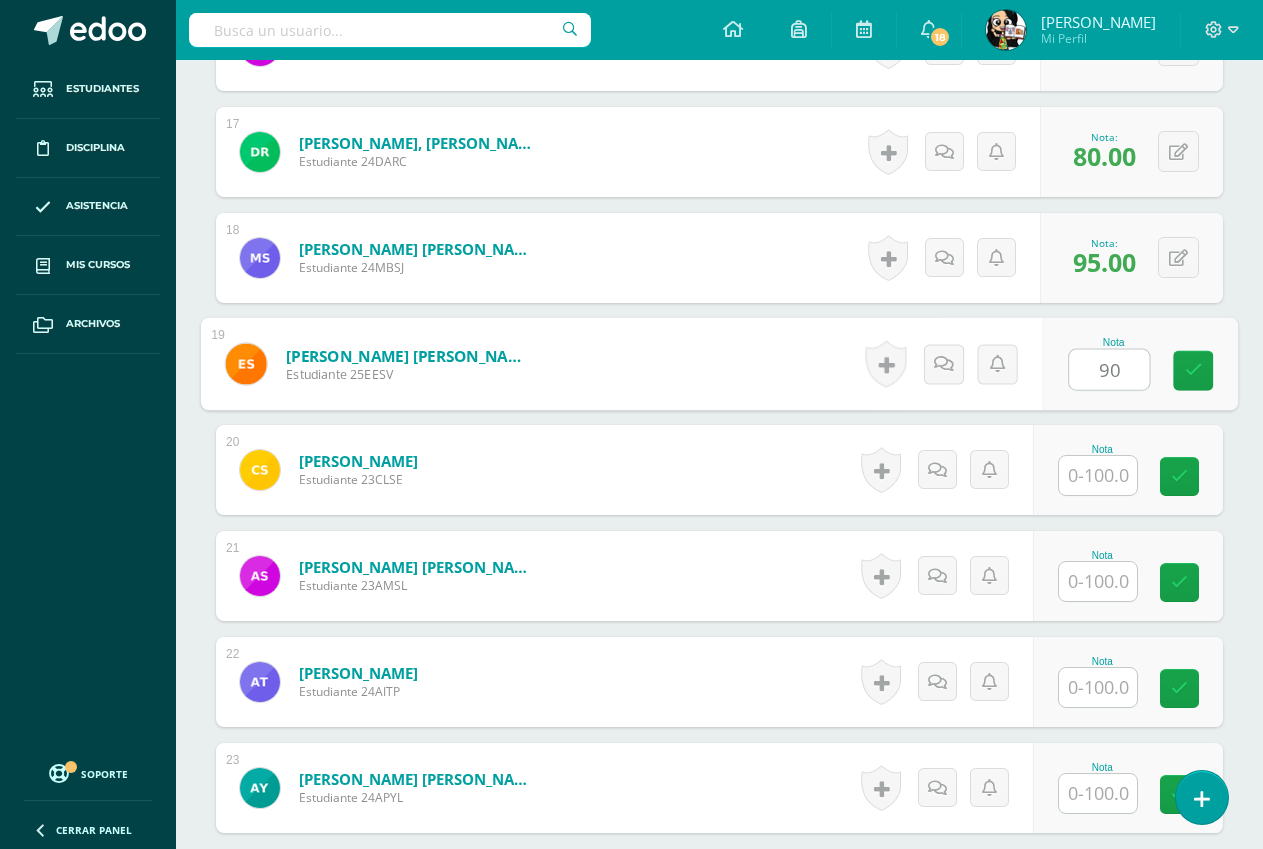 type on "90" 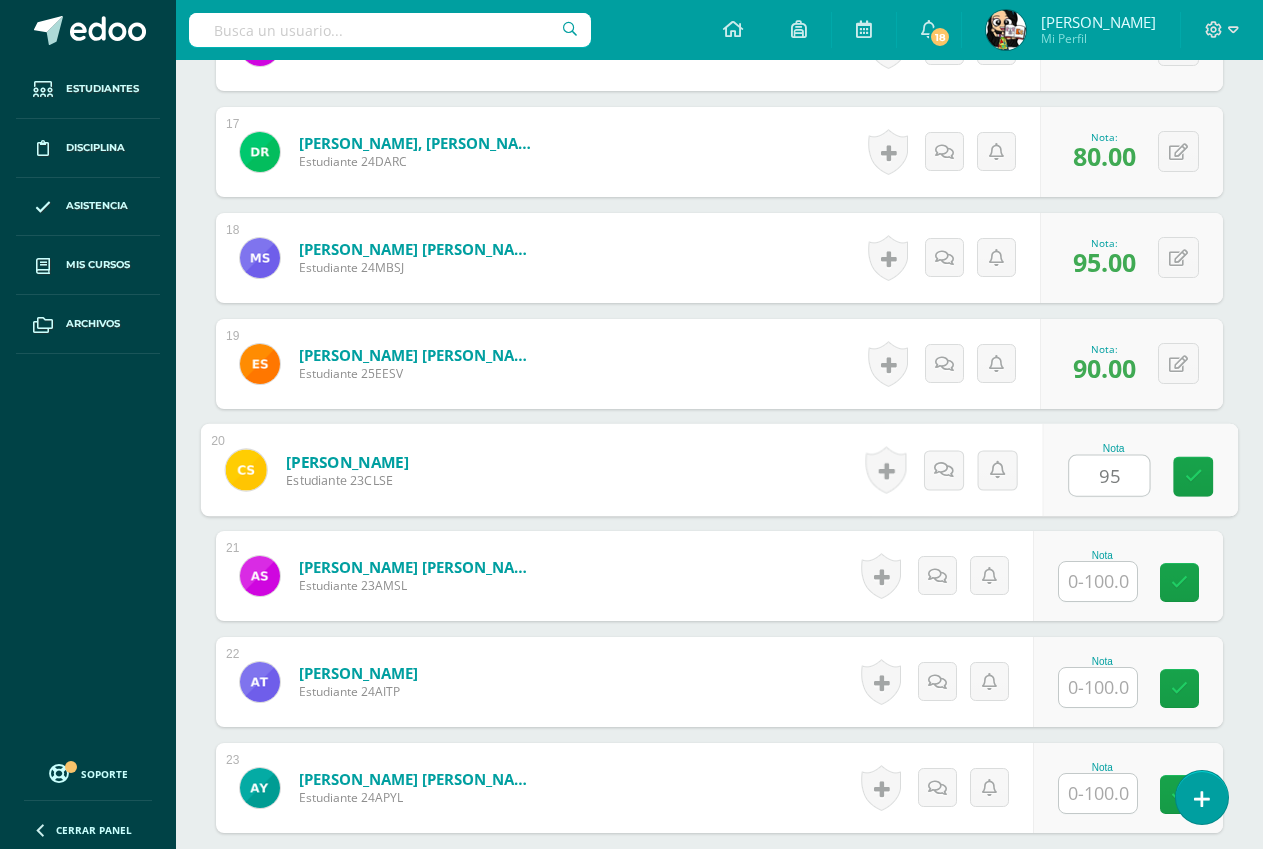type on "95" 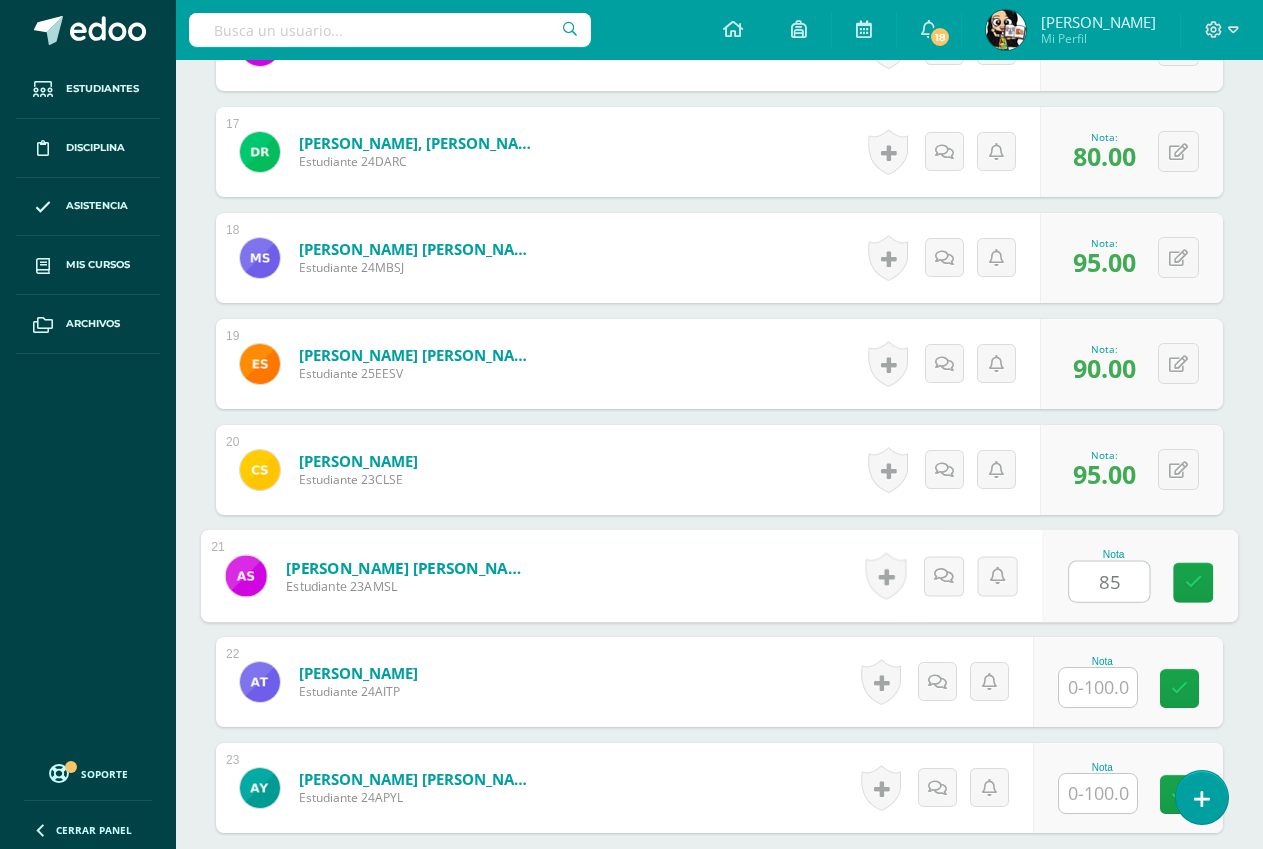 type on "85" 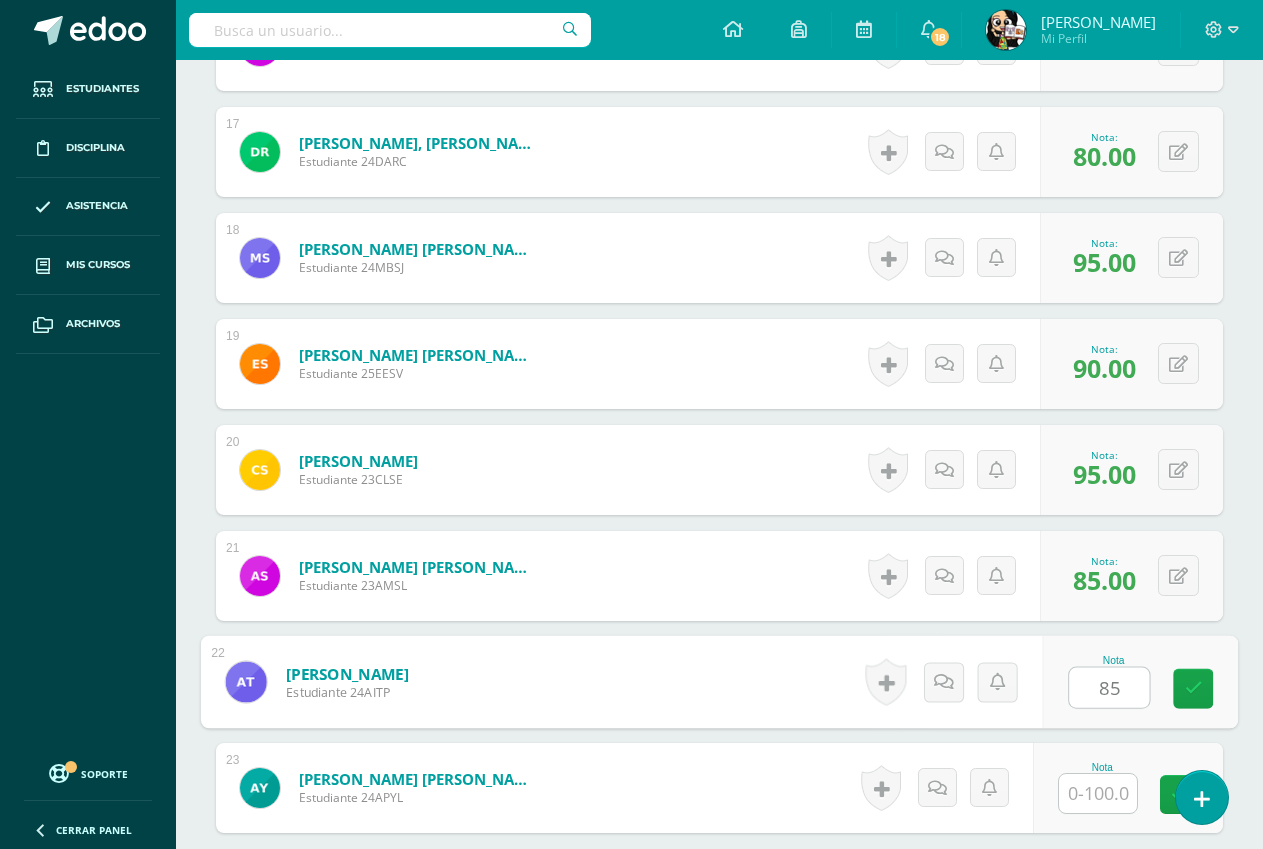 type on "85" 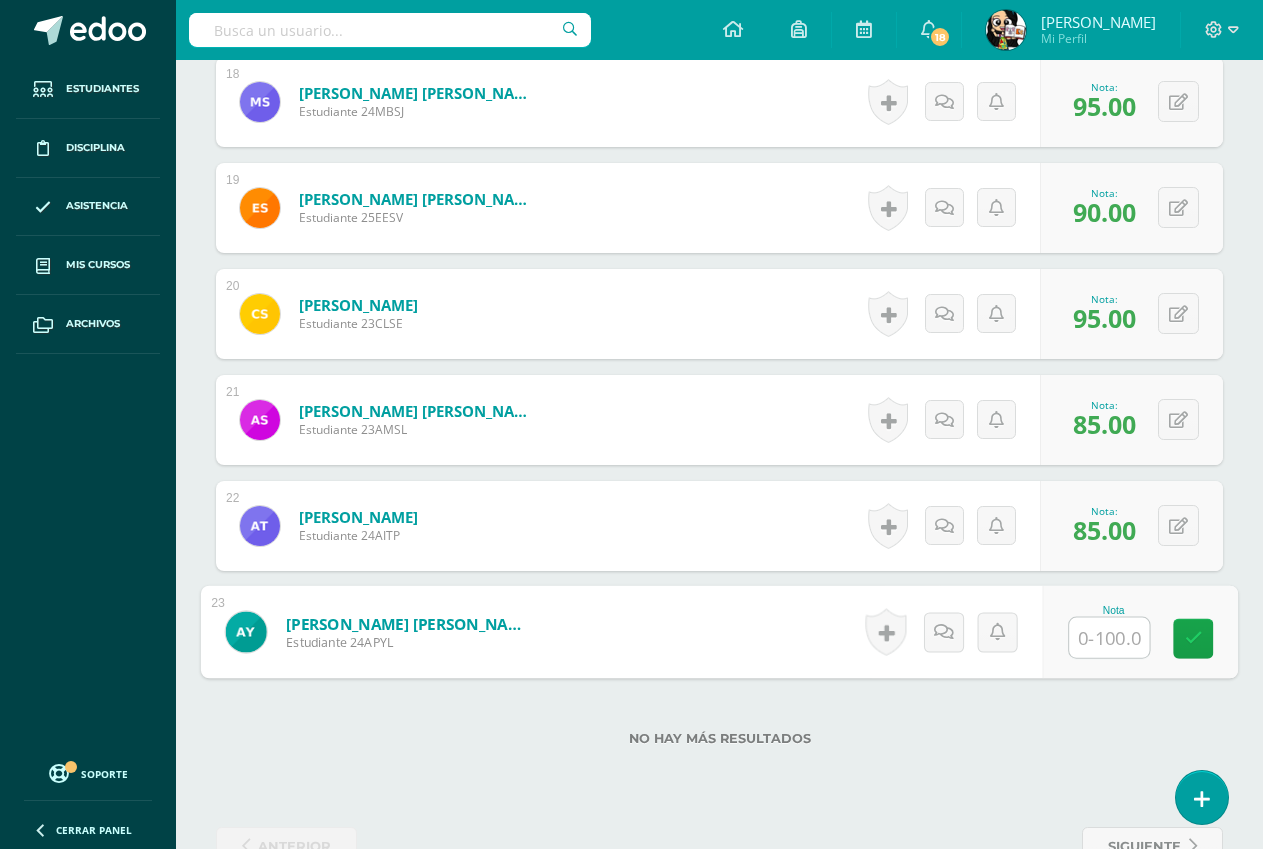 scroll, scrollTop: 2516, scrollLeft: 0, axis: vertical 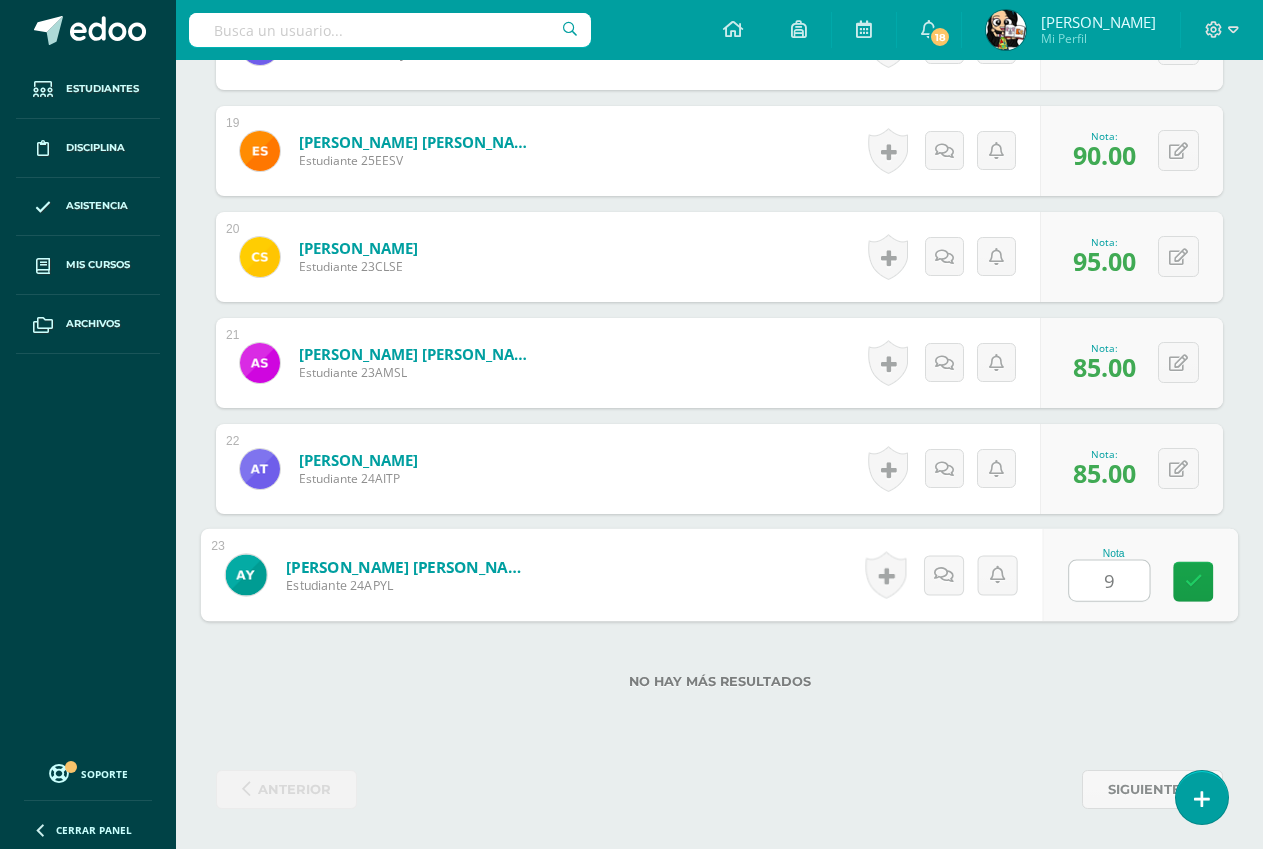 type on "95" 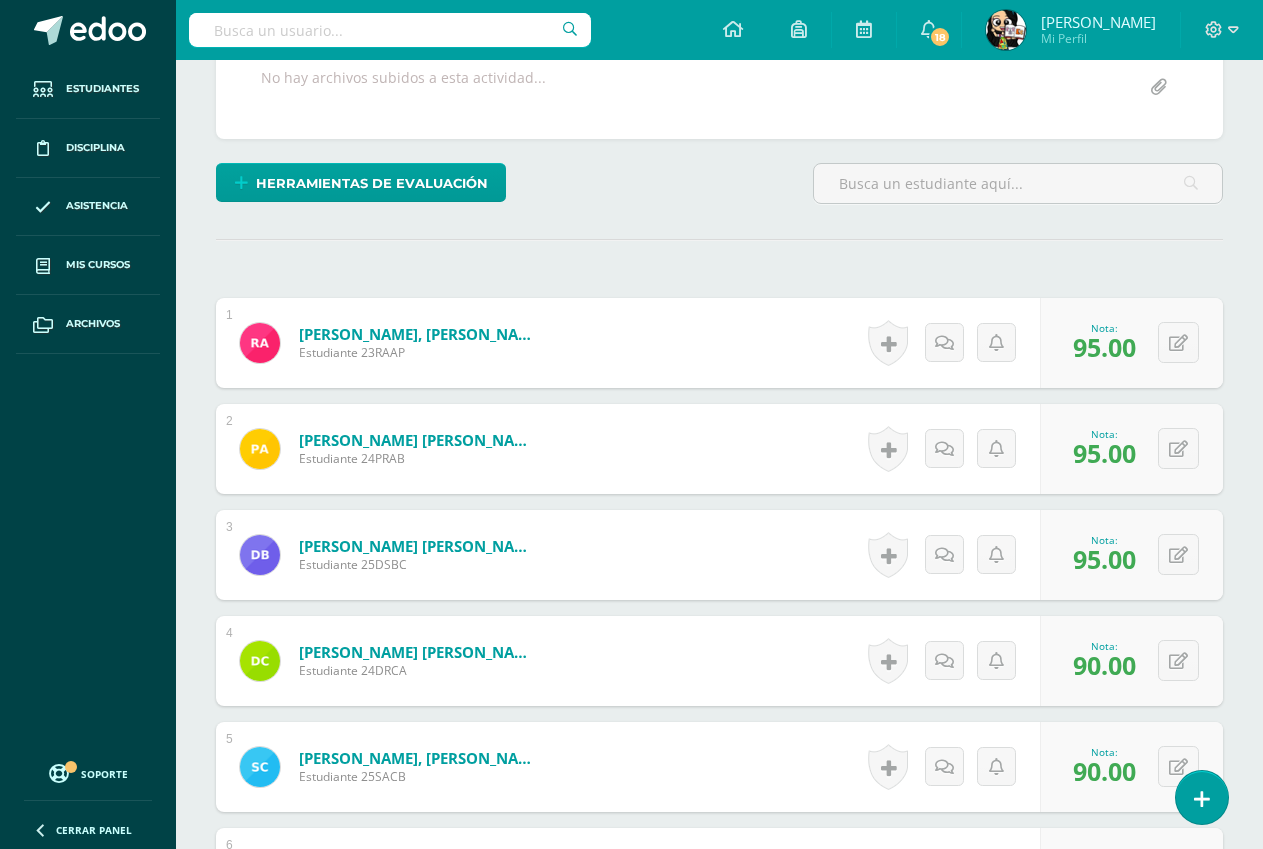 scroll, scrollTop: 0, scrollLeft: 0, axis: both 